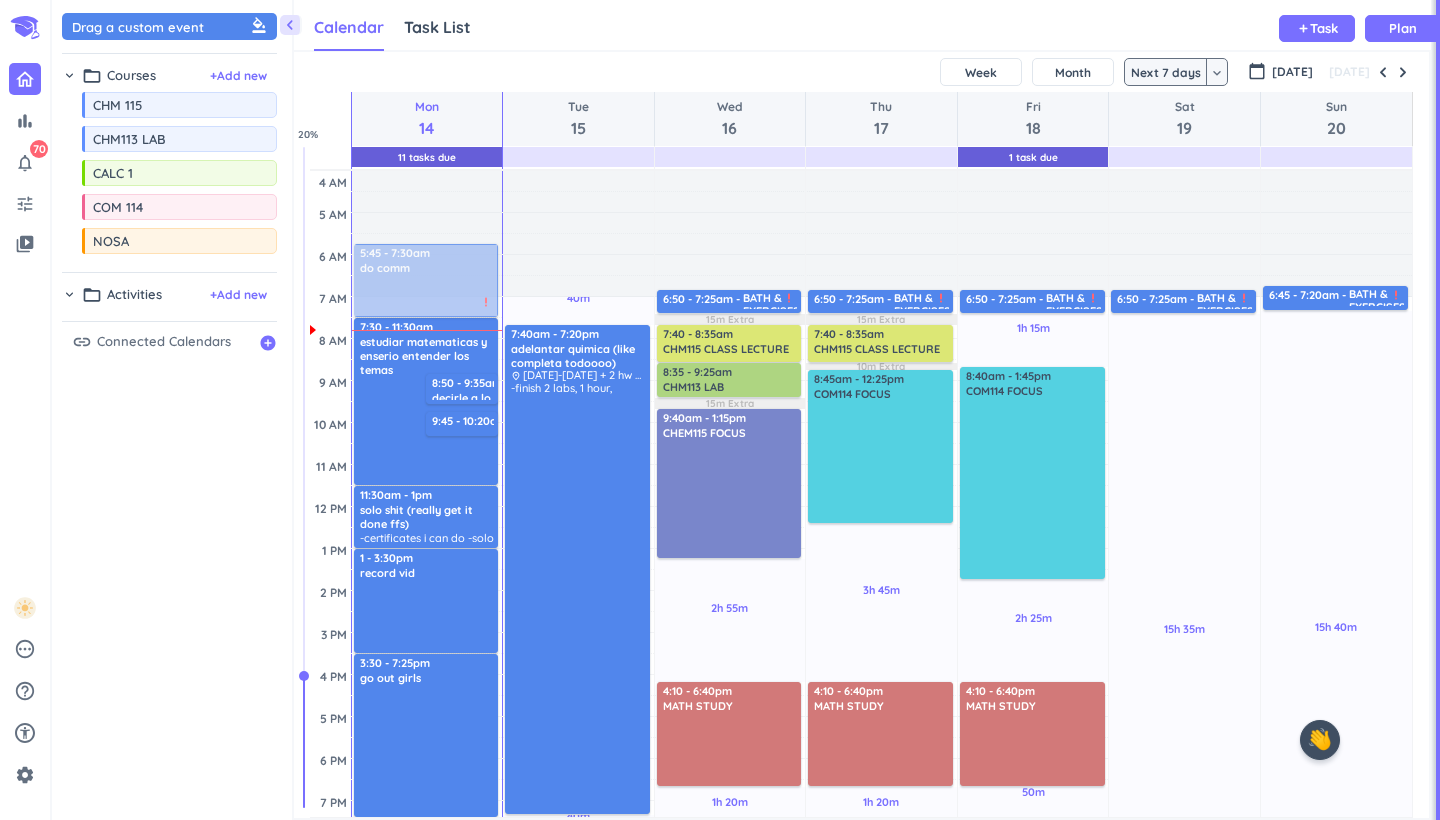 scroll, scrollTop: 0, scrollLeft: 0, axis: both 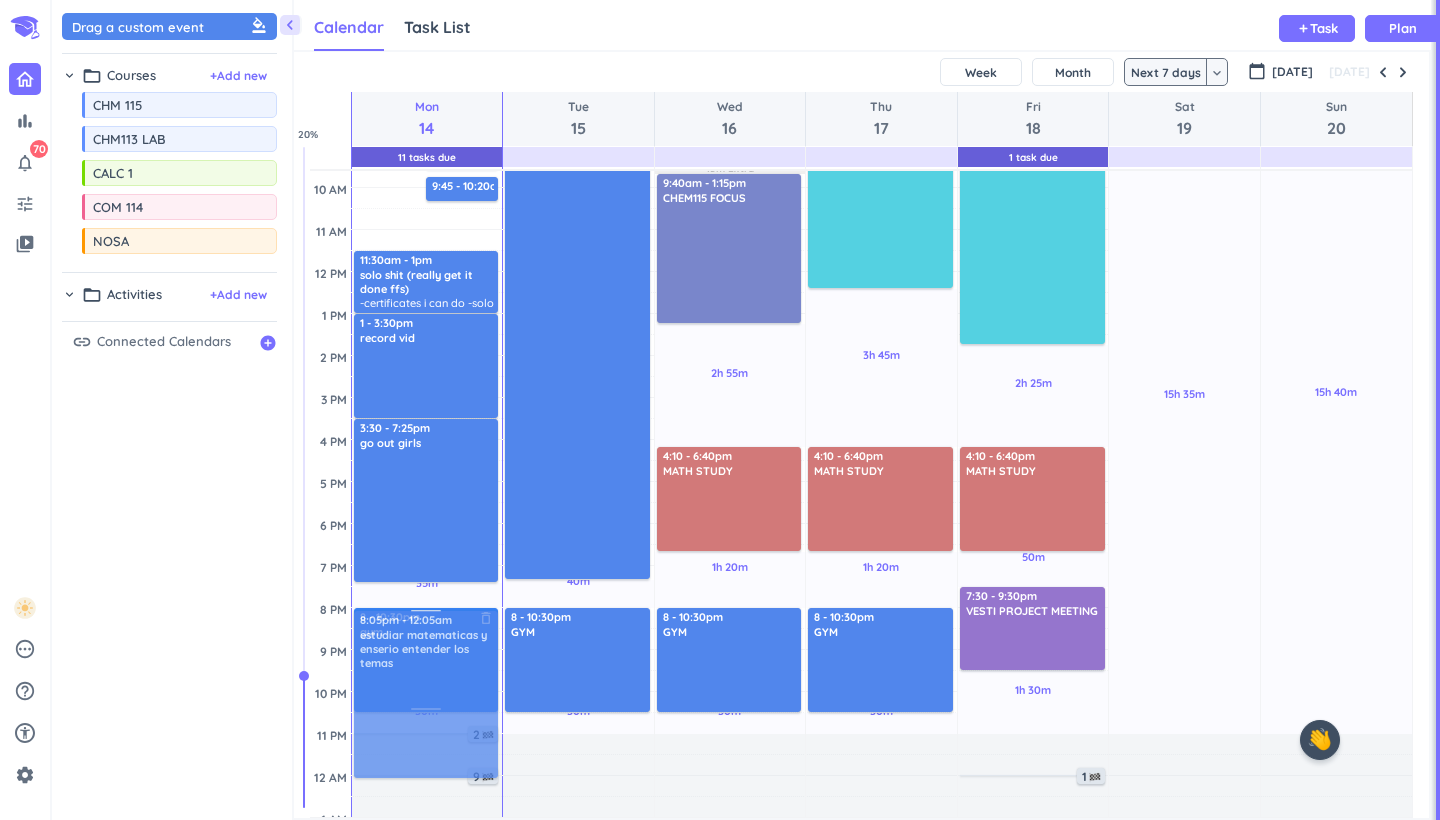 click on "35m Past due Plan 30m Past due Plan Adjust Awake Time Adjust Awake Time 7:30 - 11:30am estudiar matematicas y enserio entender los temas delete_outline 8:50 - 9:35am decirle a lo [PERSON_NAME] papa lo de los loans y que mensual toca pagar $150 dolares delete_outline 9:45 - 10:20am ask girls about vesti delete_outline 5:45 - 7:30am do comm delete_outline priority_high 11:30am - 1pm solo shit (really get it done ffs) delete_outline -certificates i can do
-solo project *PLAN PYTHON/EXCEL PROJECT*
-resaerch bs
-adhd email
-search for job at [GEOGRAPHIC_DATA]
-prep for internship bs
-plan lo de la fafsa payment (empezar a pagar en julio)
-look for scholarships I can apply for (2.9 GPA)
1 - 3:30pm record vid delete_outline 3:30 - 7:25pm go out girls delete_outline 8 - 10:30pm gym delete_outline 2  9  8:05pm - 12:05am estudiar matematicas y enserio entender los temas delete_outline" at bounding box center (427, 440) 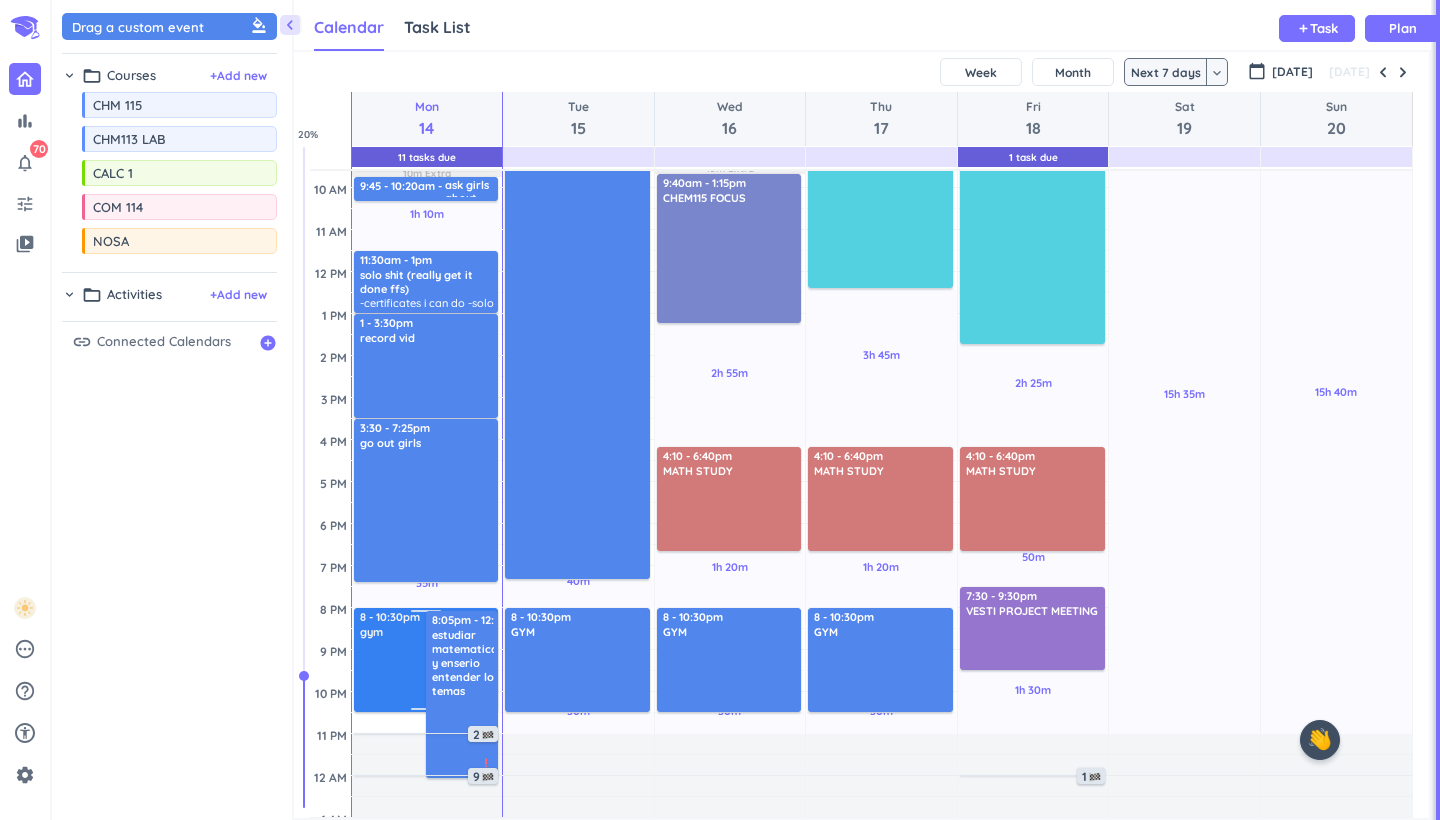 click on "8 - 10:30pm" at bounding box center [427, 617] 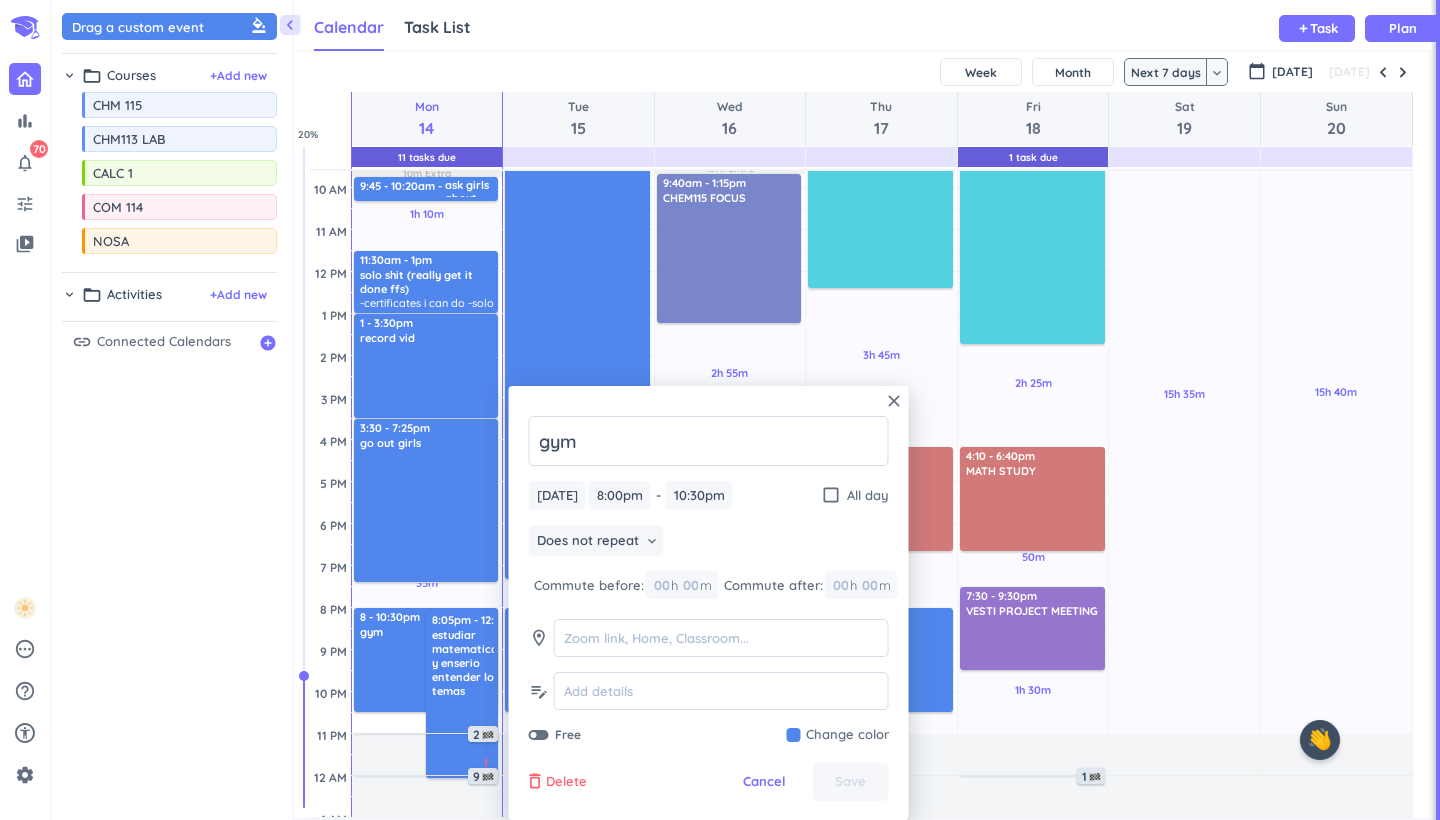click on "Delete" at bounding box center (566, 782) 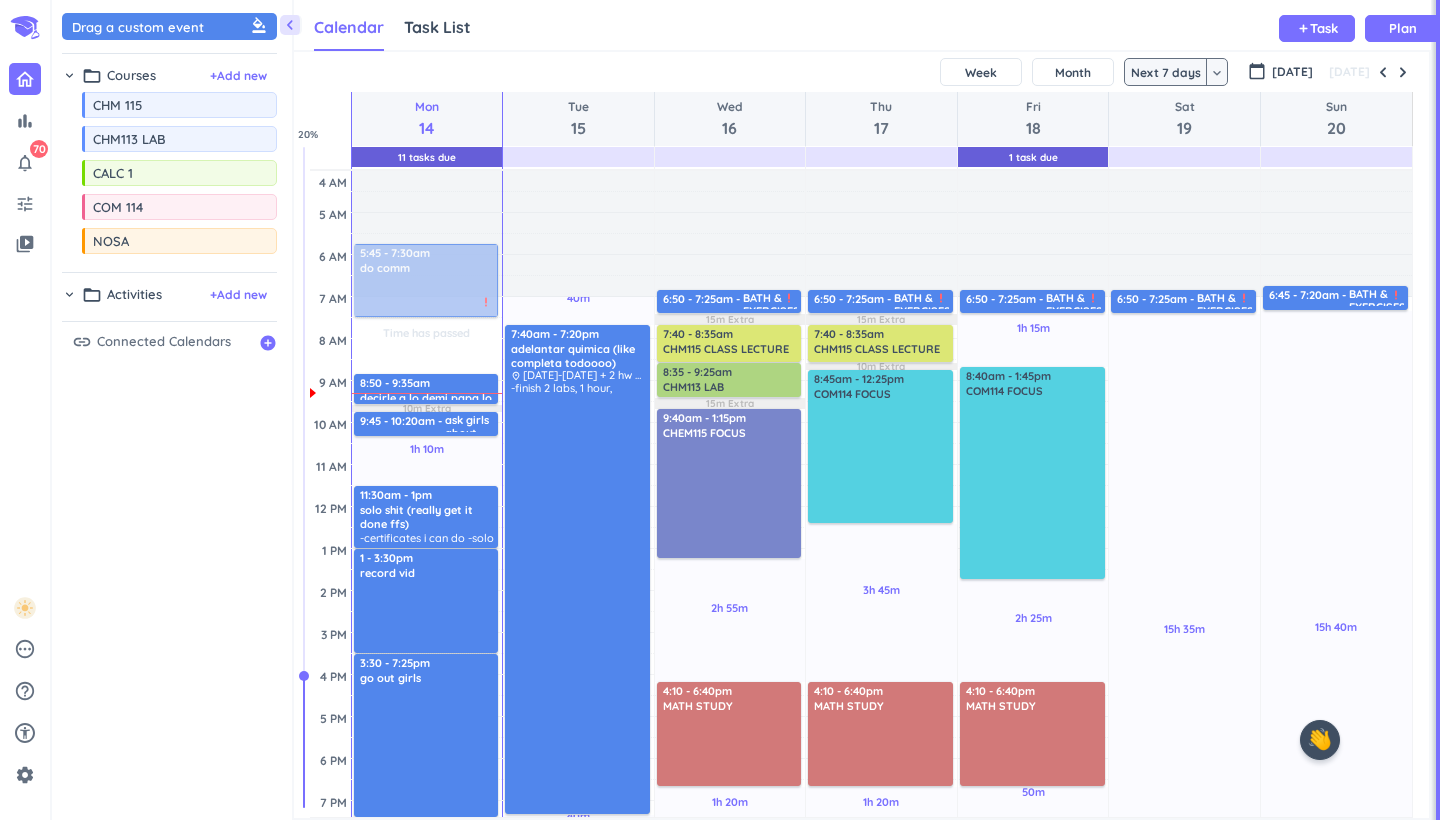 scroll, scrollTop: 0, scrollLeft: 0, axis: both 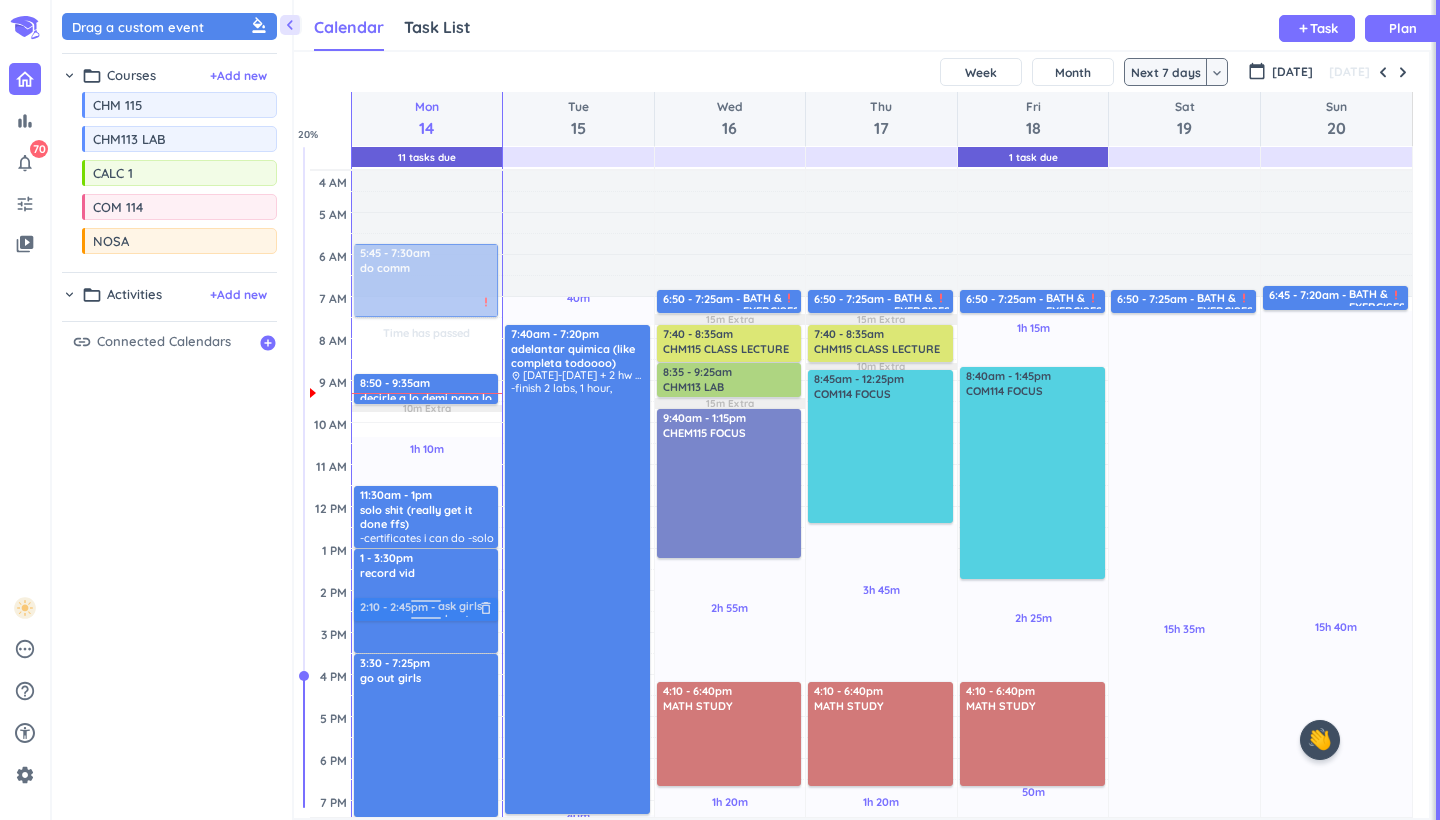 drag, startPoint x: 459, startPoint y: 429, endPoint x: 447, endPoint y: 612, distance: 183.39302 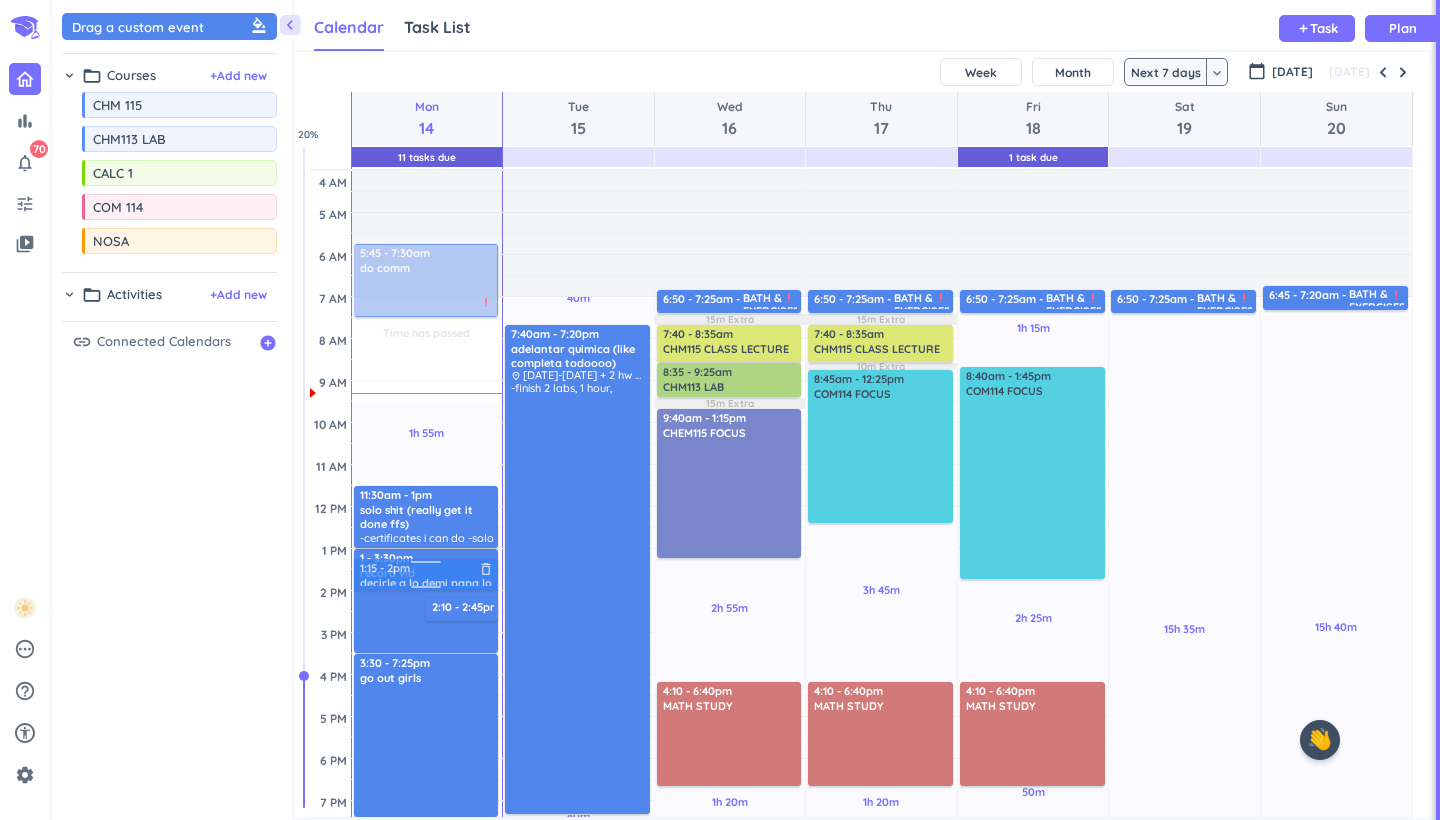 drag, startPoint x: 453, startPoint y: 388, endPoint x: 450, endPoint y: 571, distance: 183.02458 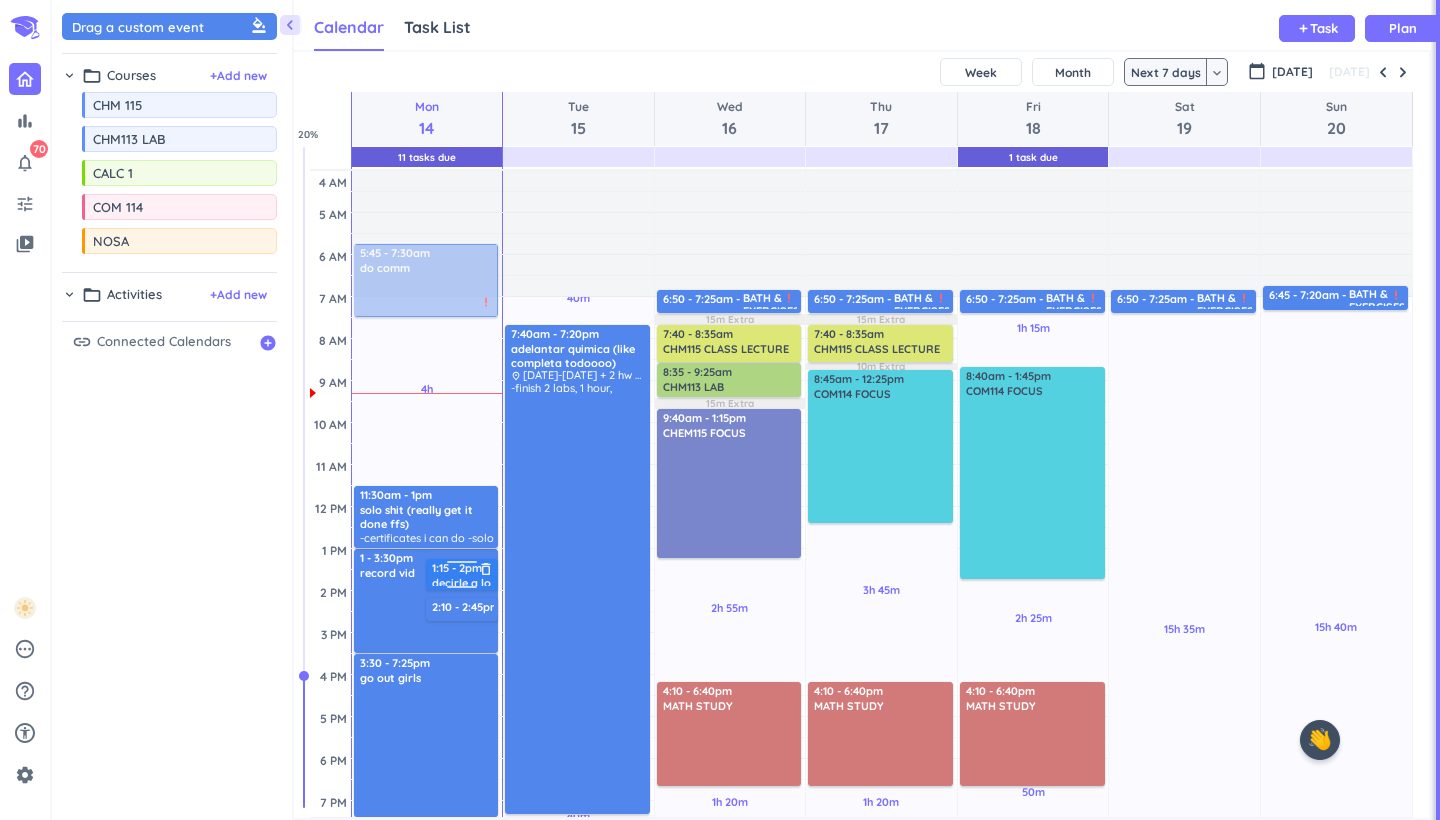 click on "decirle a lo demi papa lo de los loans y que mensual toca pagar $150 dolares" at bounding box center (463, 581) 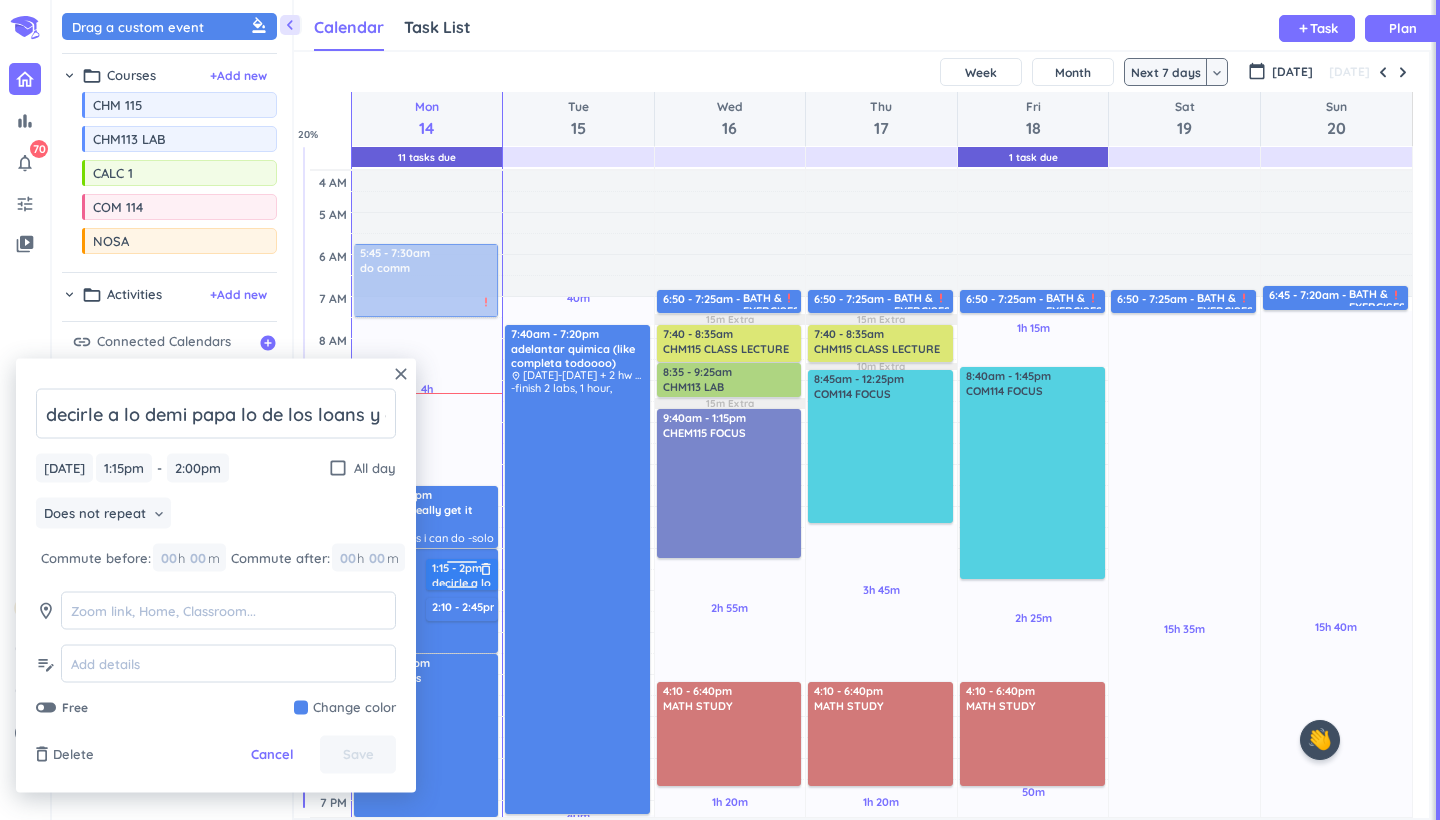 scroll, scrollTop: 0, scrollLeft: 324, axis: horizontal 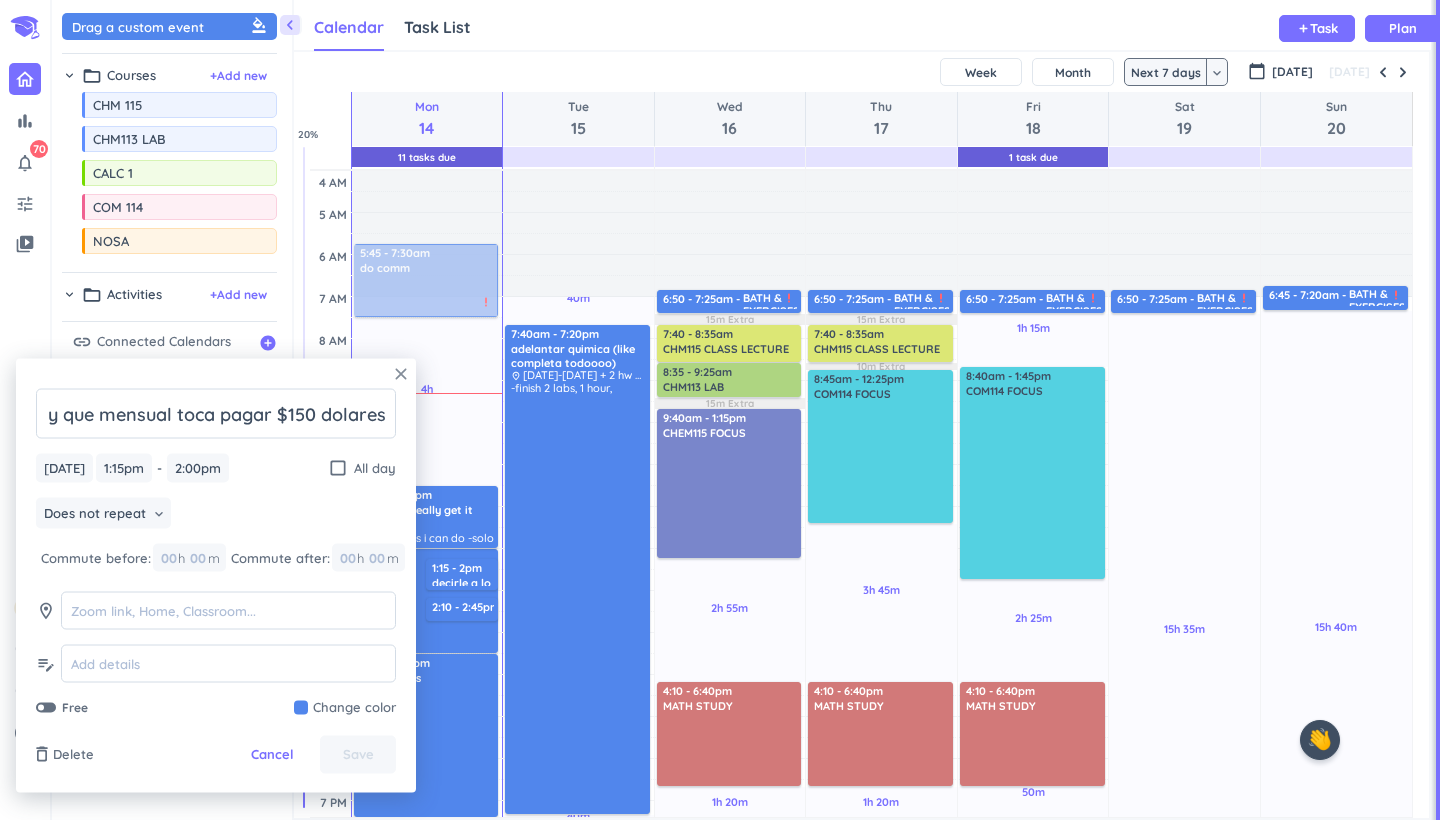 click on "close" at bounding box center [401, 374] 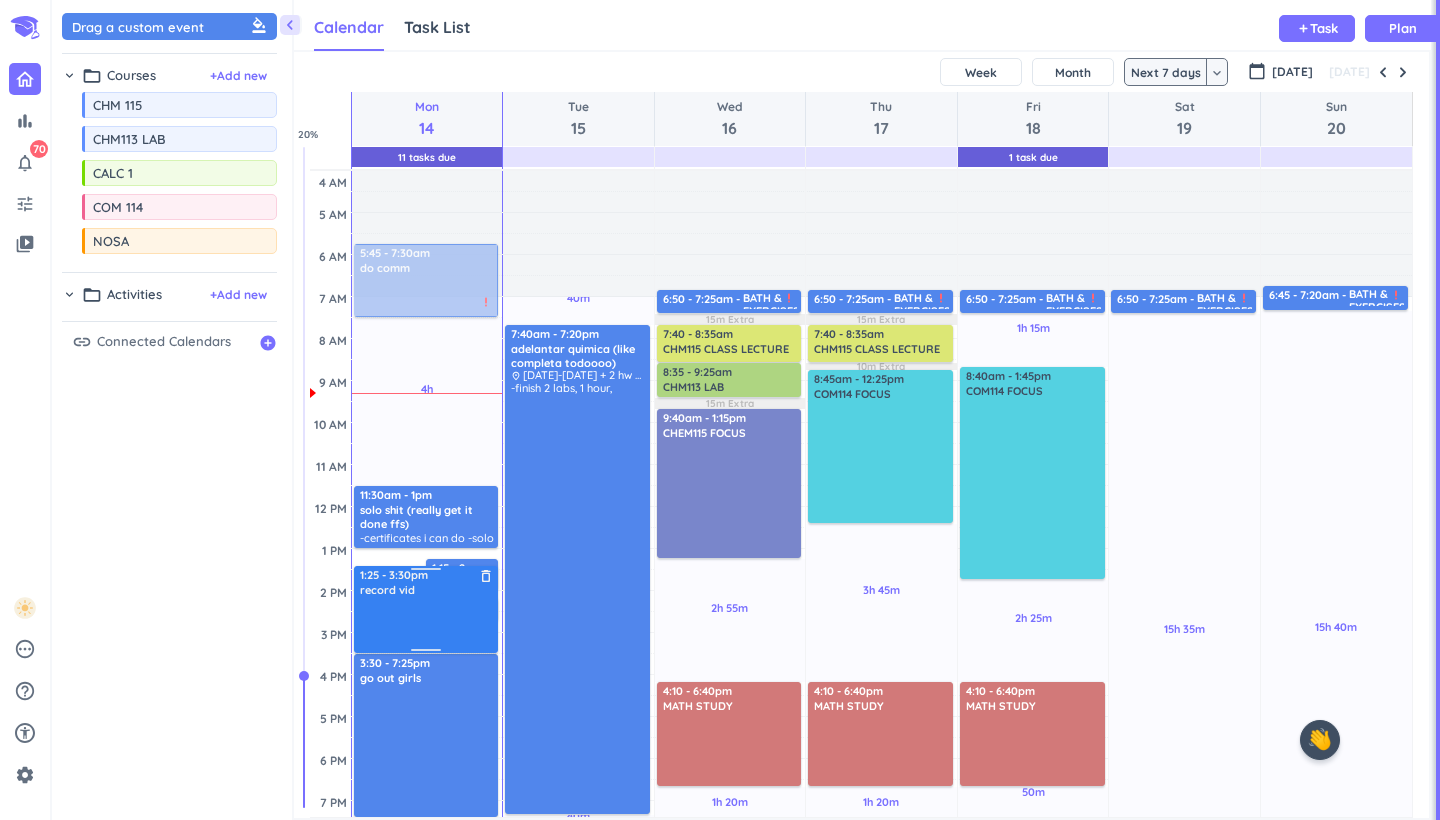 drag, startPoint x: 421, startPoint y: 555, endPoint x: 415, endPoint y: 573, distance: 18.973665 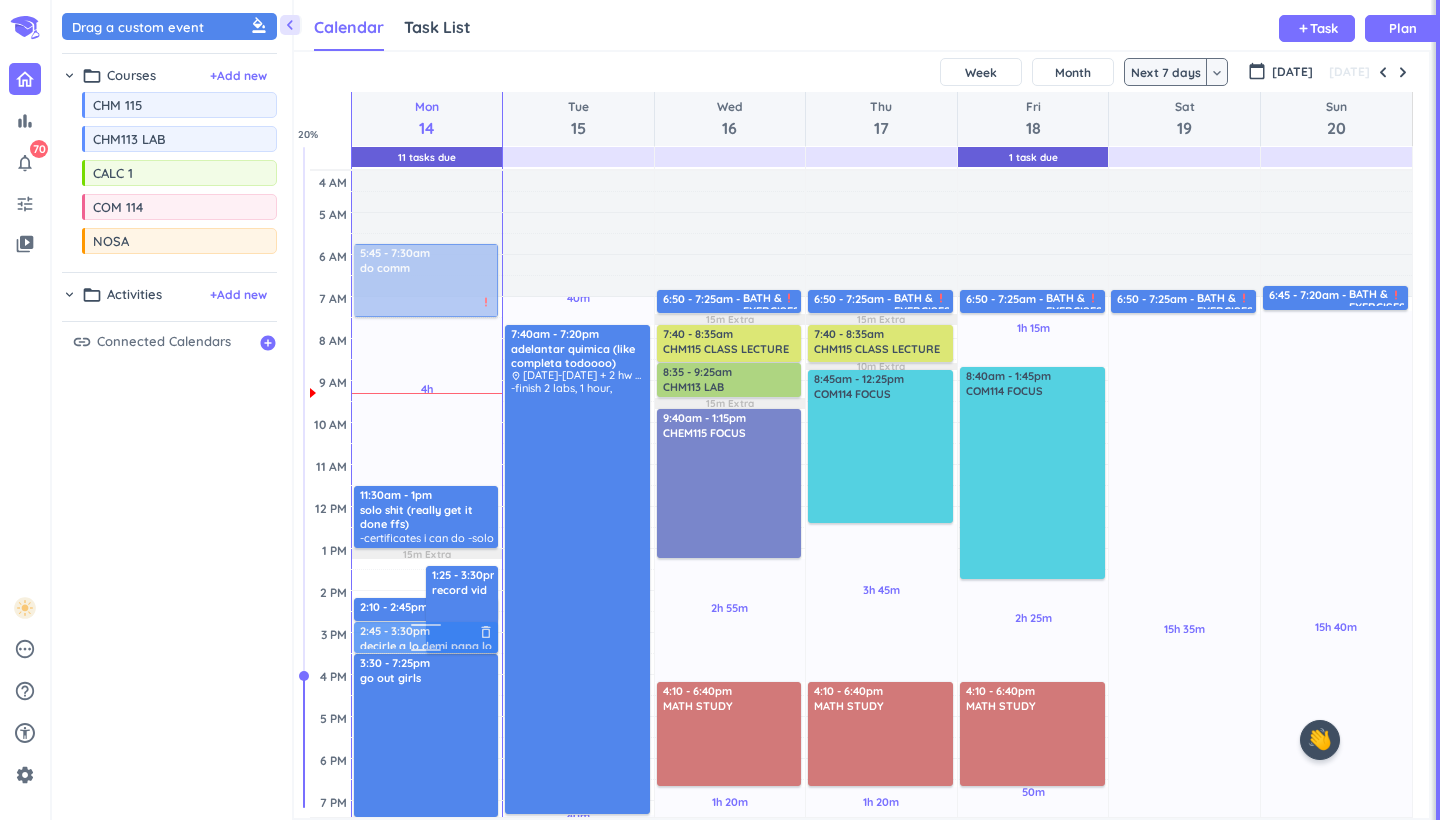 drag, startPoint x: 408, startPoint y: 573, endPoint x: 417, endPoint y: 627, distance: 54.74486 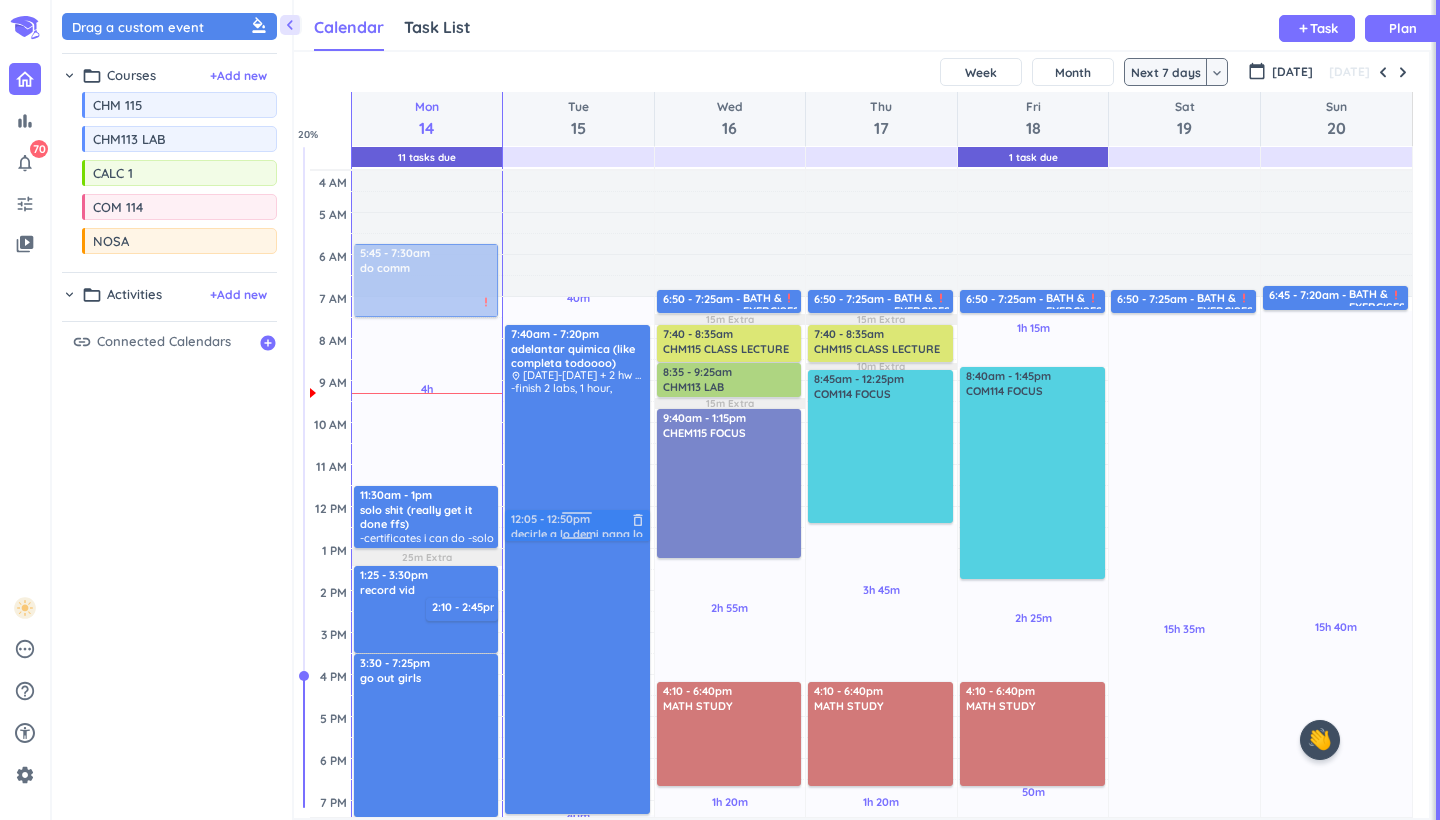 drag, startPoint x: 456, startPoint y: 645, endPoint x: 547, endPoint y: 536, distance: 141.99295 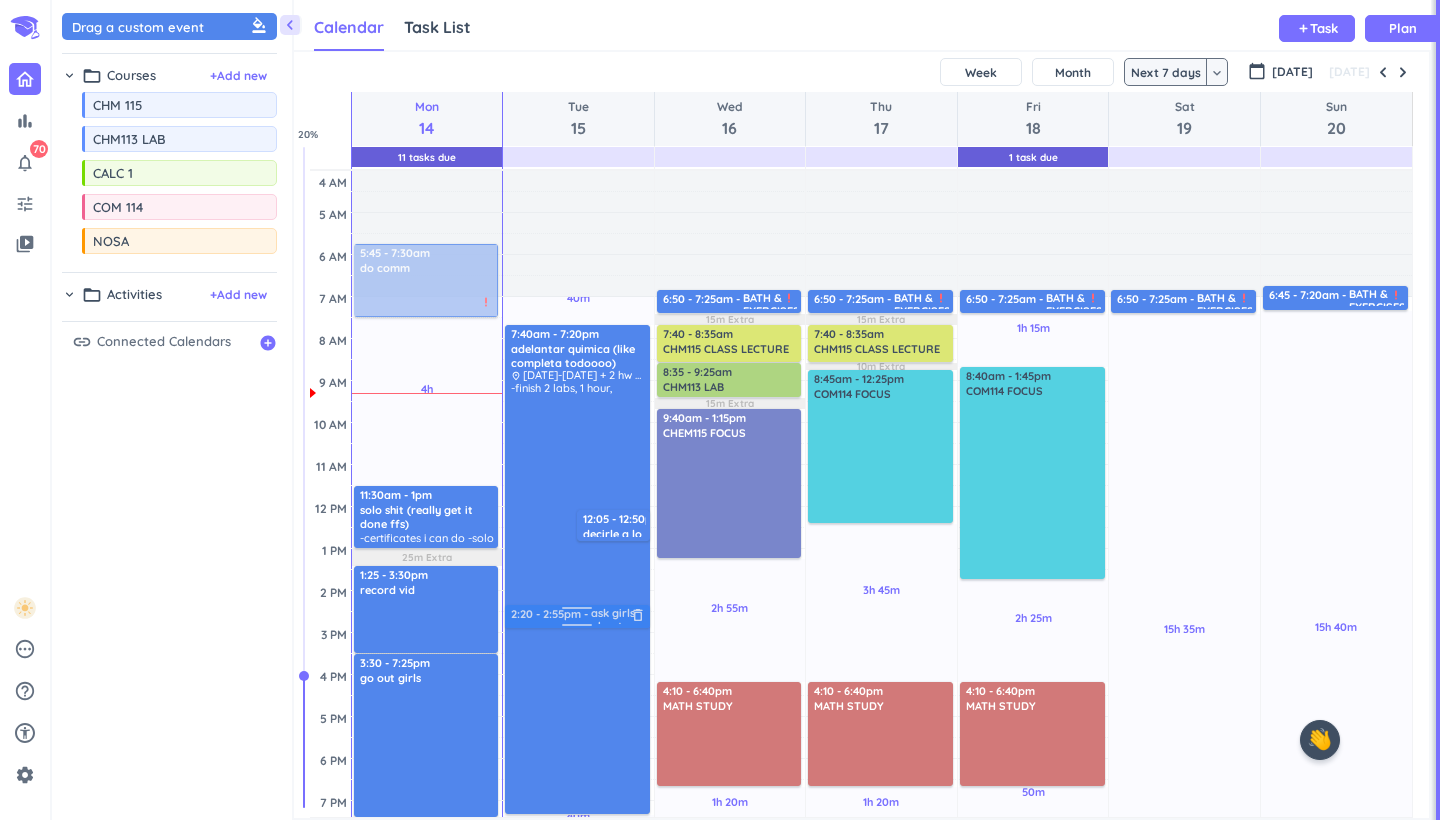 drag, startPoint x: 462, startPoint y: 609, endPoint x: 571, endPoint y: 621, distance: 109.65856 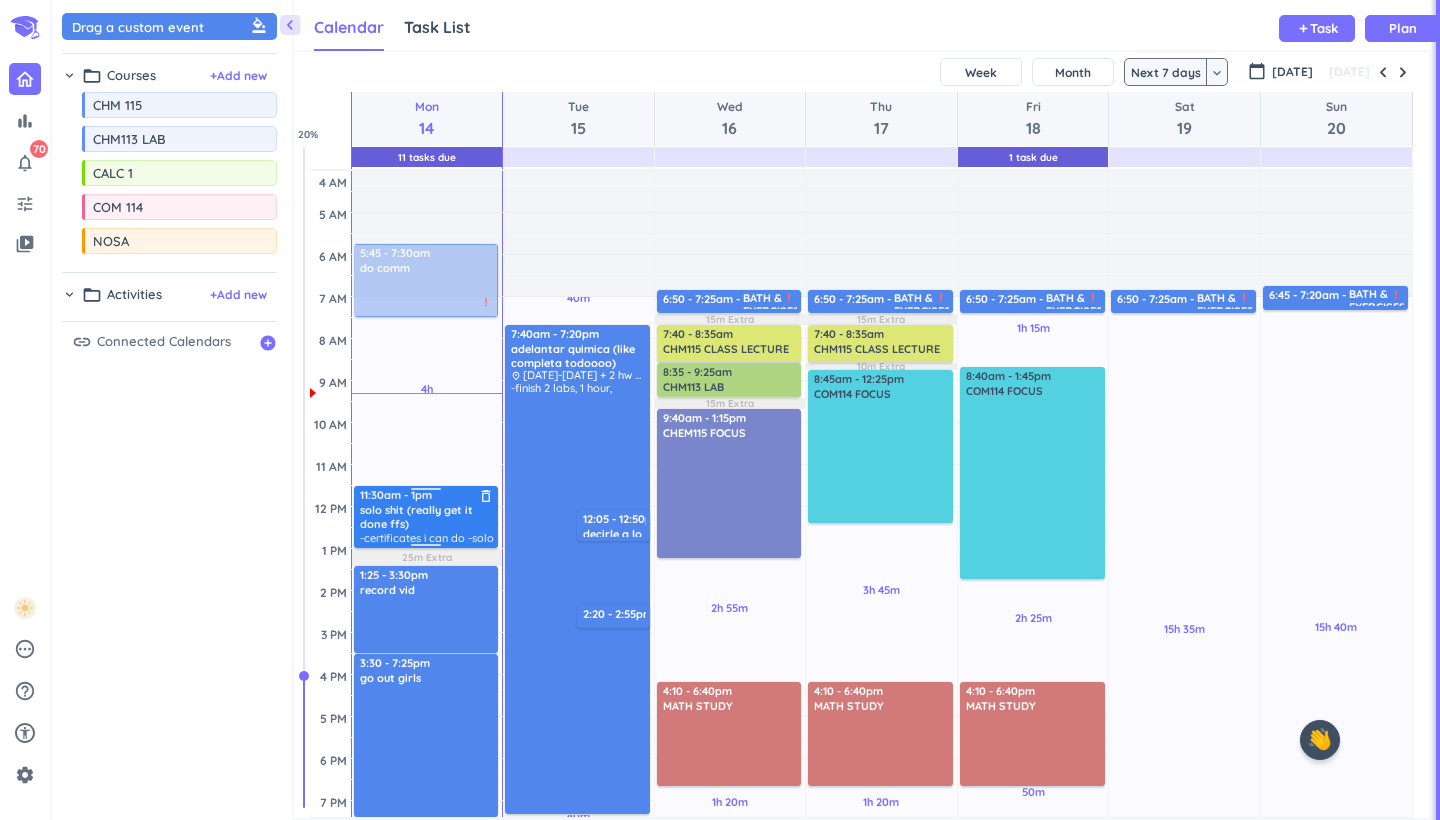 scroll, scrollTop: 0, scrollLeft: 0, axis: both 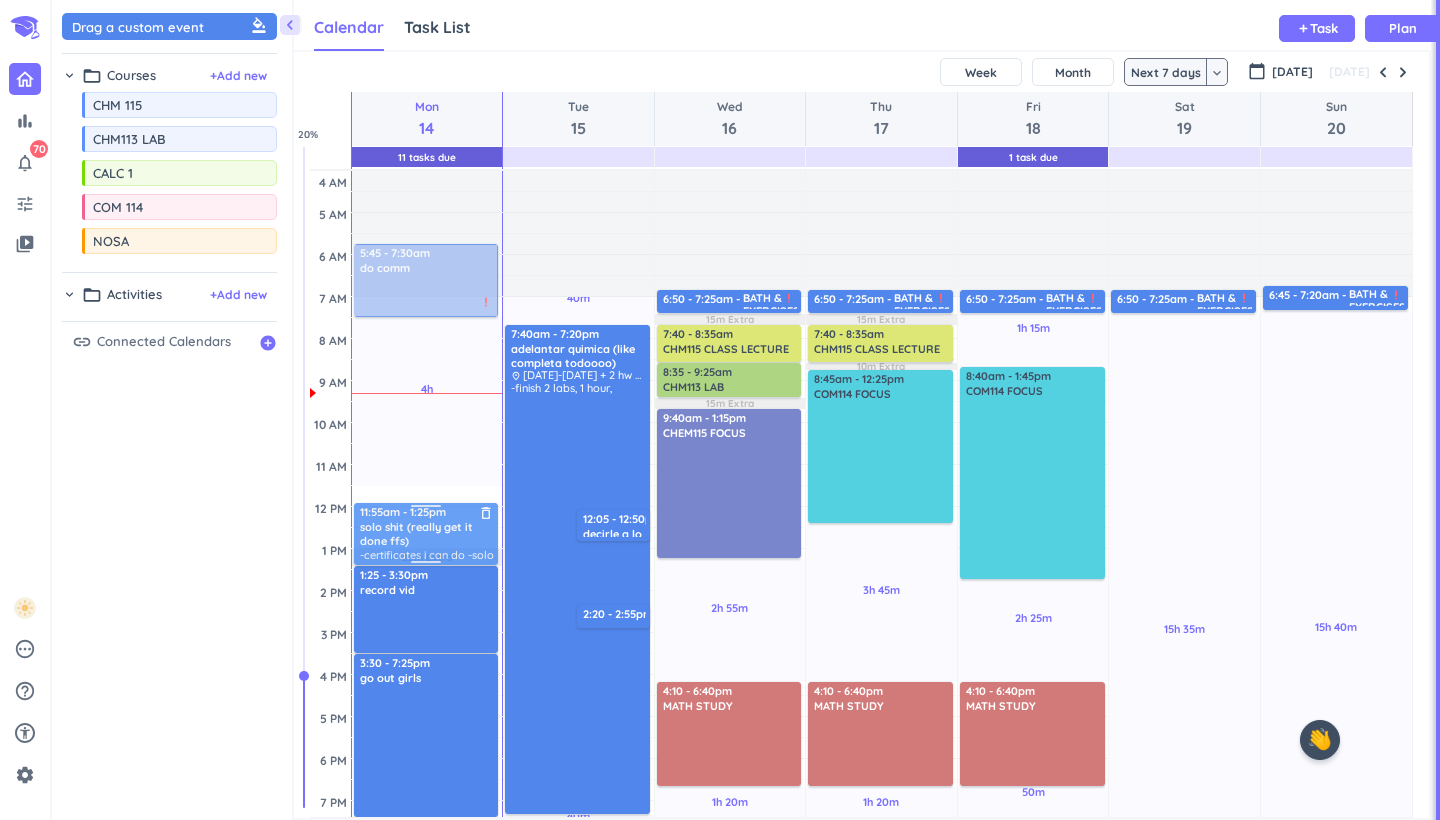 drag, startPoint x: 422, startPoint y: 517, endPoint x: 415, endPoint y: 533, distance: 17.464249 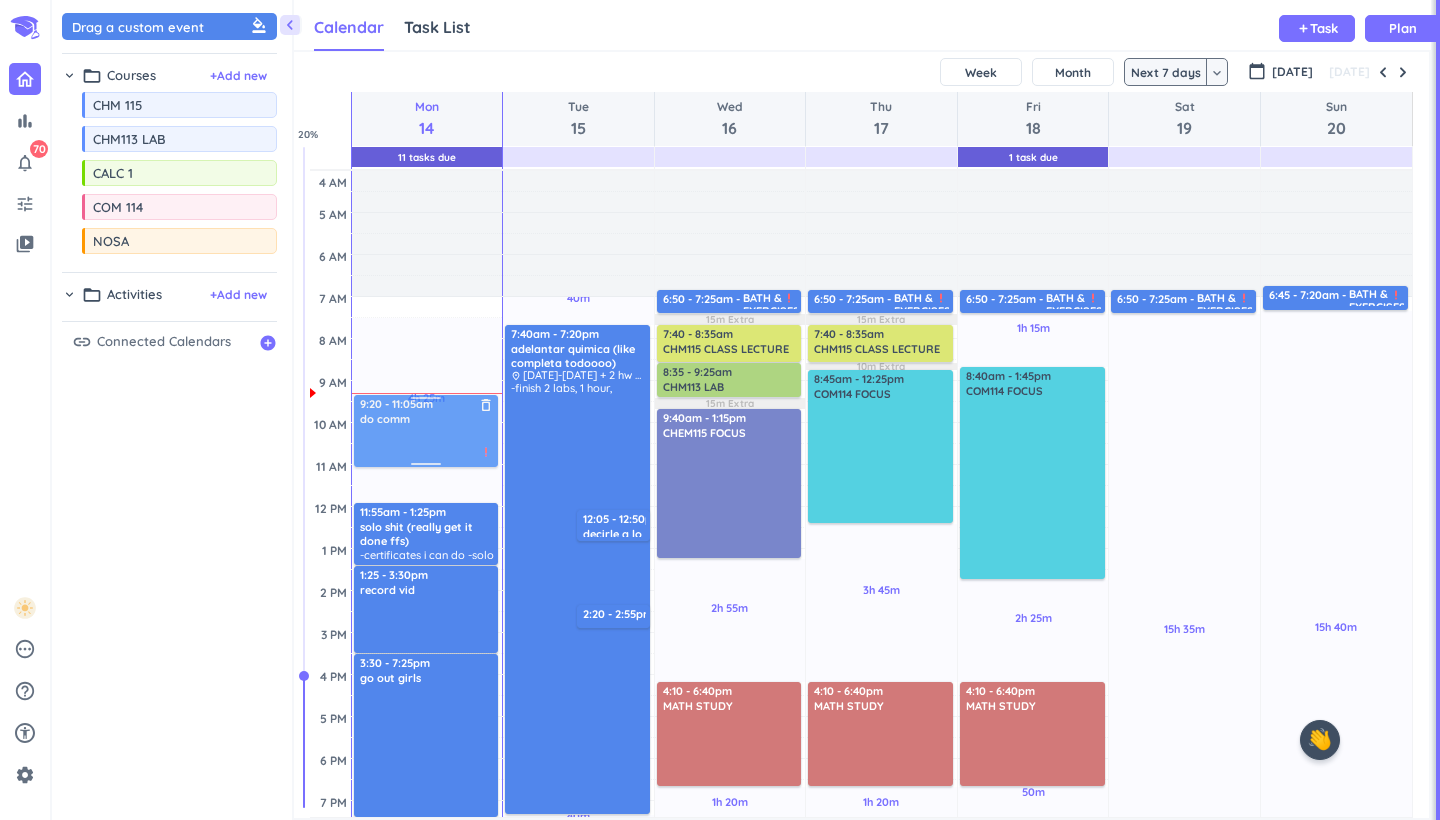 drag, startPoint x: 453, startPoint y: 296, endPoint x: 472, endPoint y: 452, distance: 157.15279 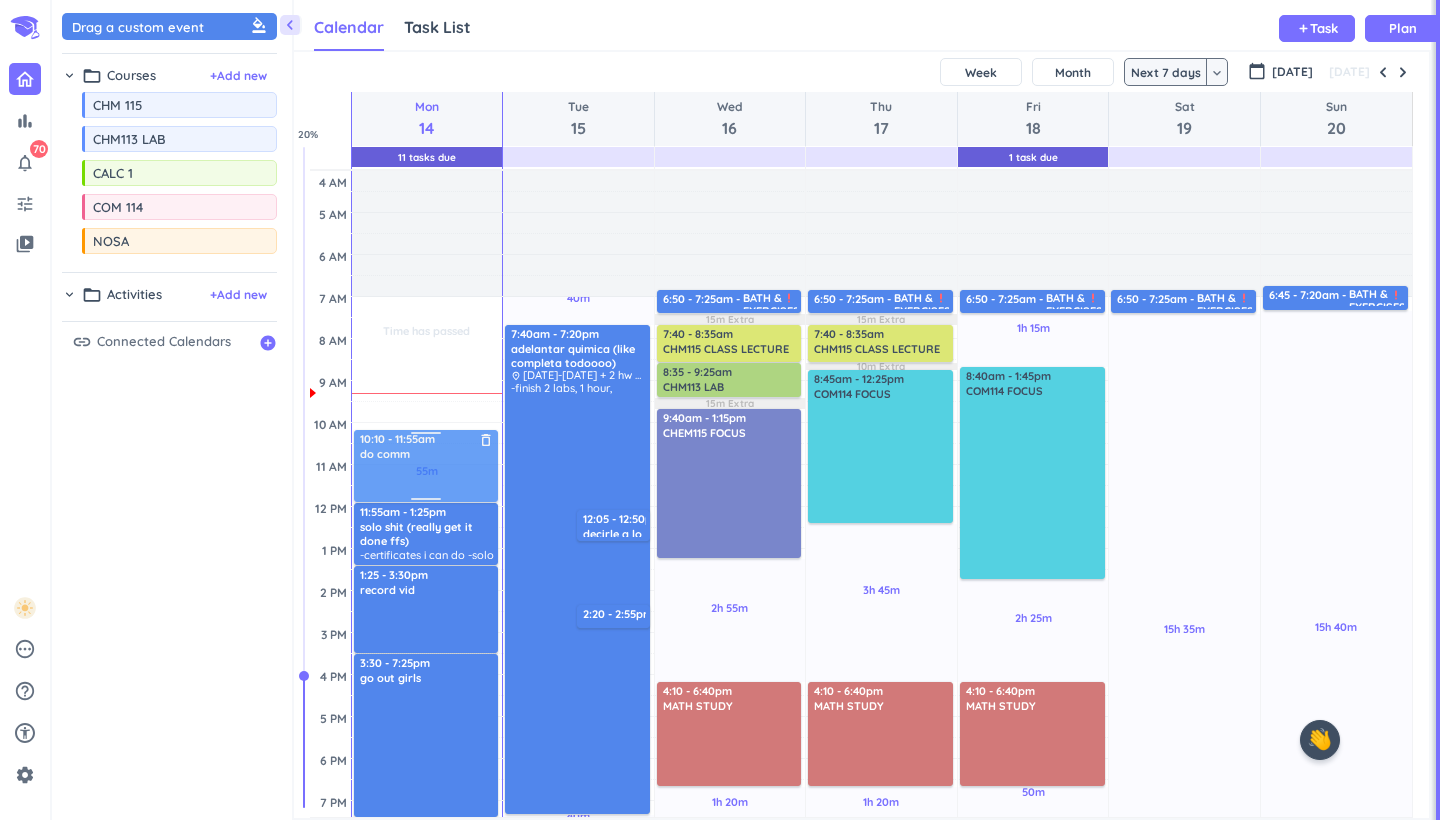 drag, startPoint x: 438, startPoint y: 427, endPoint x: 437, endPoint y: 460, distance: 33.01515 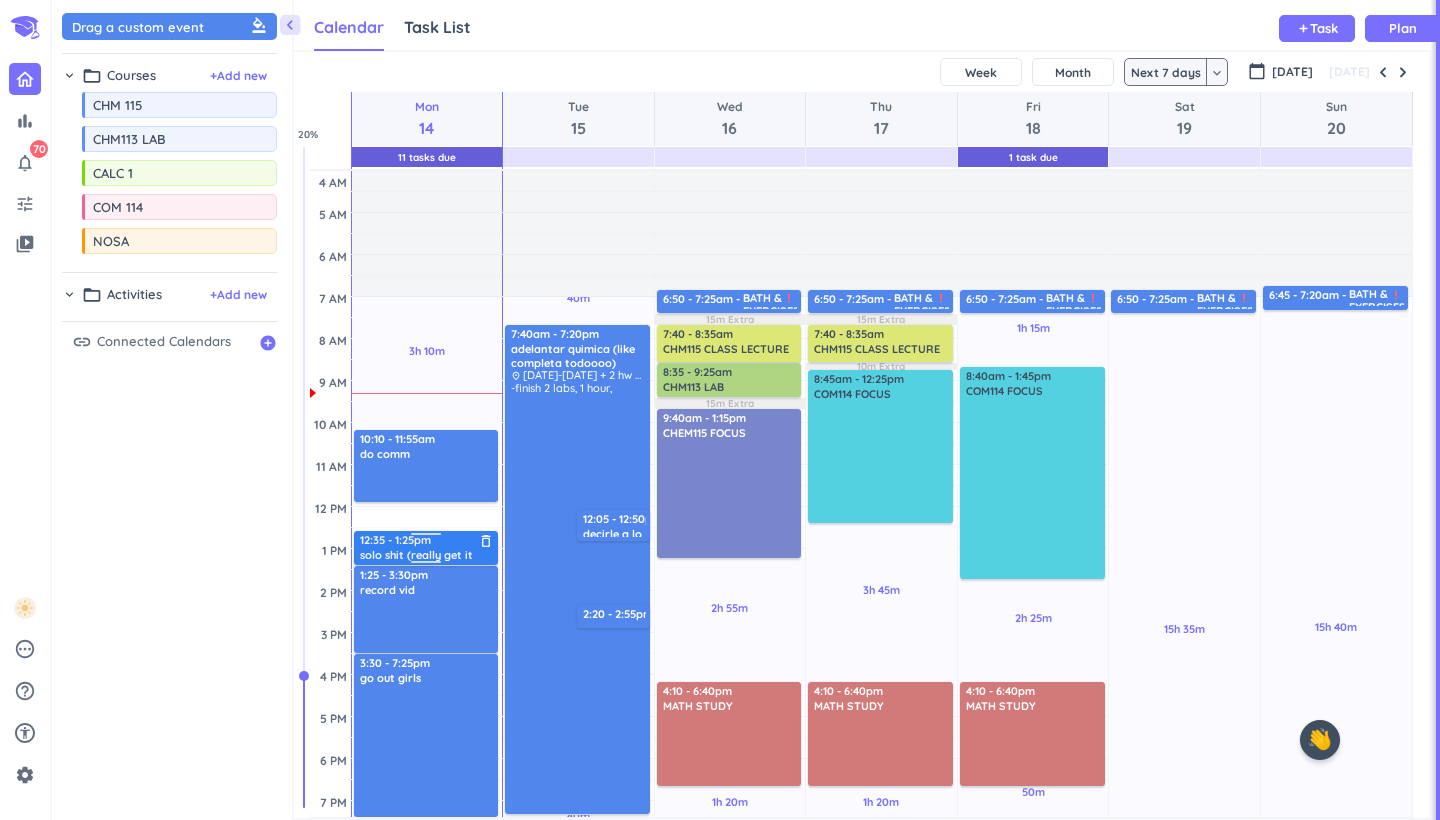 drag, startPoint x: 421, startPoint y: 505, endPoint x: 420, endPoint y: 534, distance: 29.017237 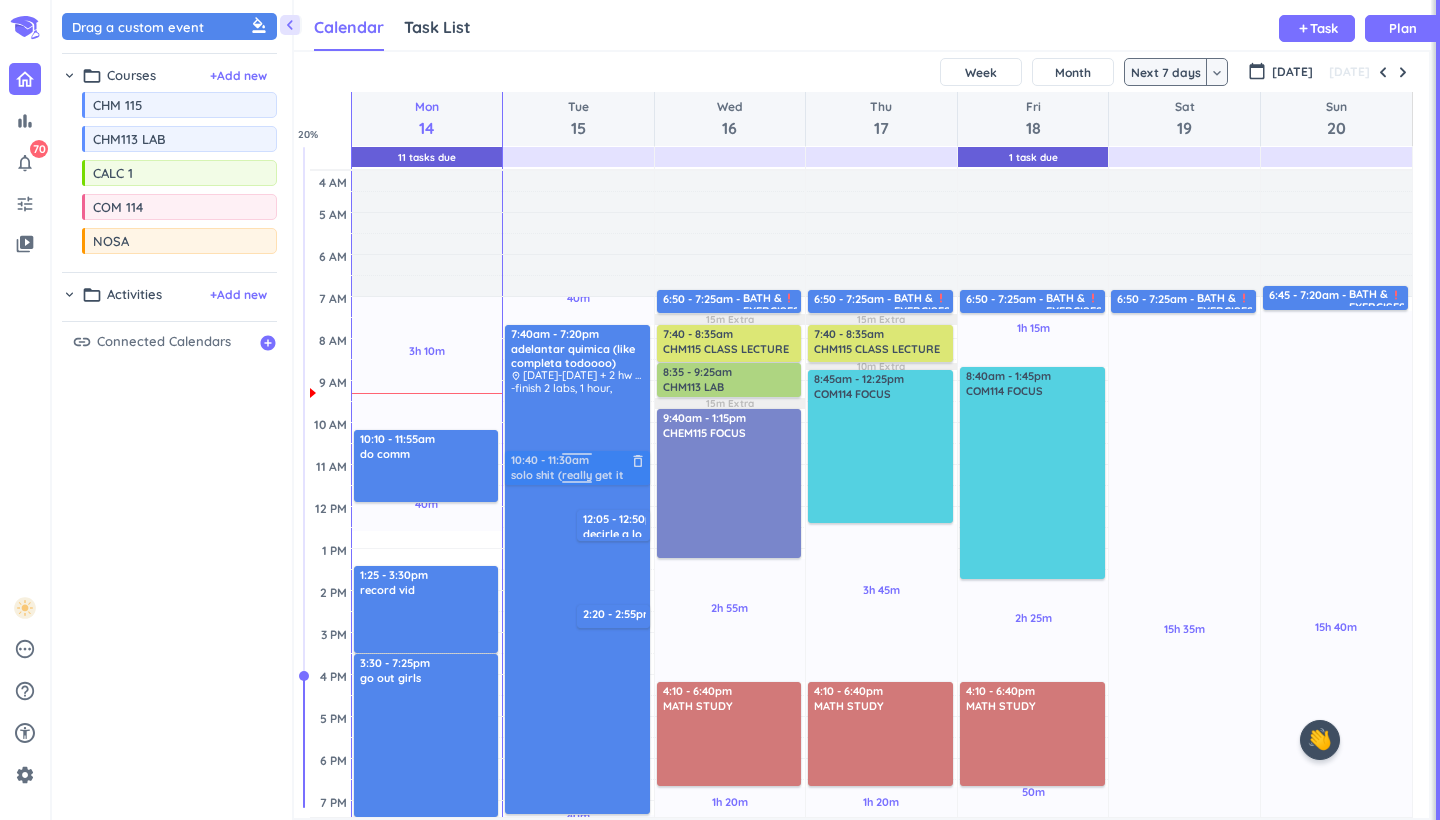 drag, startPoint x: 450, startPoint y: 554, endPoint x: 549, endPoint y: 469, distance: 130.48372 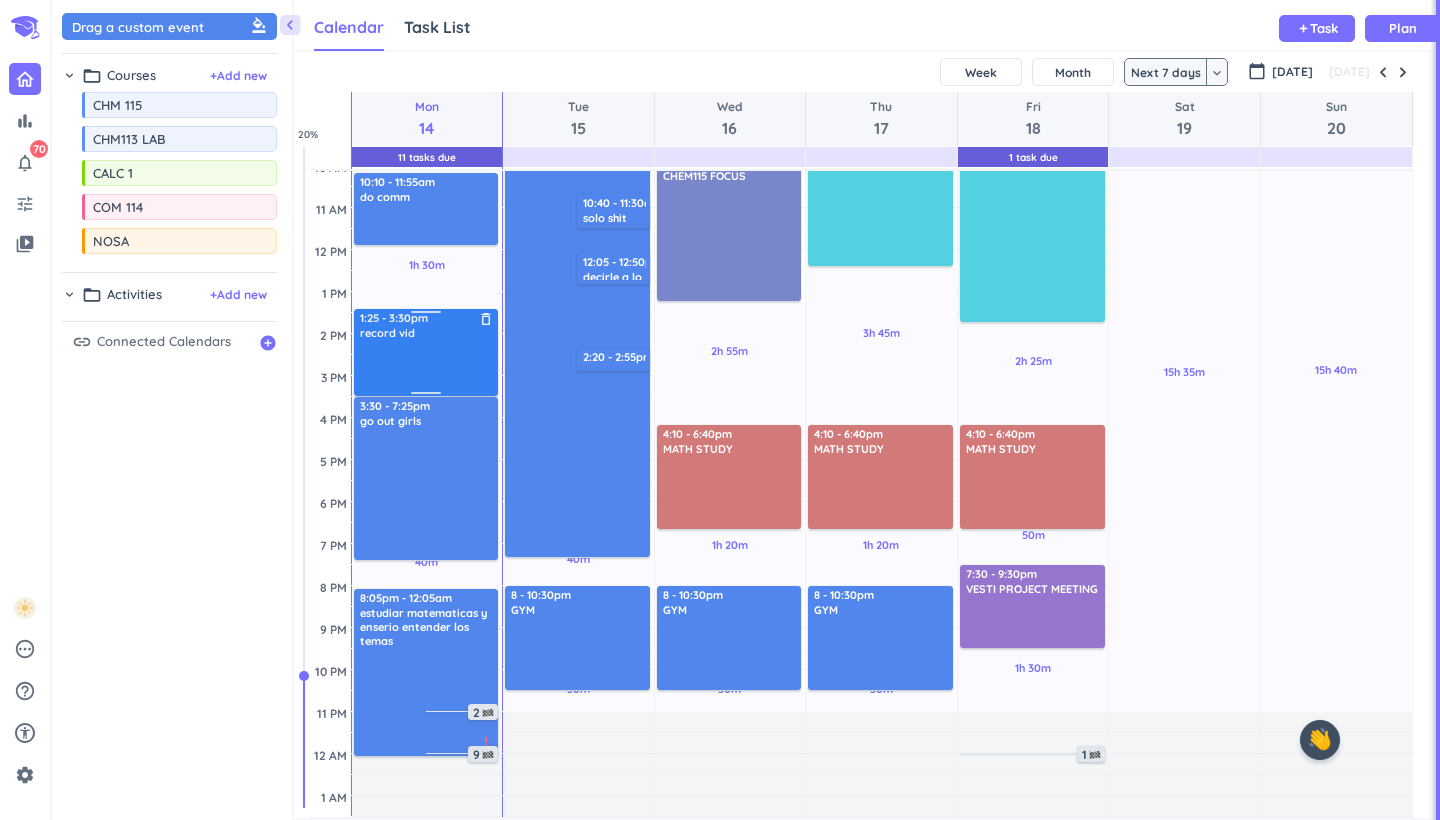 scroll, scrollTop: 182, scrollLeft: 0, axis: vertical 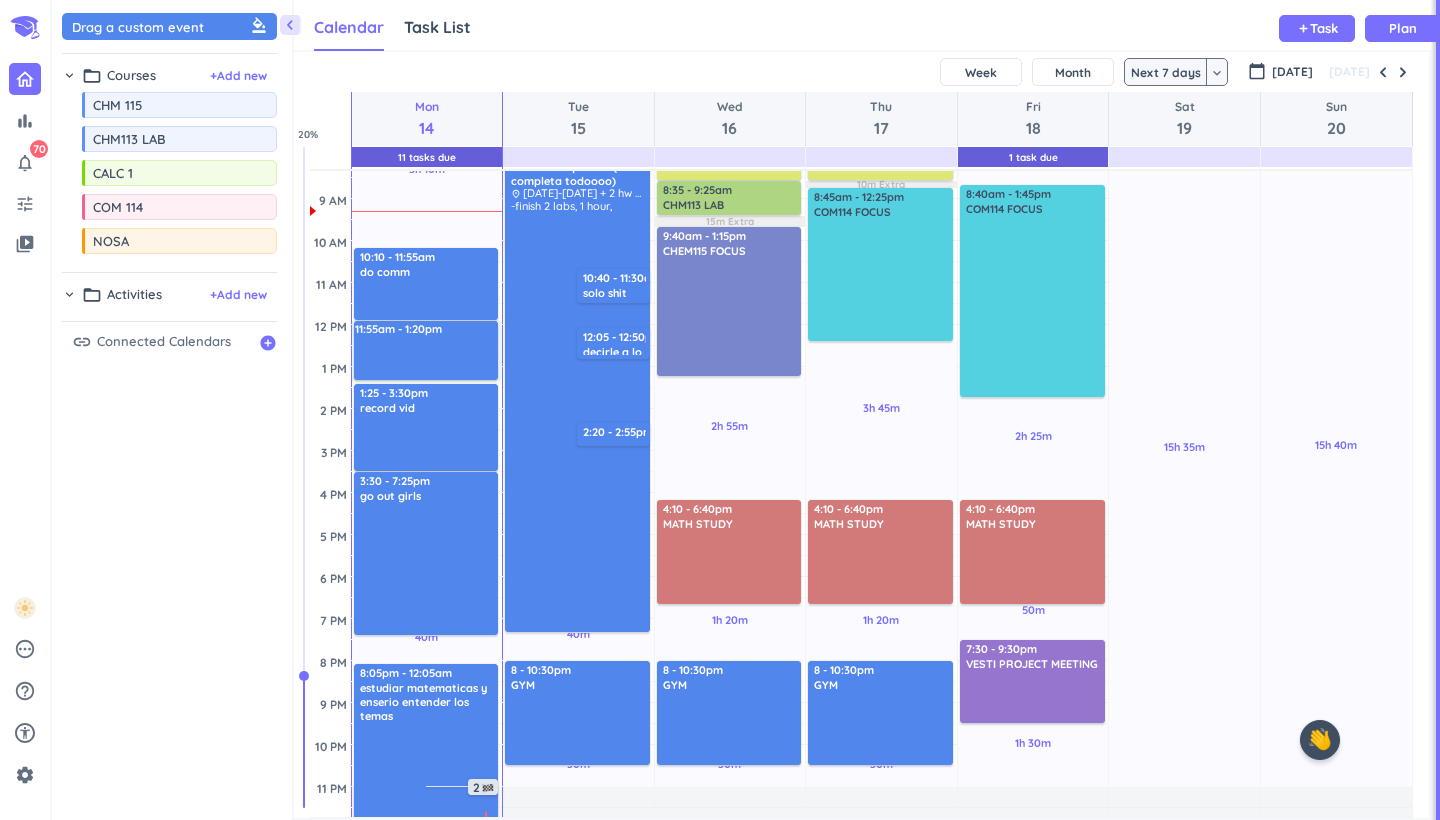 drag, startPoint x: 470, startPoint y: 322, endPoint x: 470, endPoint y: 377, distance: 55 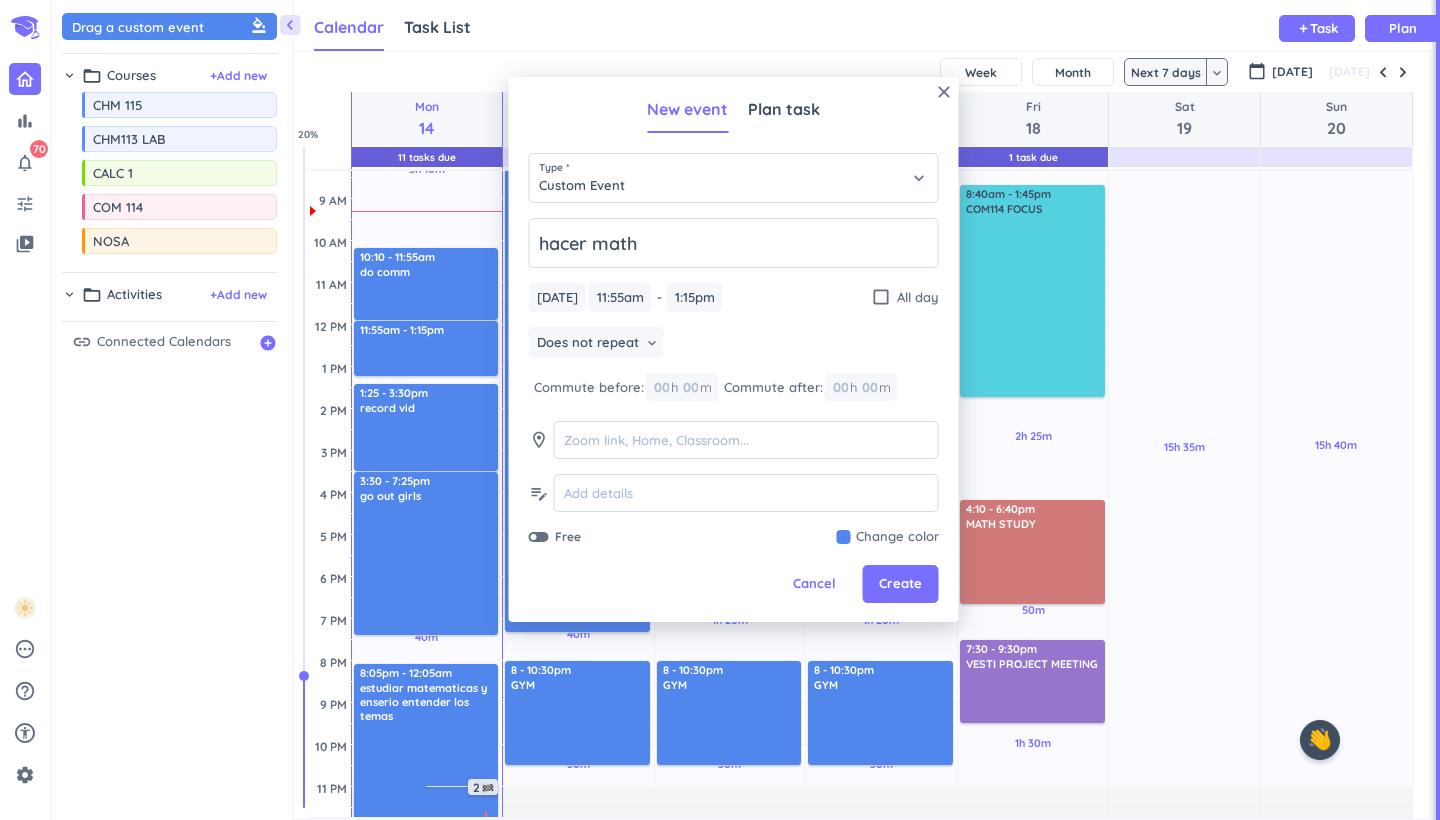 type on "hacer math" 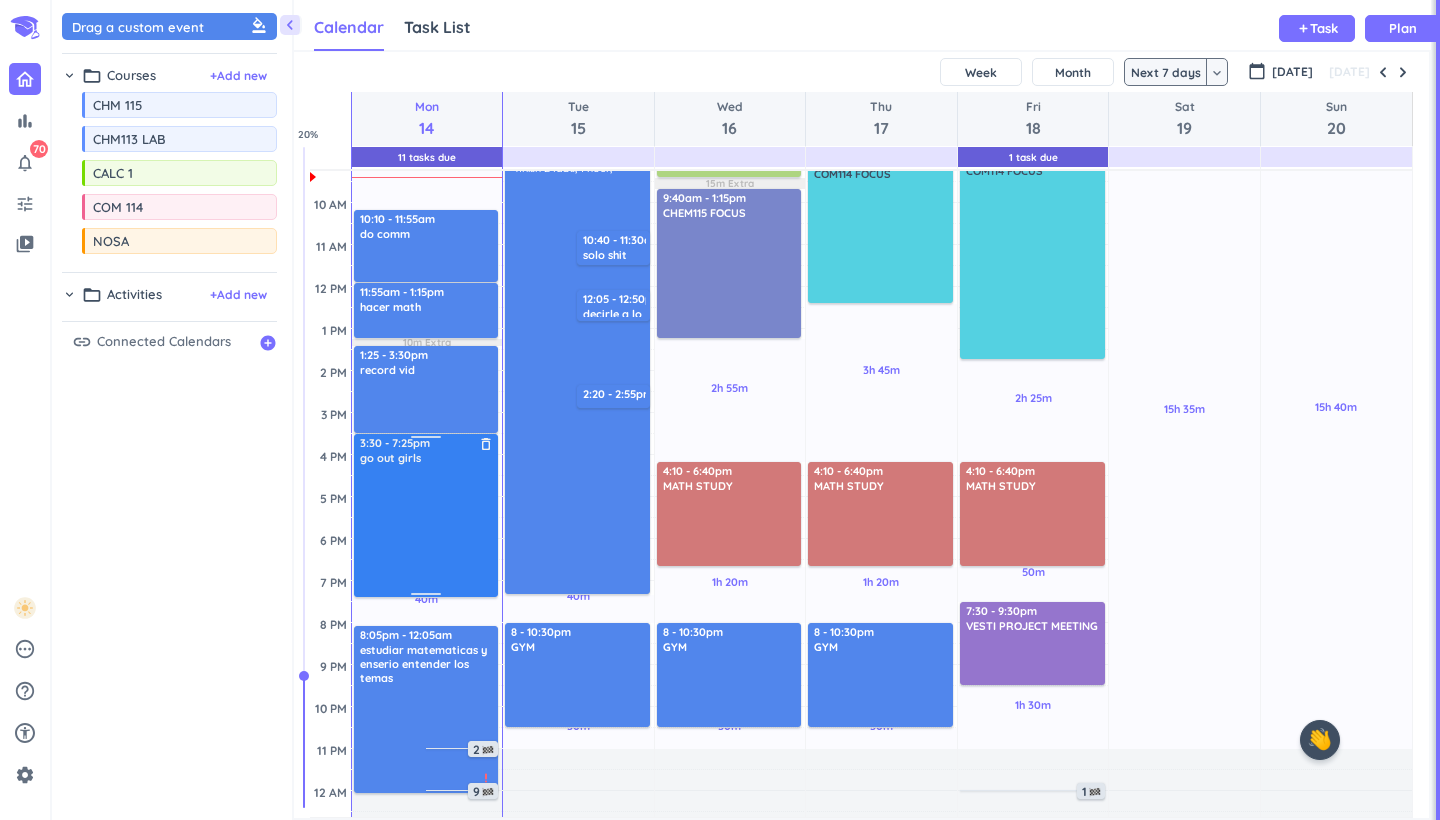 scroll, scrollTop: 220, scrollLeft: 0, axis: vertical 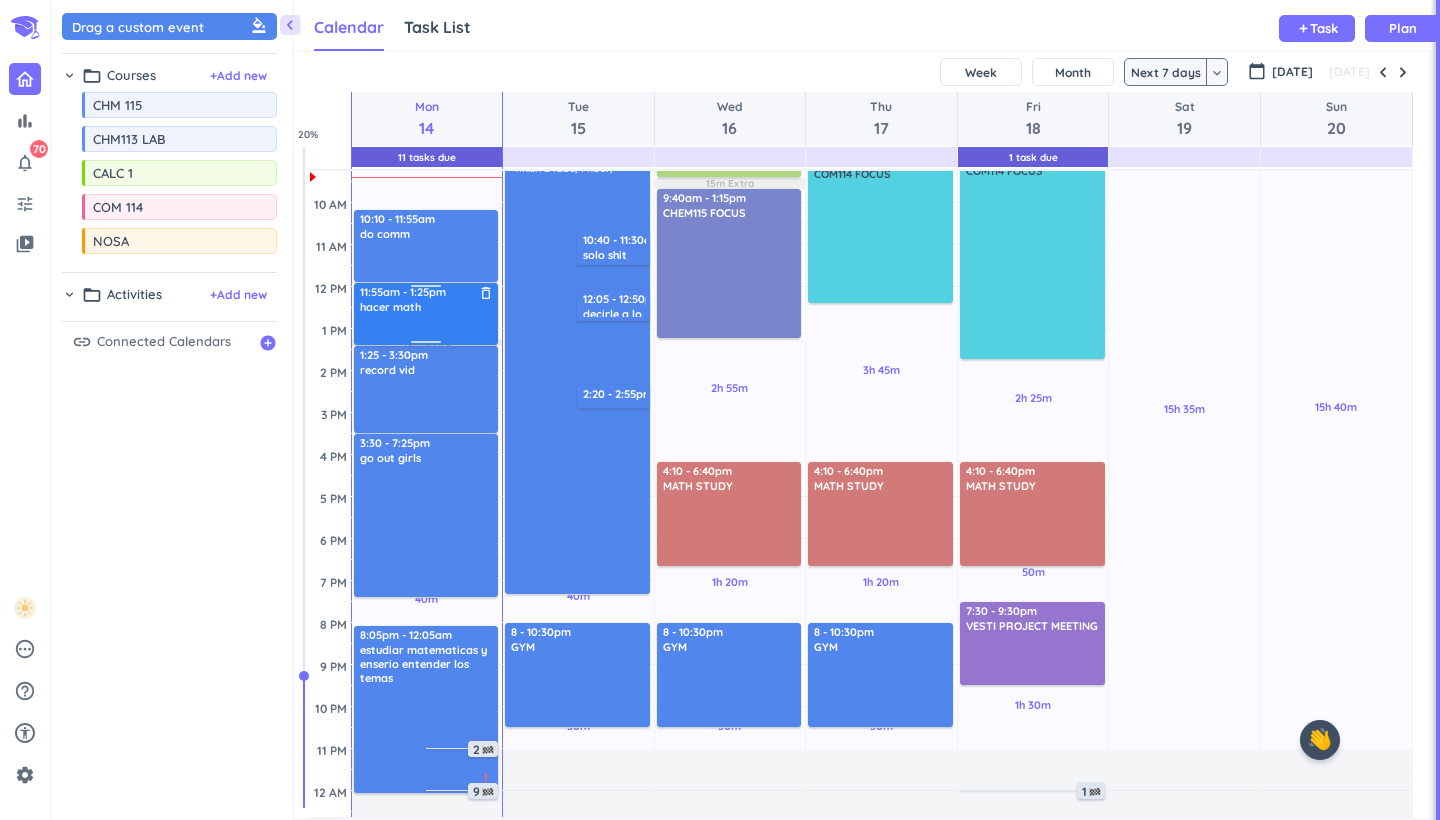 click on "3h 10m Past due Plan 40m Past due Plan 10m Extra Adjust Awake Time Adjust Awake Time 8:05pm - 12:05am estudiar matematicas y enserio entender los temas delete_outline priority_high 2  9  10:10 - 11:55am do comm delete_outline 11:55am - 1:15pm hacer math delete_outline 1:25 - 3:30pm record vid delete_outline 3:30 - 7:25pm go out girls delete_outline 11:55am - 1:25pm hacer math delete_outline" at bounding box center (427, 455) 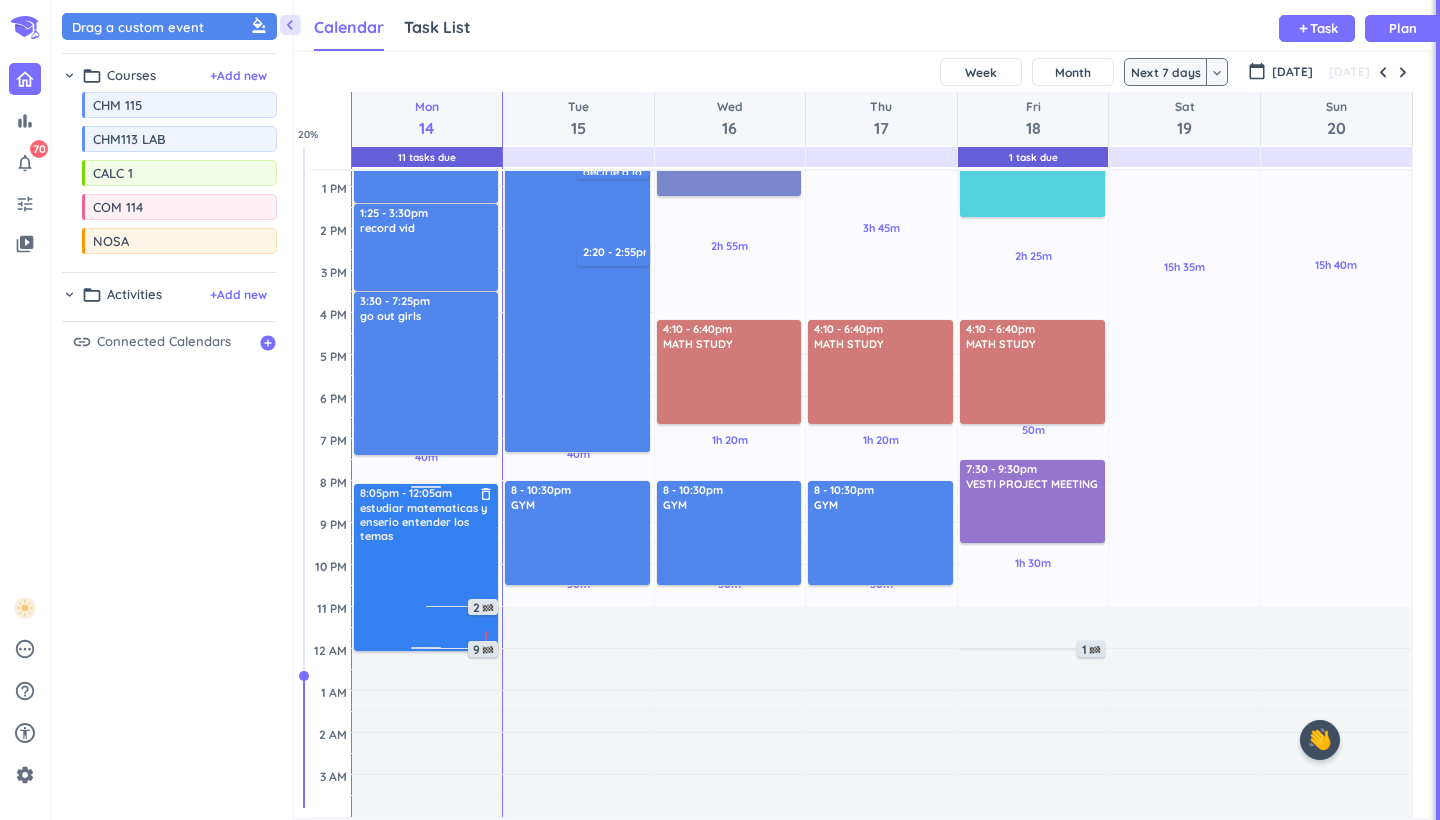 scroll, scrollTop: 362, scrollLeft: 0, axis: vertical 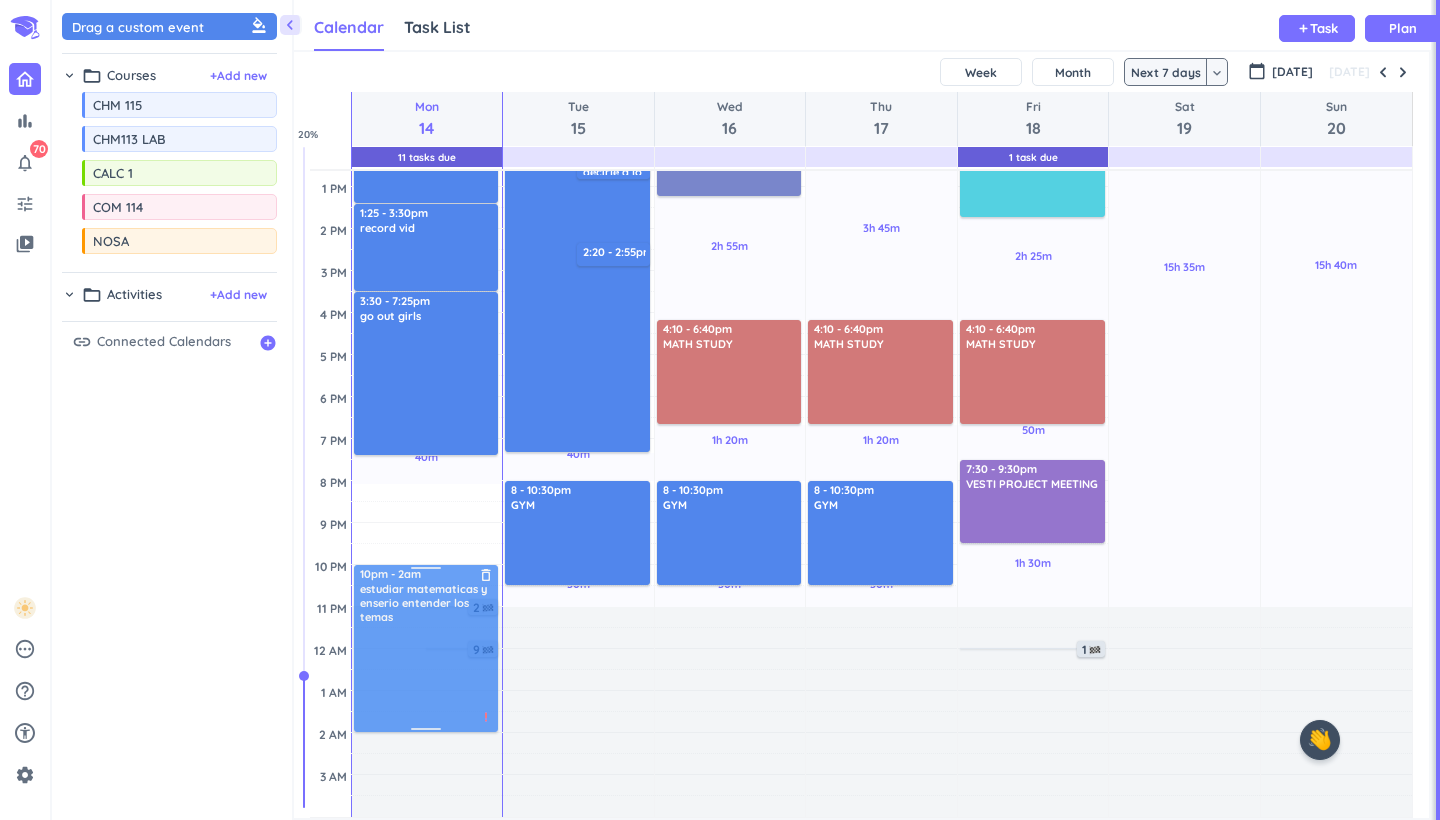 drag, startPoint x: 439, startPoint y: 585, endPoint x: 415, endPoint y: 675, distance: 93.14505 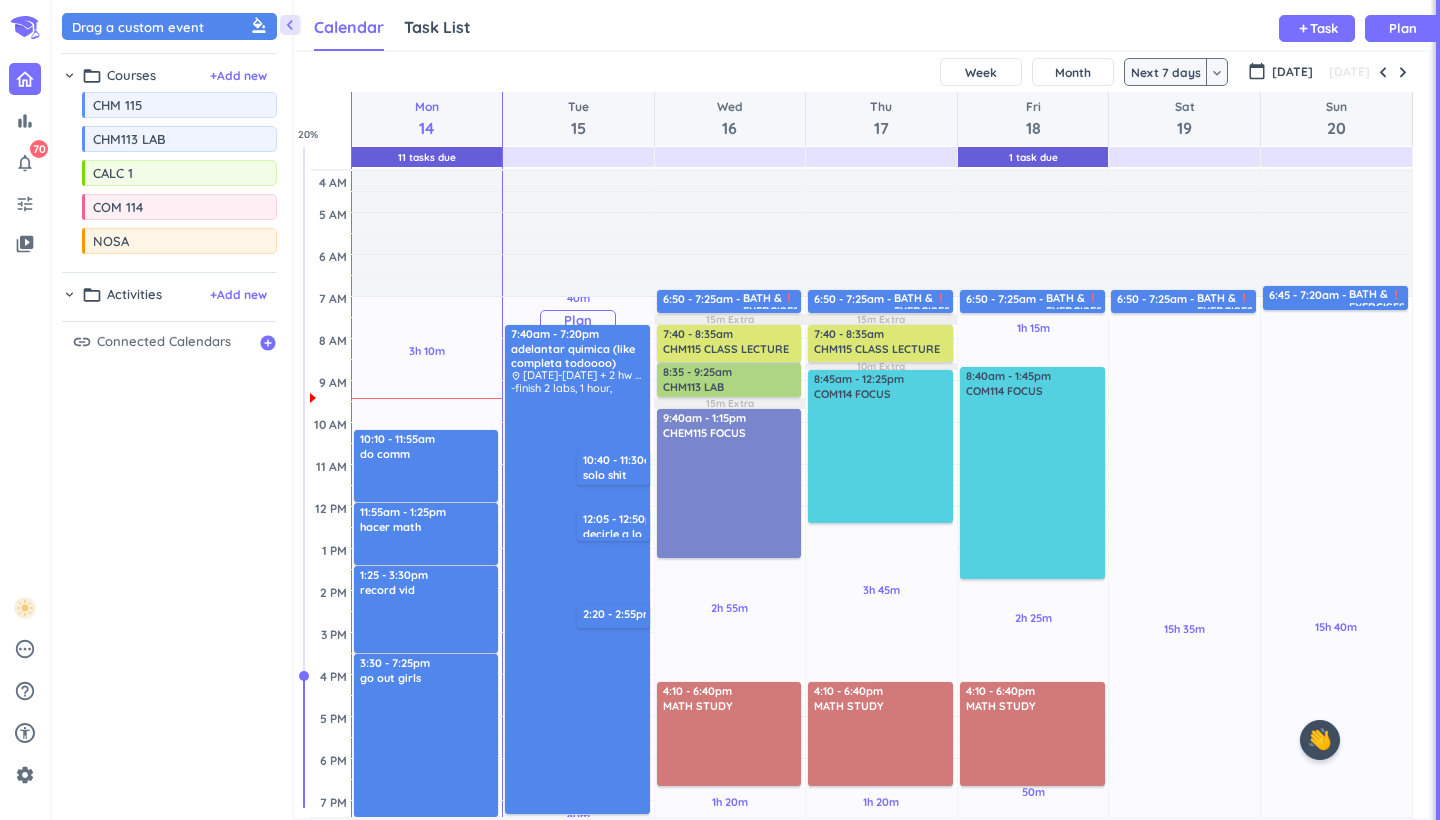 scroll, scrollTop: 0, scrollLeft: 0, axis: both 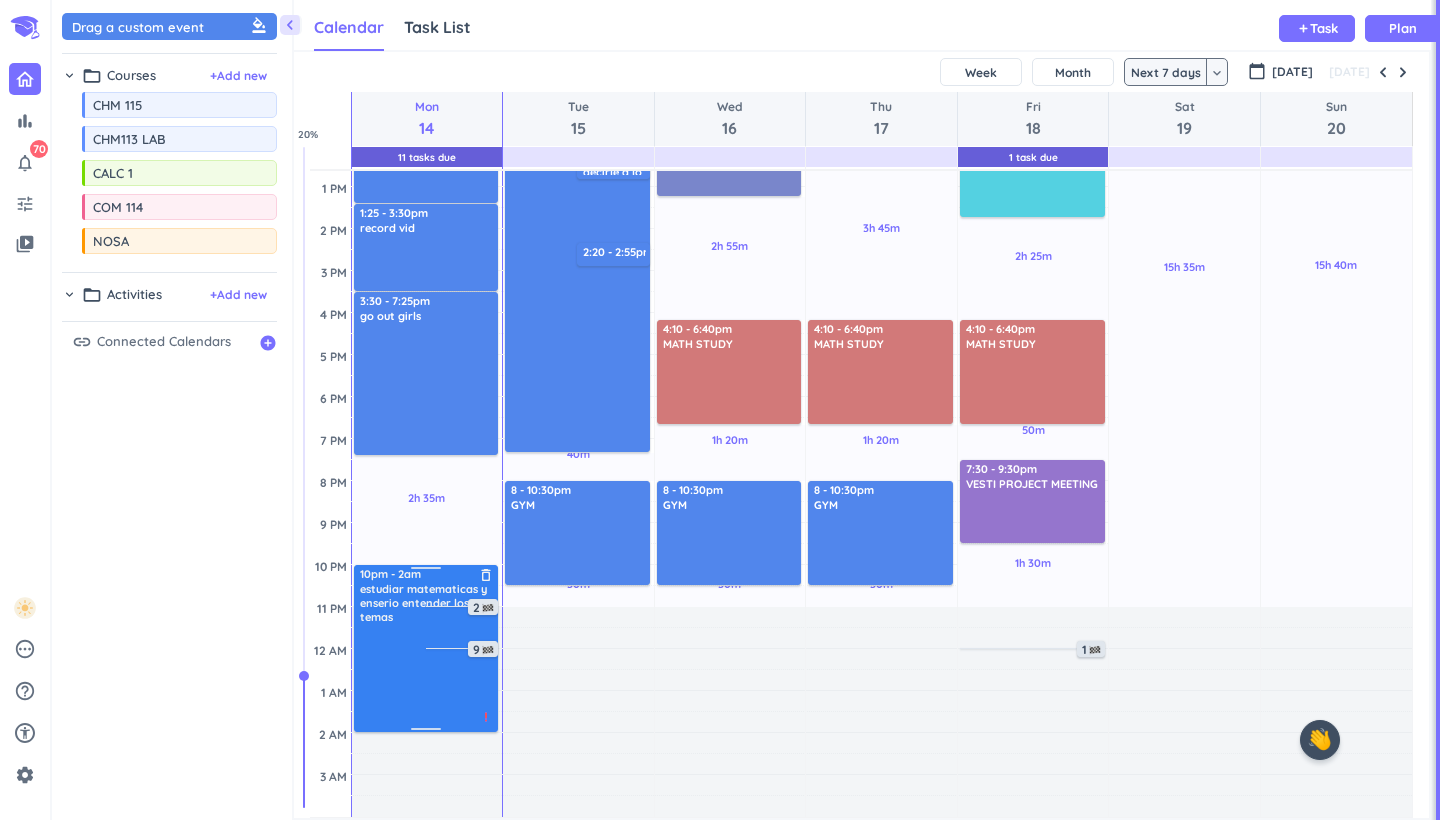 click at bounding box center [427, 677] 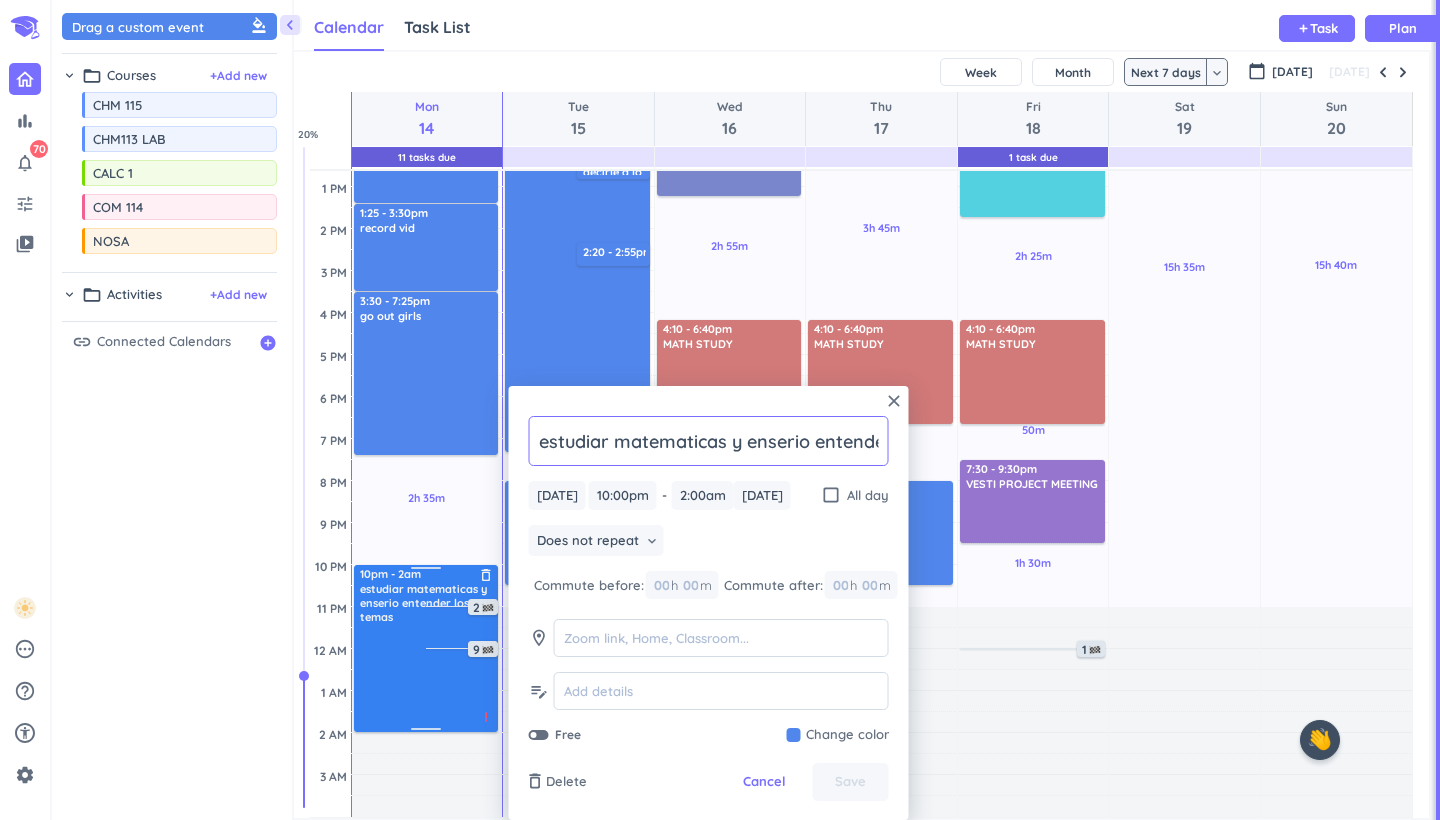 scroll, scrollTop: 0, scrollLeft: 105, axis: horizontal 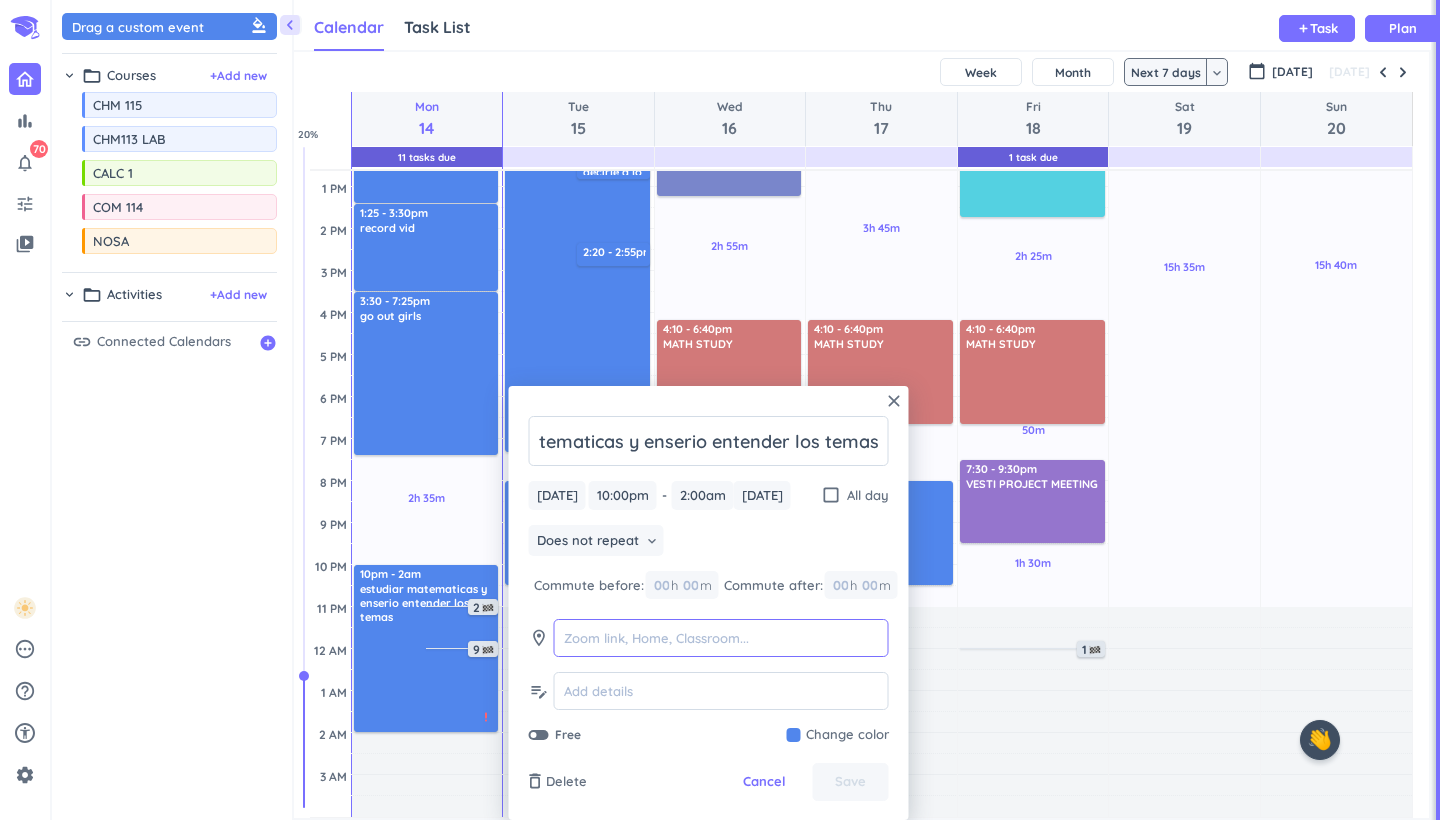 click at bounding box center [721, 638] 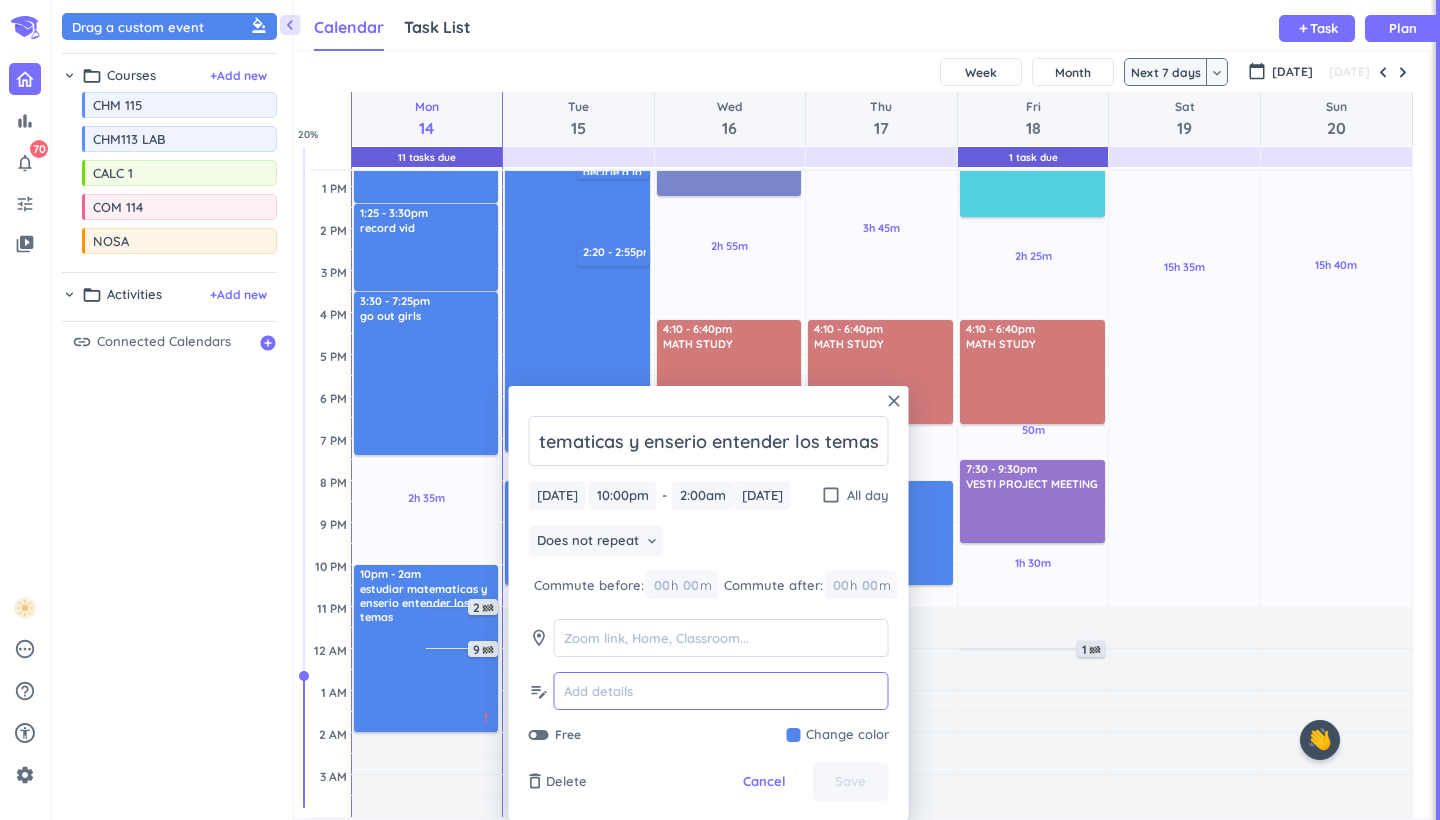 click at bounding box center [721, 691] 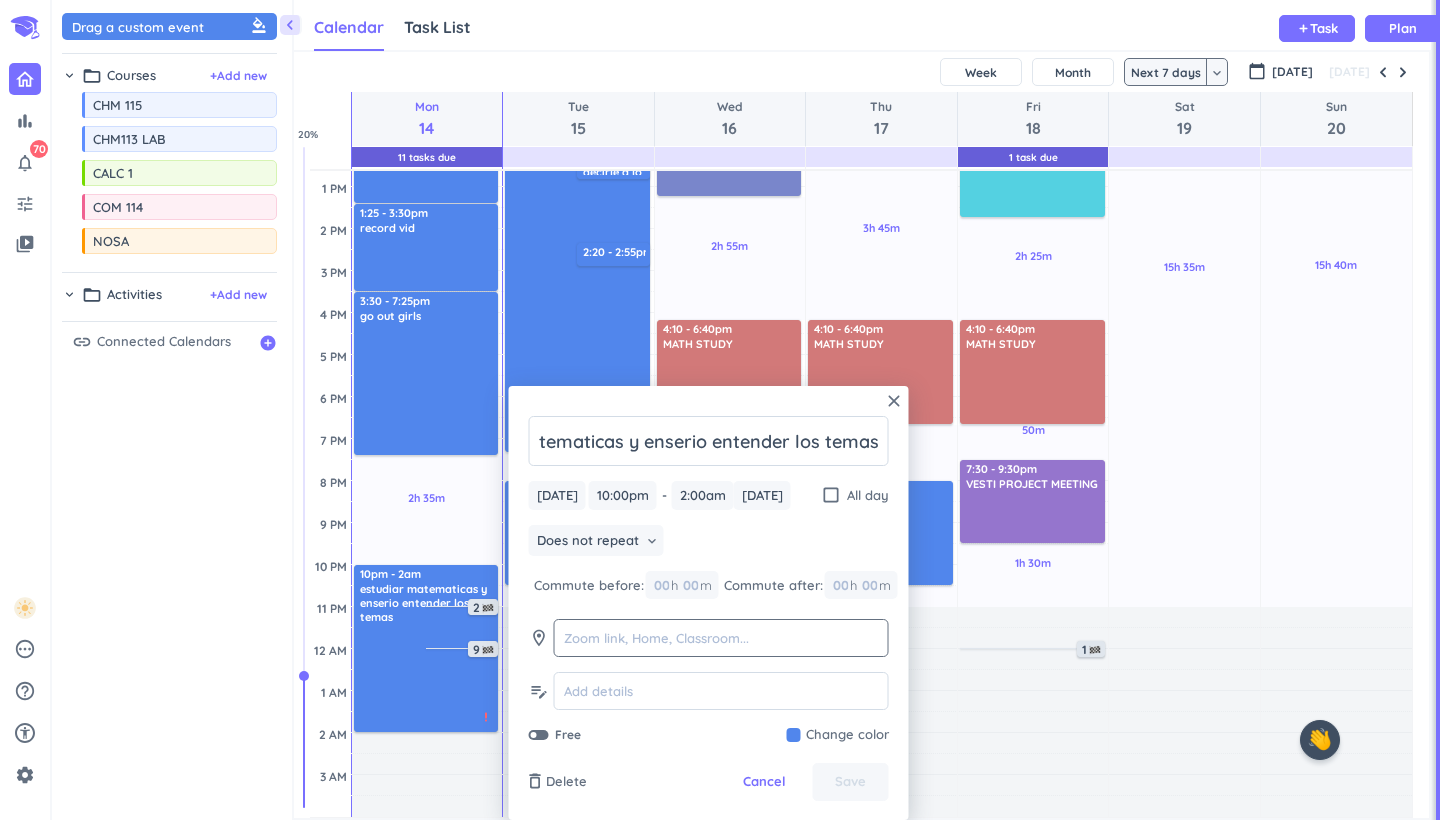 click 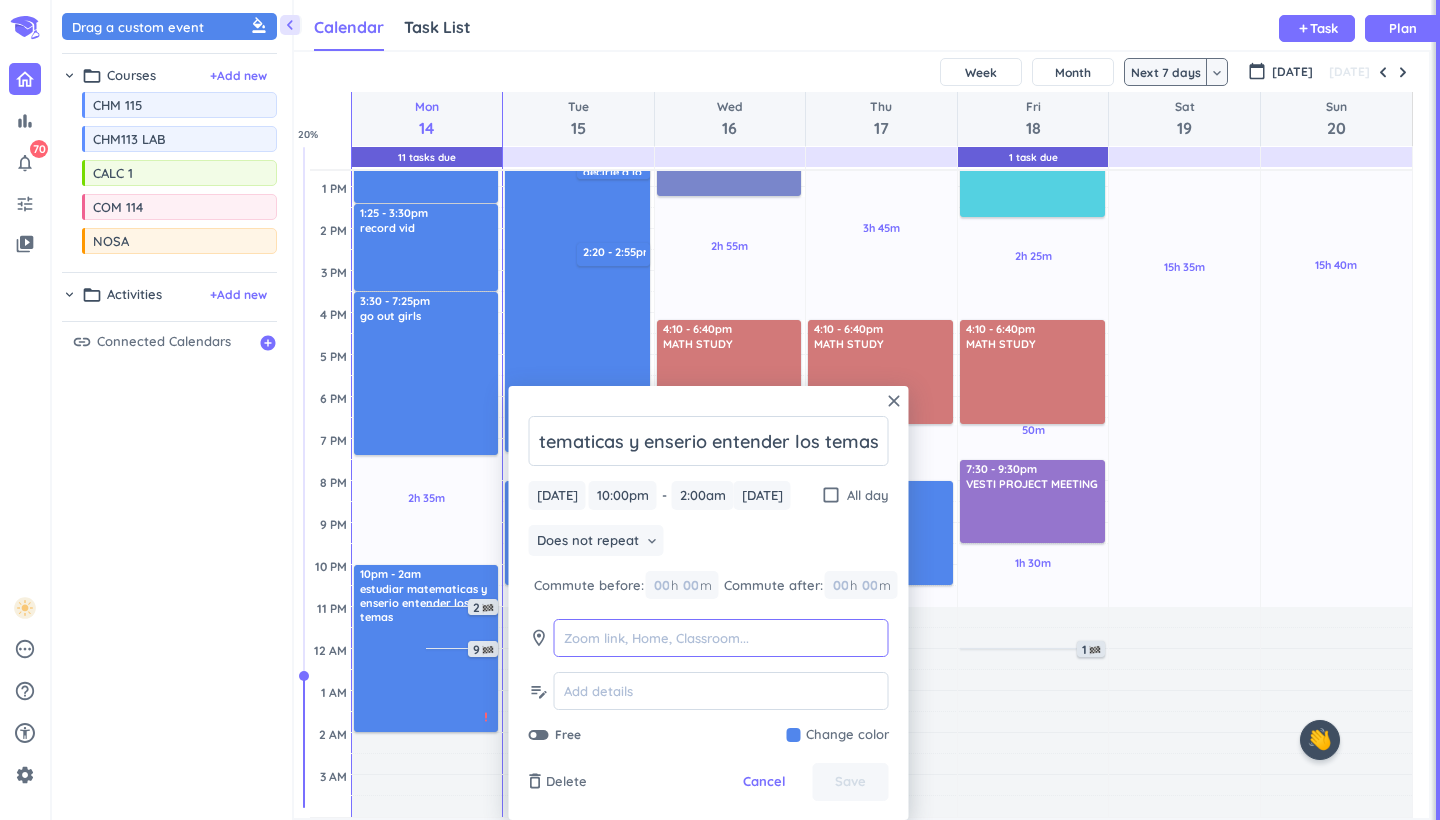 click at bounding box center [721, 638] 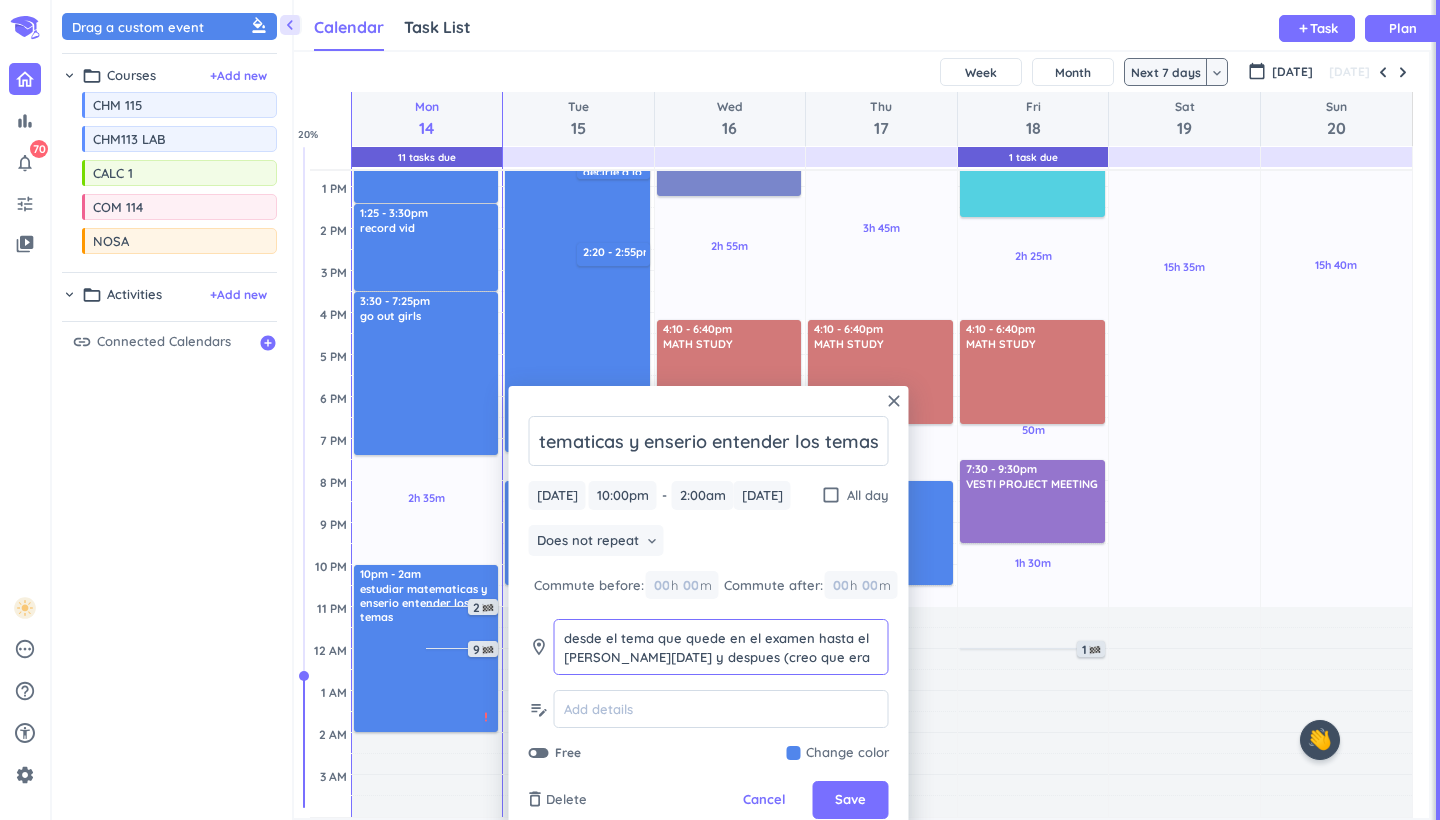 scroll, scrollTop: 17, scrollLeft: 0, axis: vertical 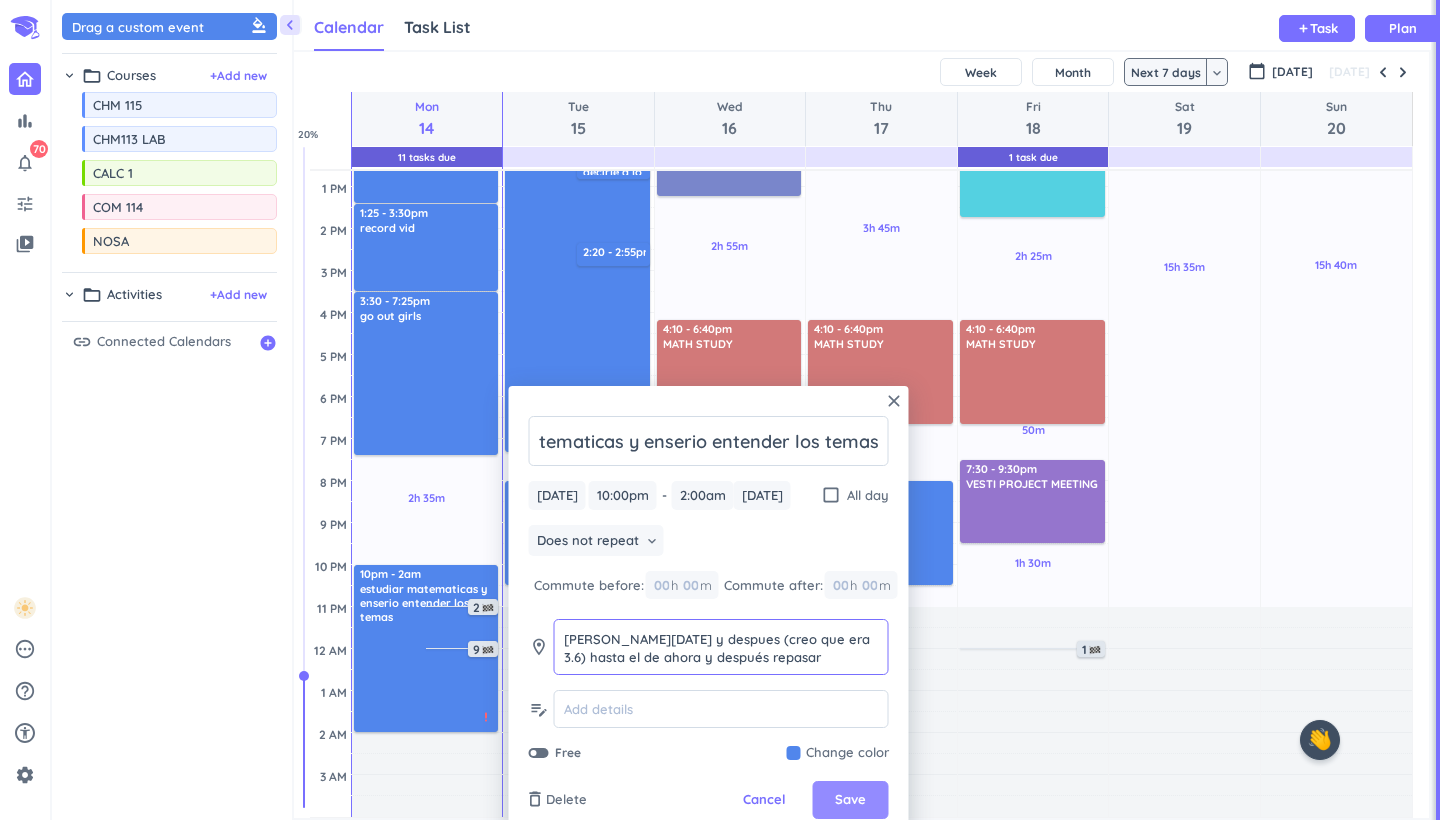 type on "desde el tema que quede en el examen hasta el [PERSON_NAME][DATE] y despues (creo que era 3.6) hasta el de ahora y después repasar" 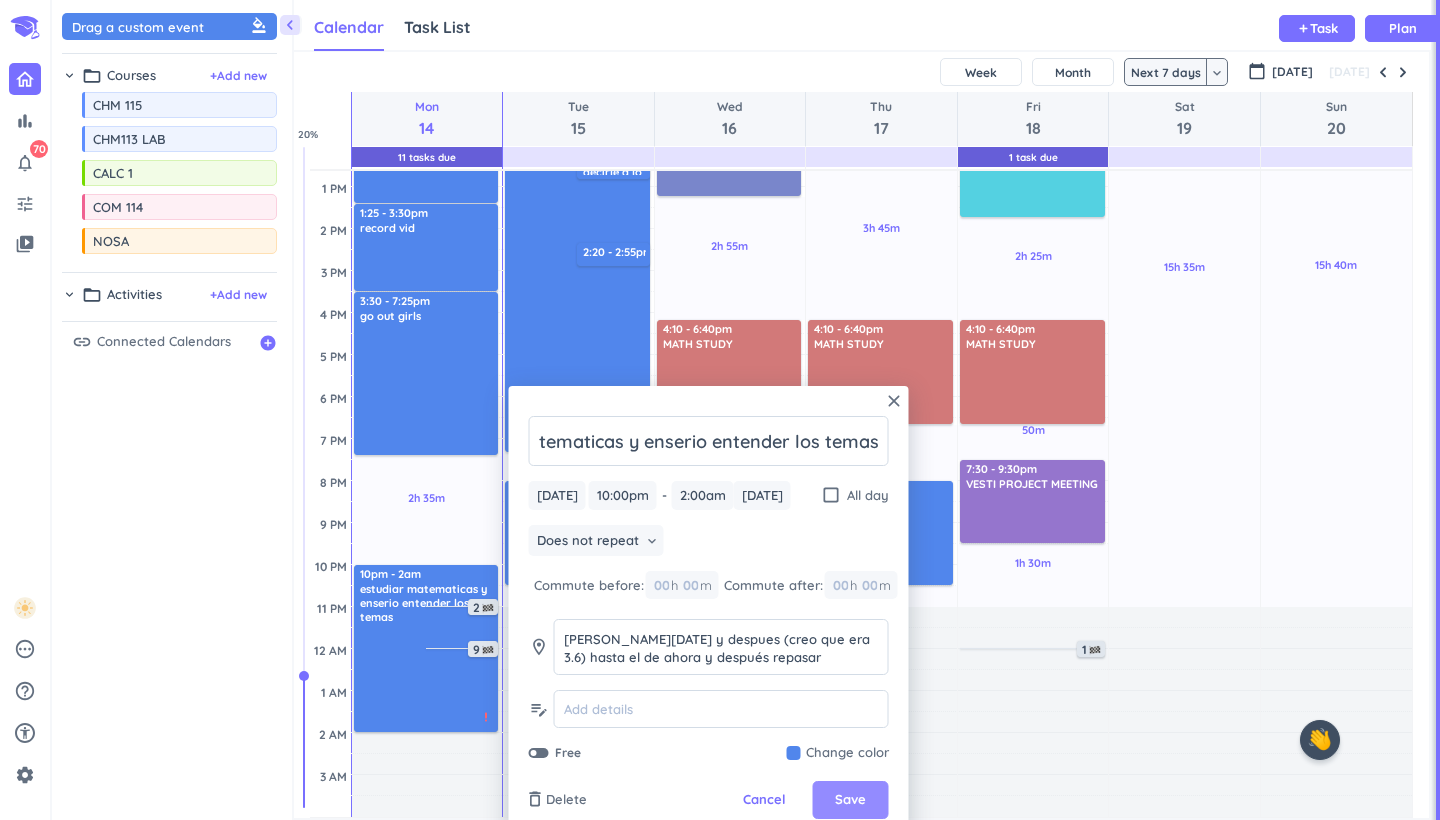 scroll, scrollTop: 0, scrollLeft: 0, axis: both 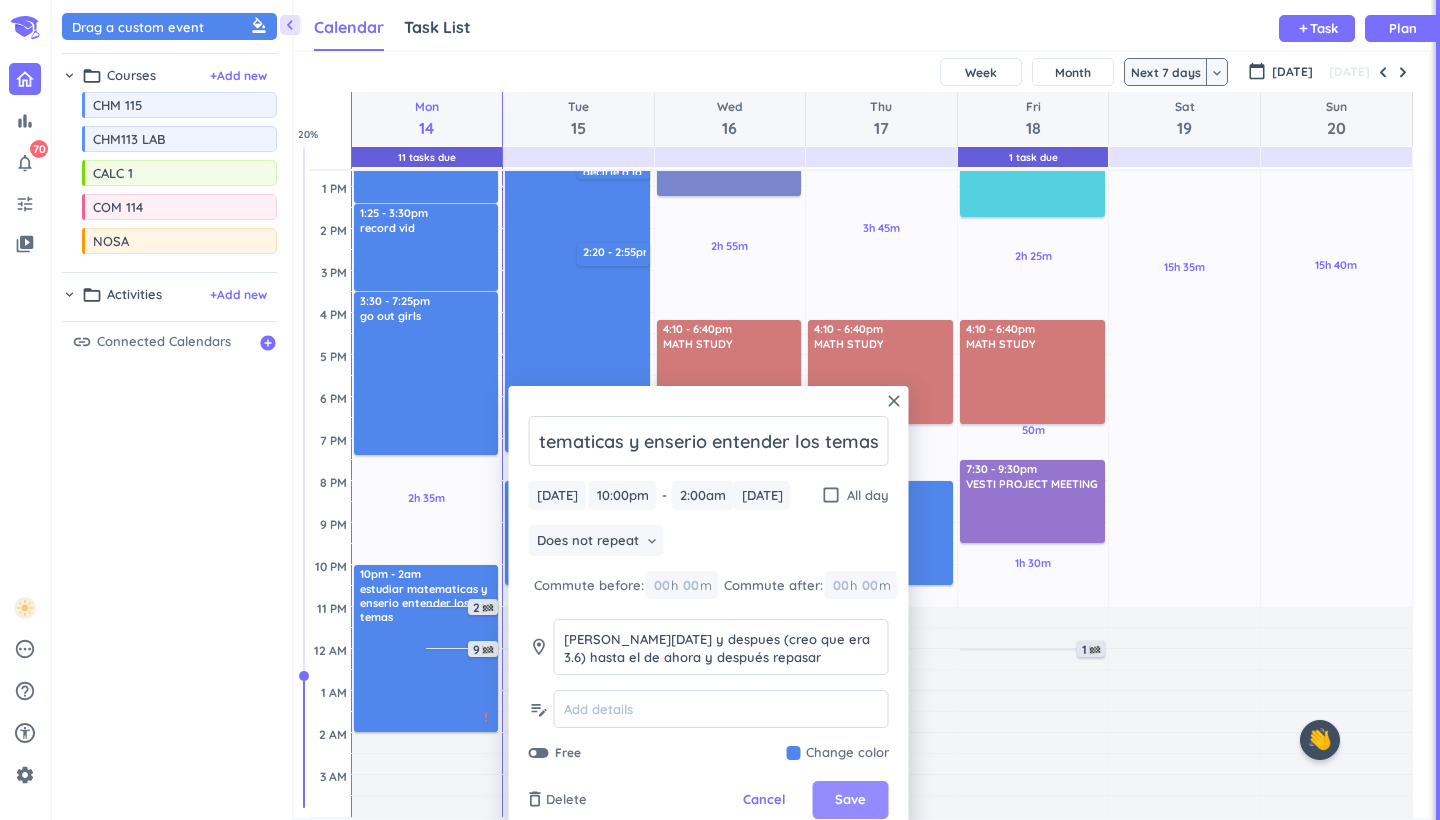 click on "Save" at bounding box center [850, 800] 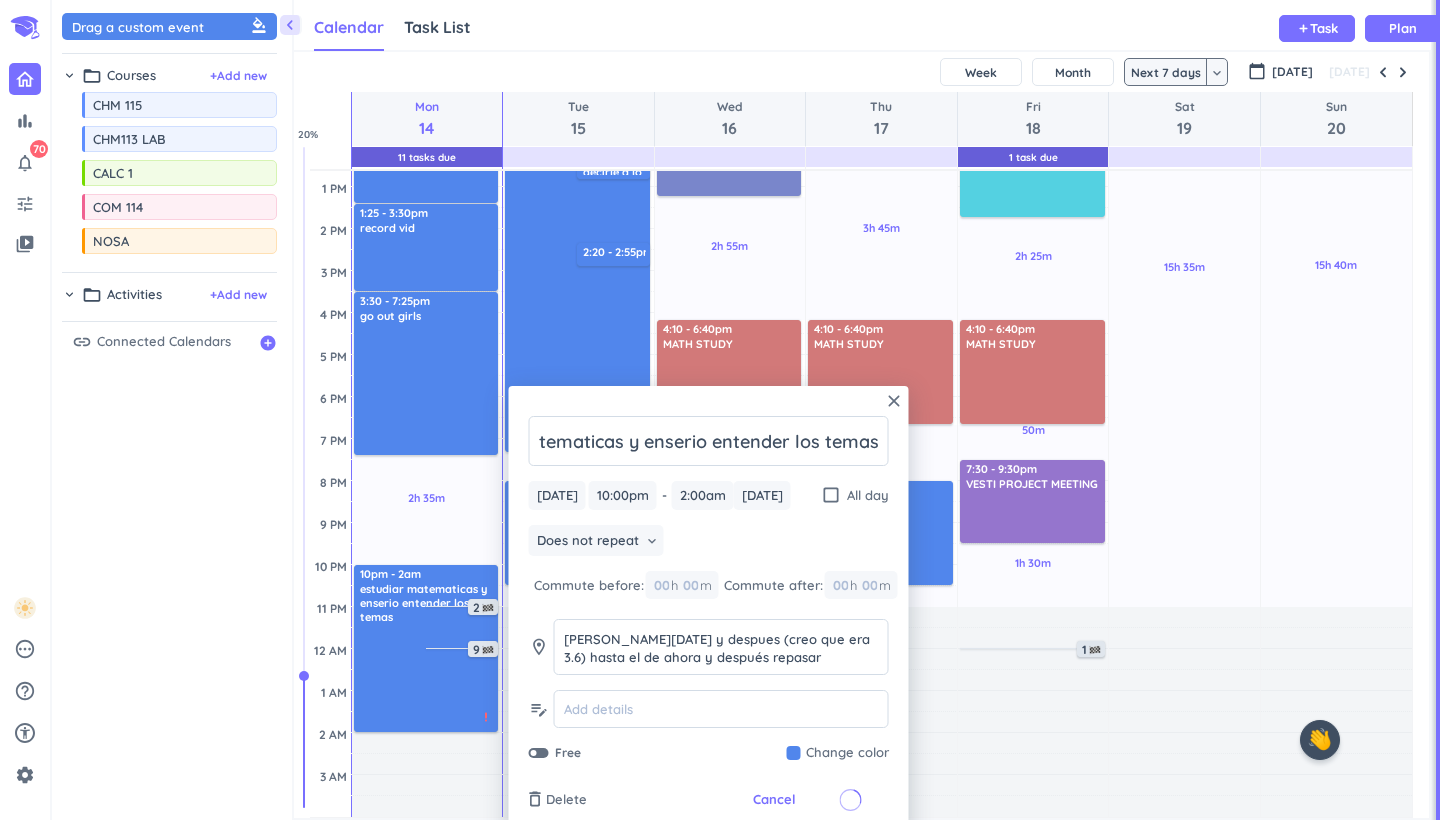 scroll, scrollTop: 0, scrollLeft: 0, axis: both 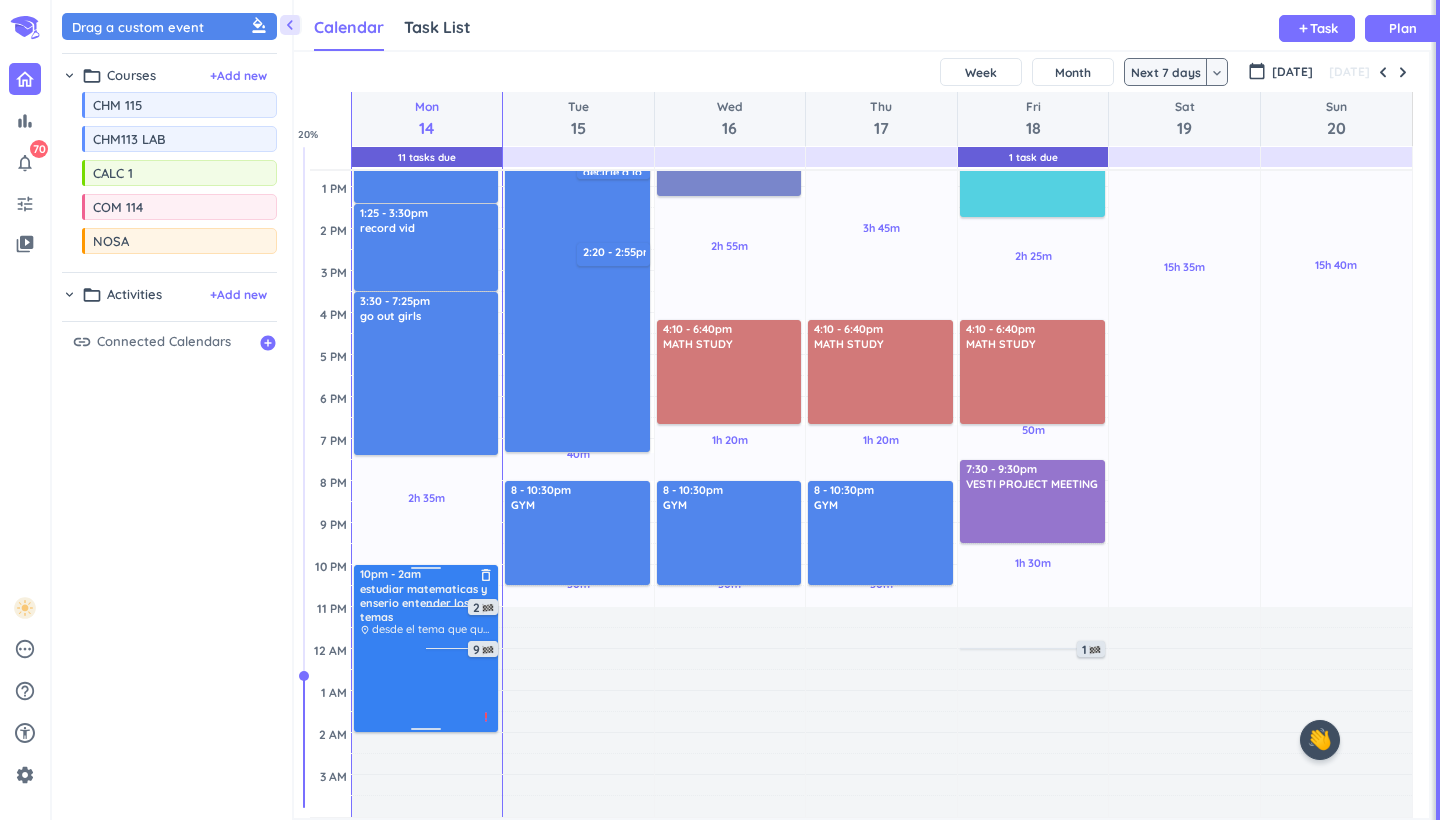 click at bounding box center [427, 682] 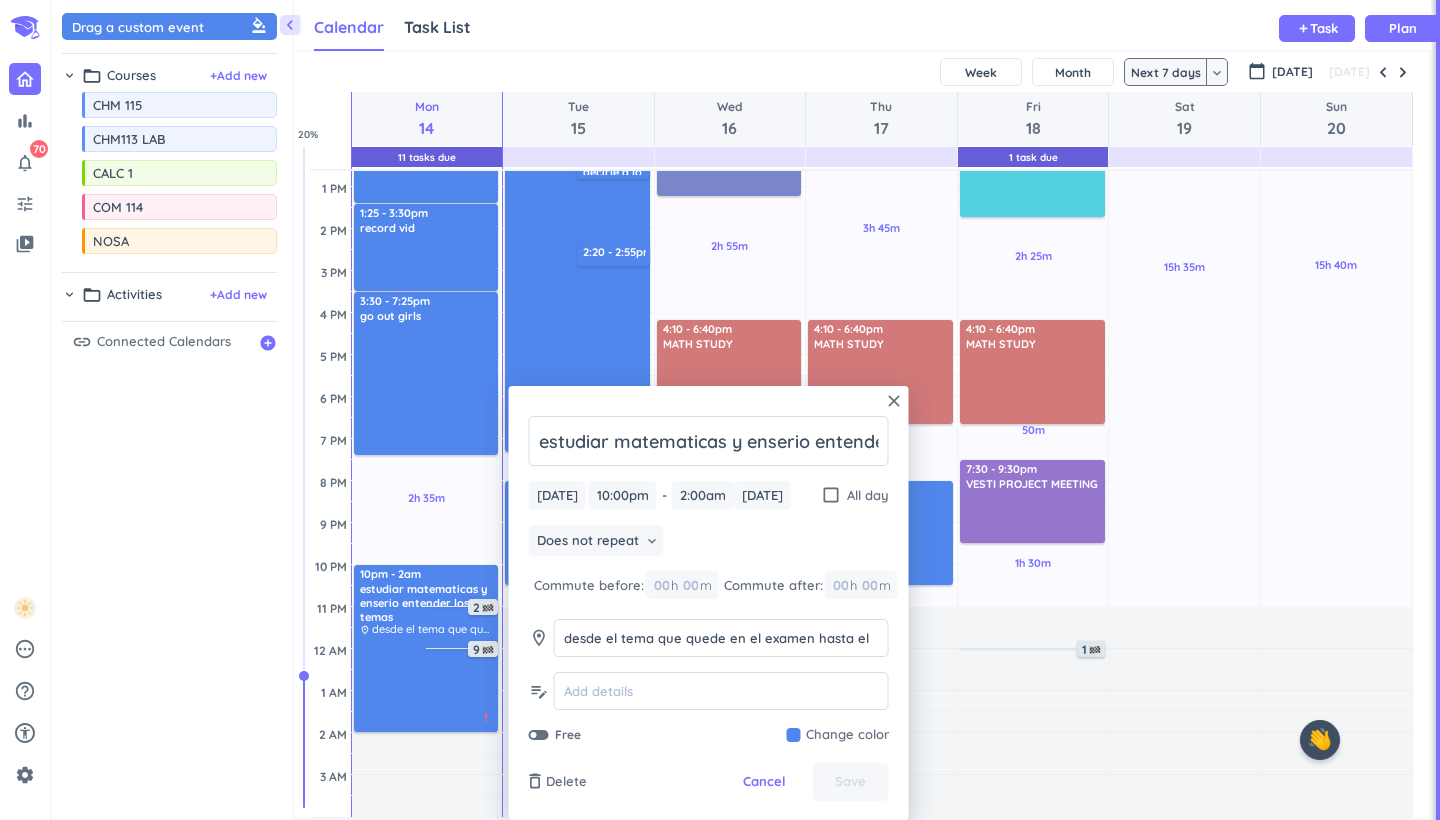scroll, scrollTop: 0, scrollLeft: 105, axis: horizontal 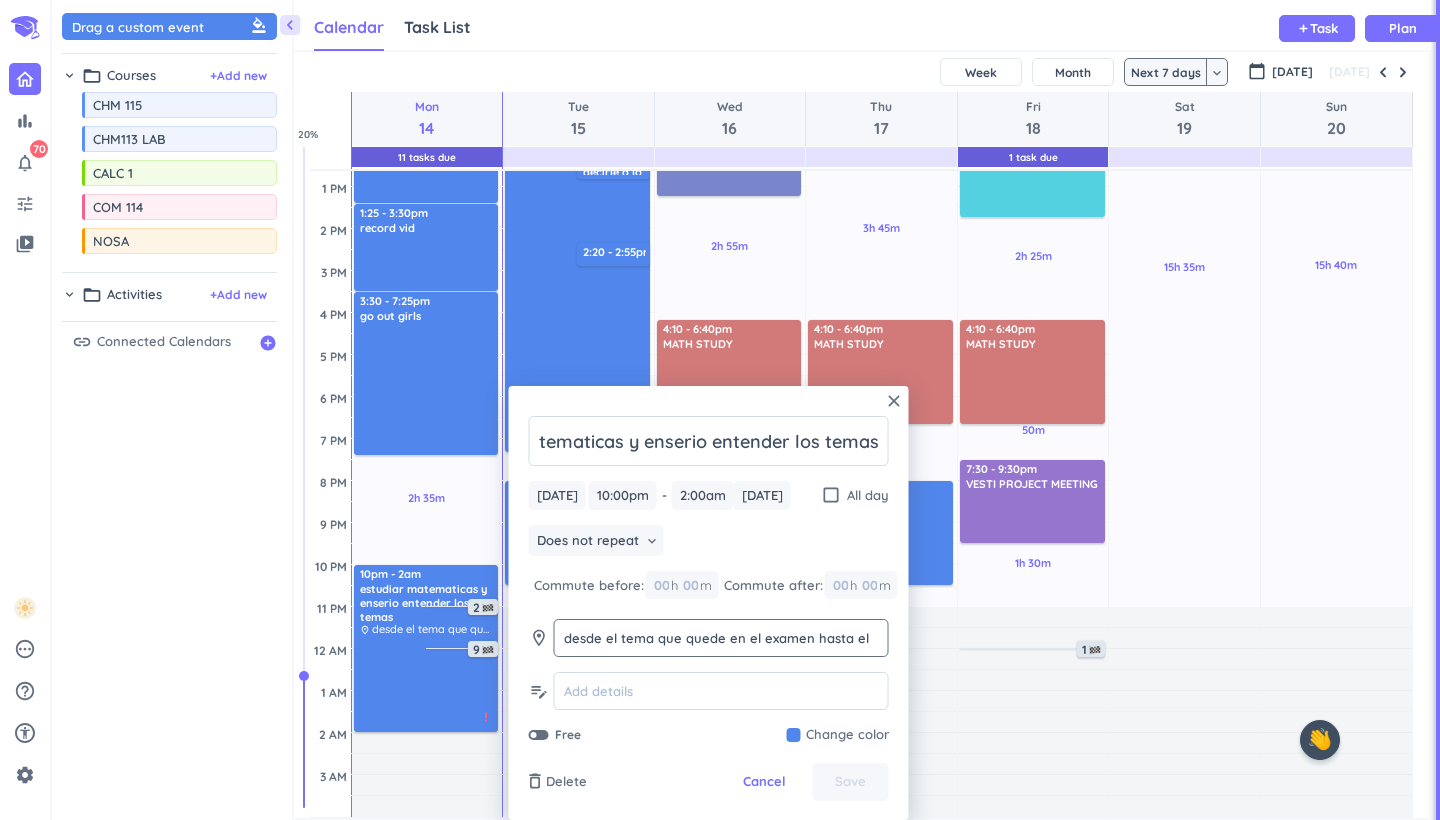 click on "desde el tema que quede en el examen hasta el [PERSON_NAME][DATE] y despues (creo que era 3.6) hasta el de ahora y después repasar" at bounding box center [721, 656] 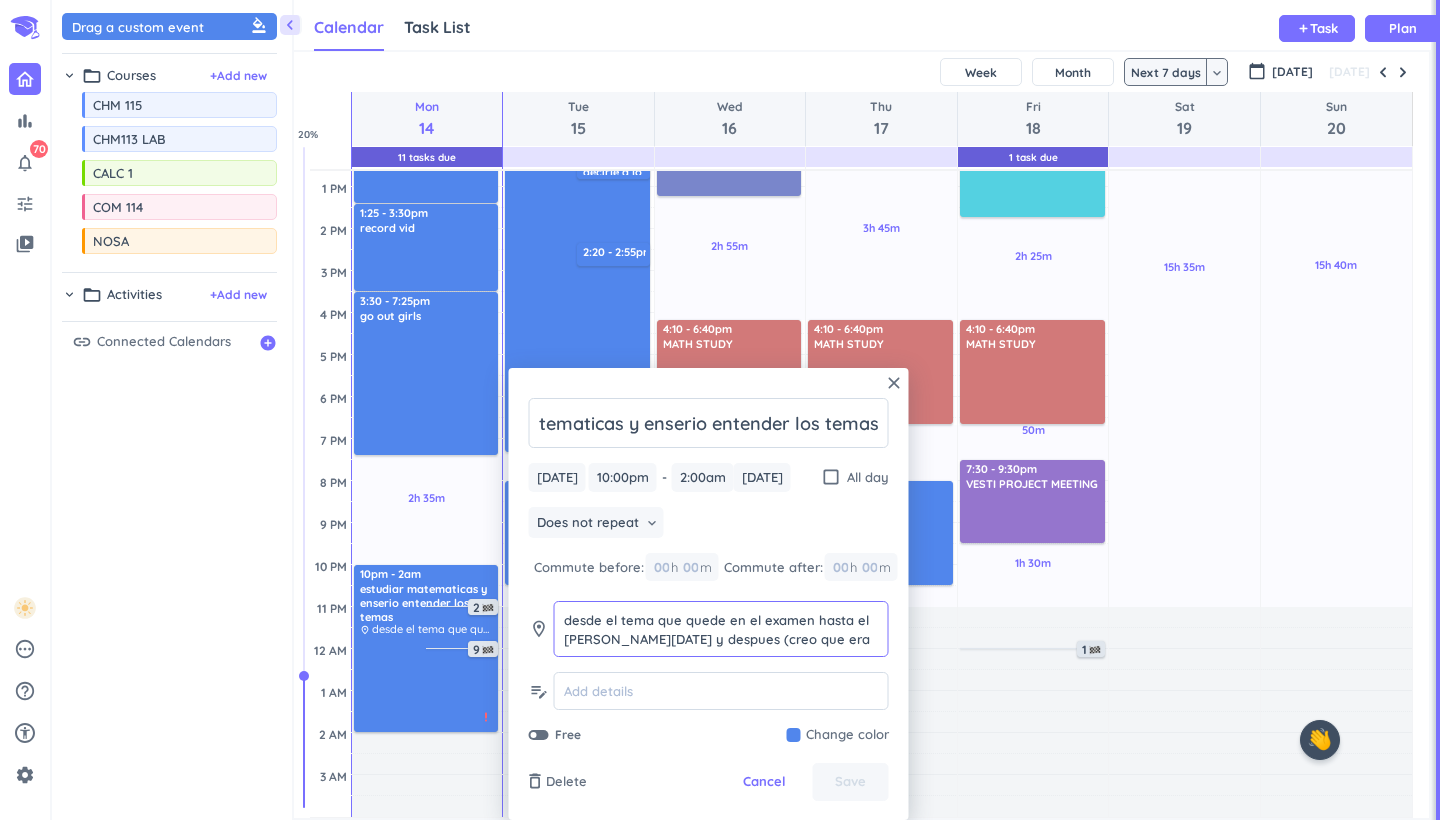 click on "desde el tema que quede en el examen hasta el [PERSON_NAME][DATE] y despues (creo que era 3.6) hasta el de ahora y después repasar" at bounding box center (721, 629) 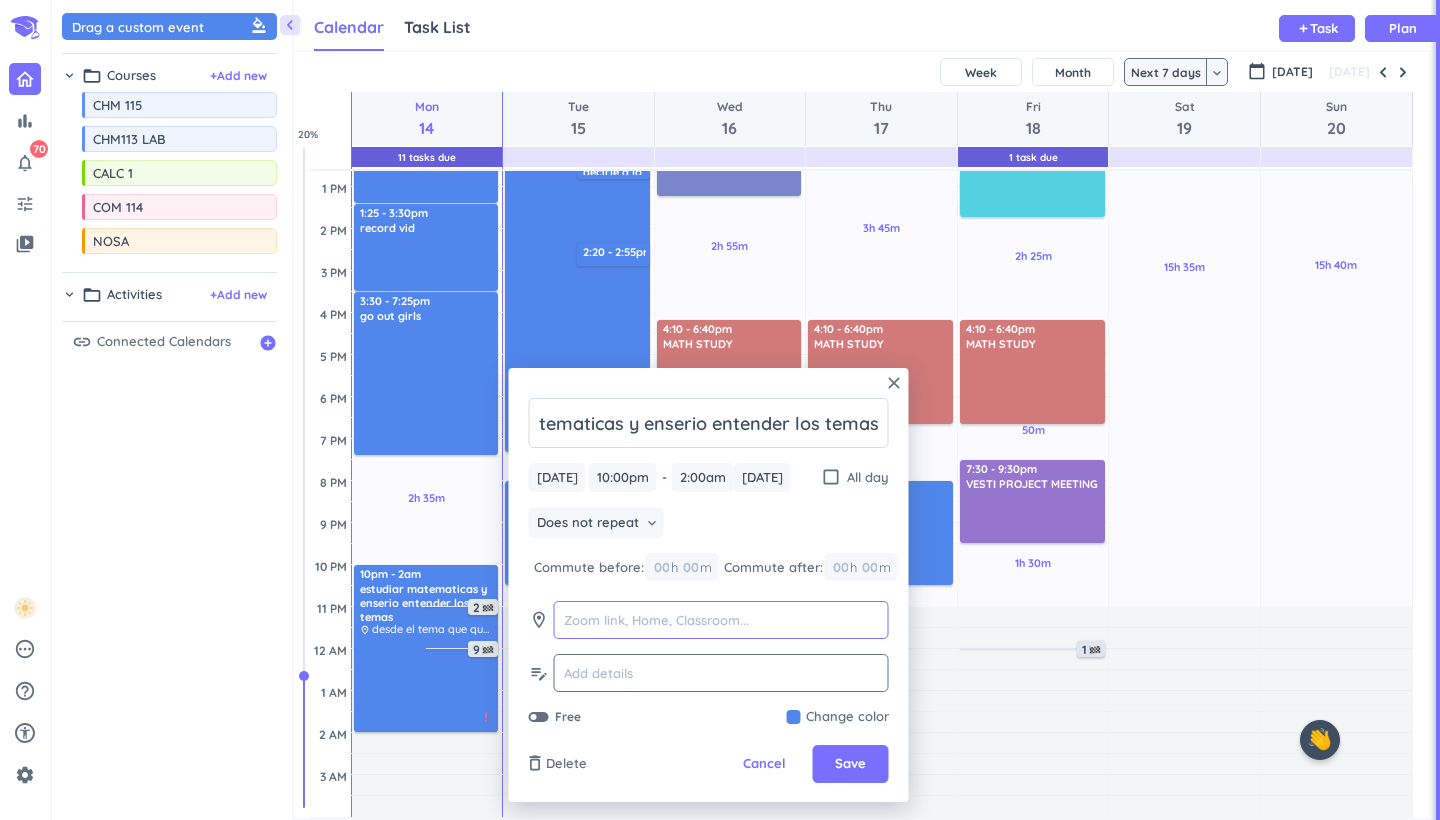 type 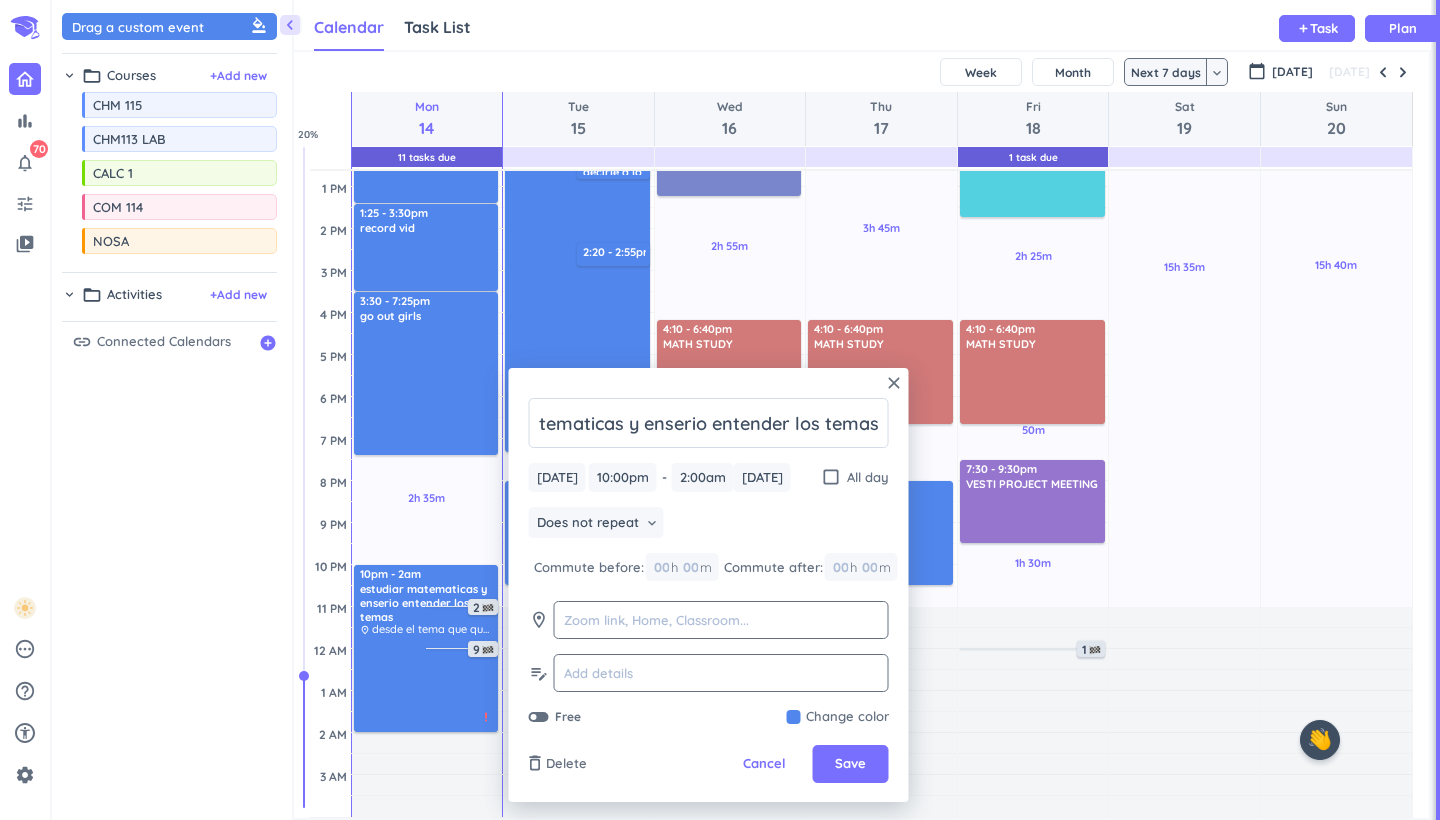 click 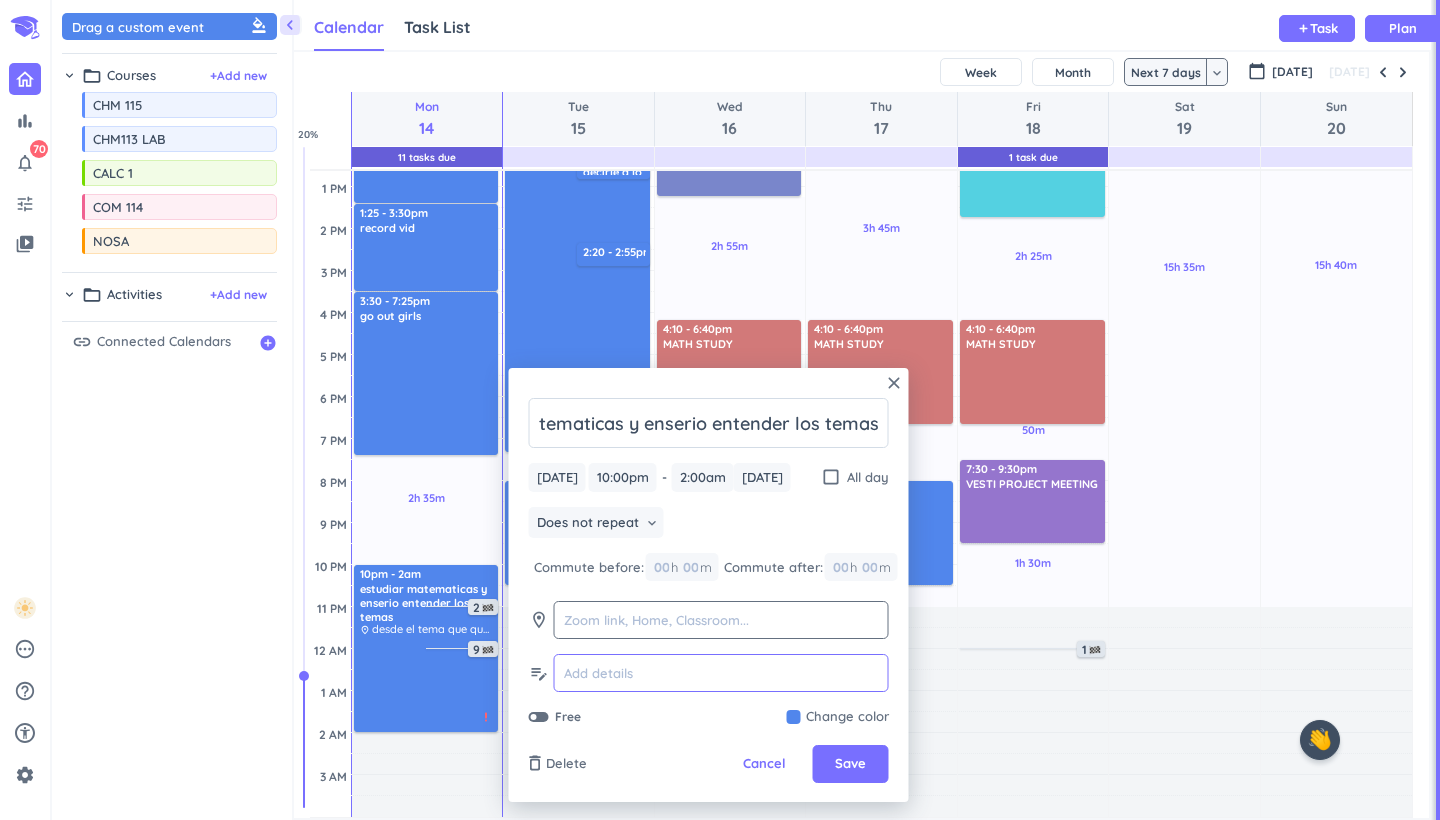 click at bounding box center [721, 673] 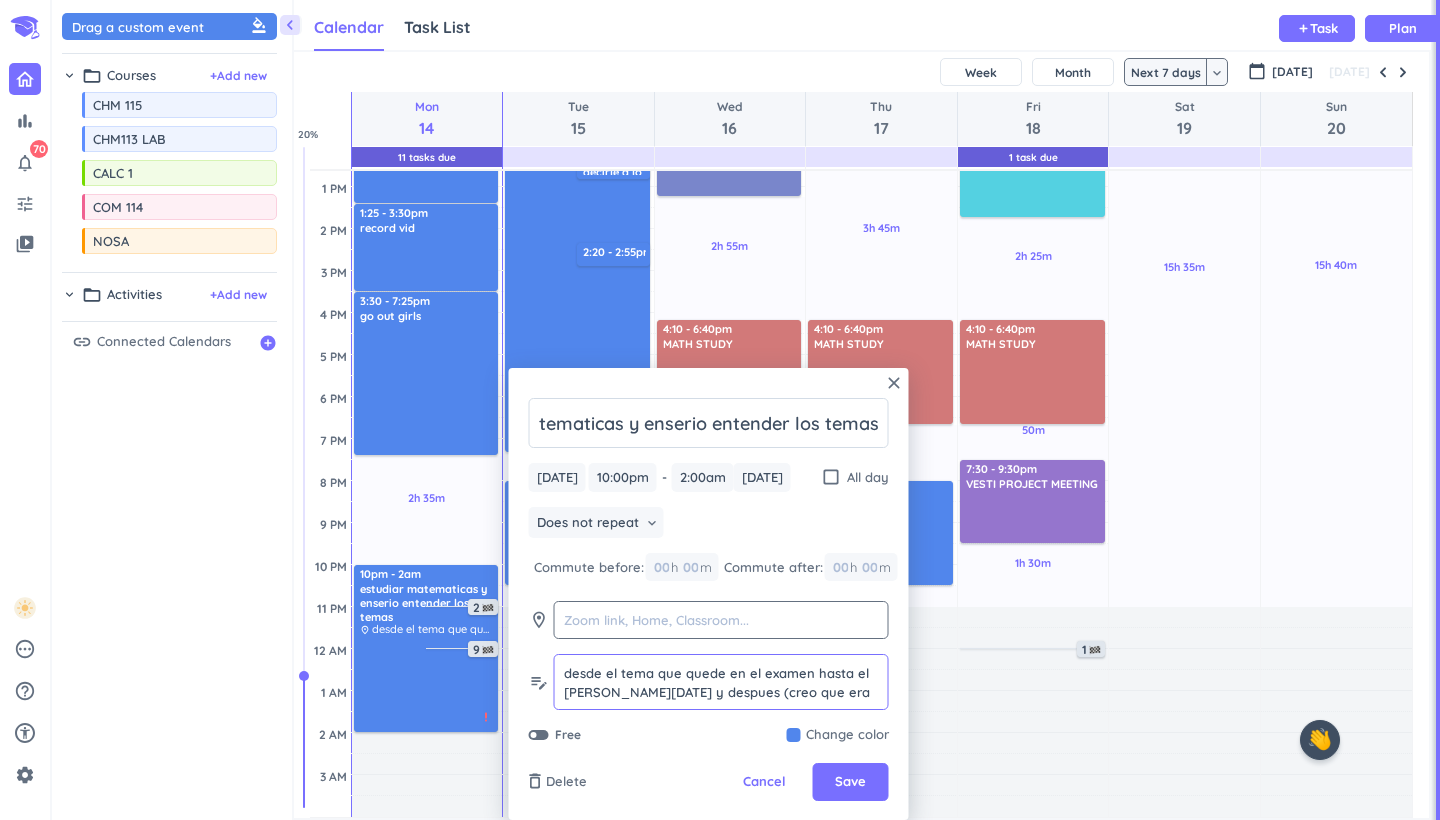 scroll, scrollTop: 17, scrollLeft: 0, axis: vertical 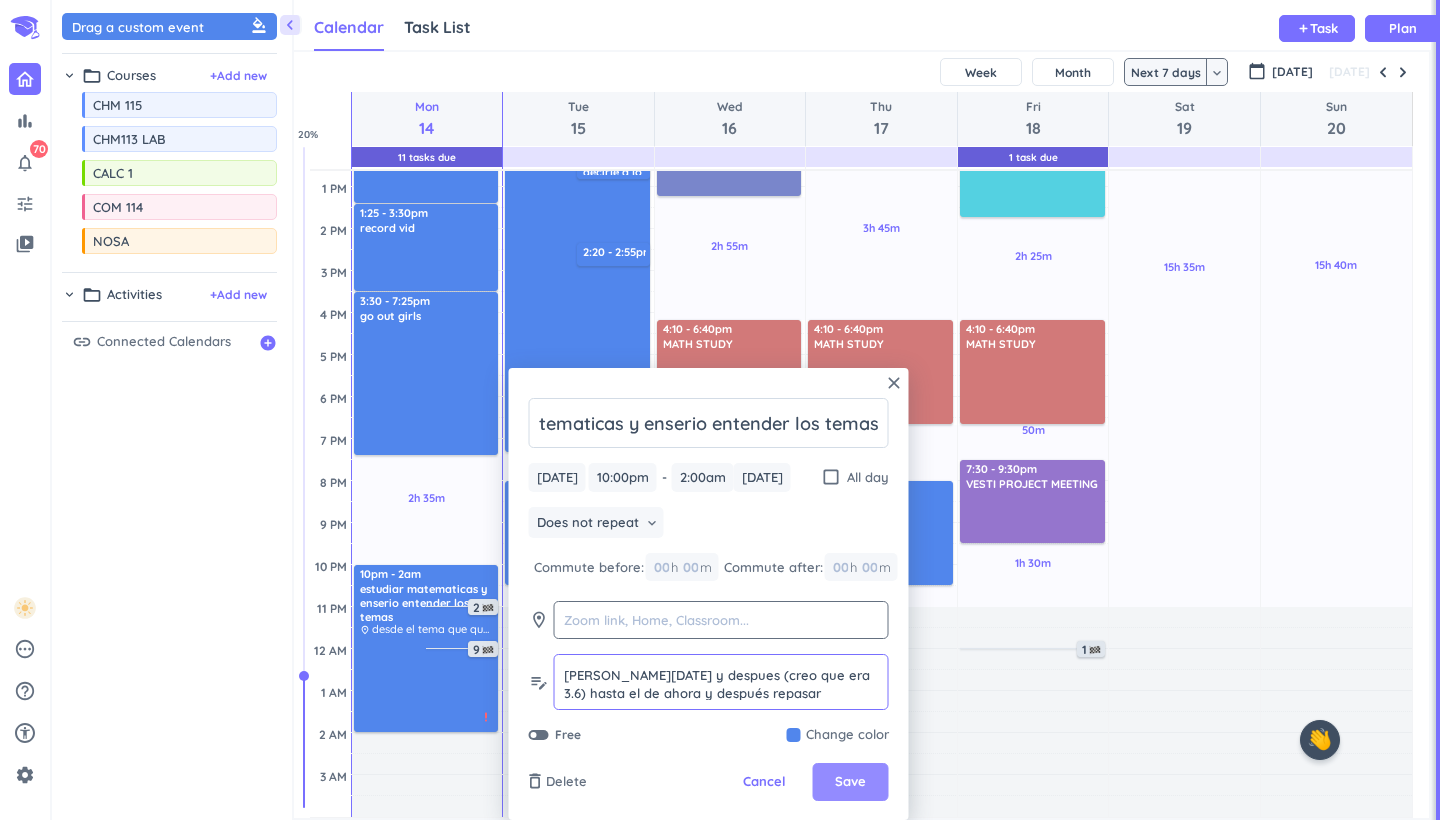 type on "desde el tema que quede en el examen hasta el [PERSON_NAME][DATE] y despues (creo que era 3.6) hasta el de ahora y después repasar" 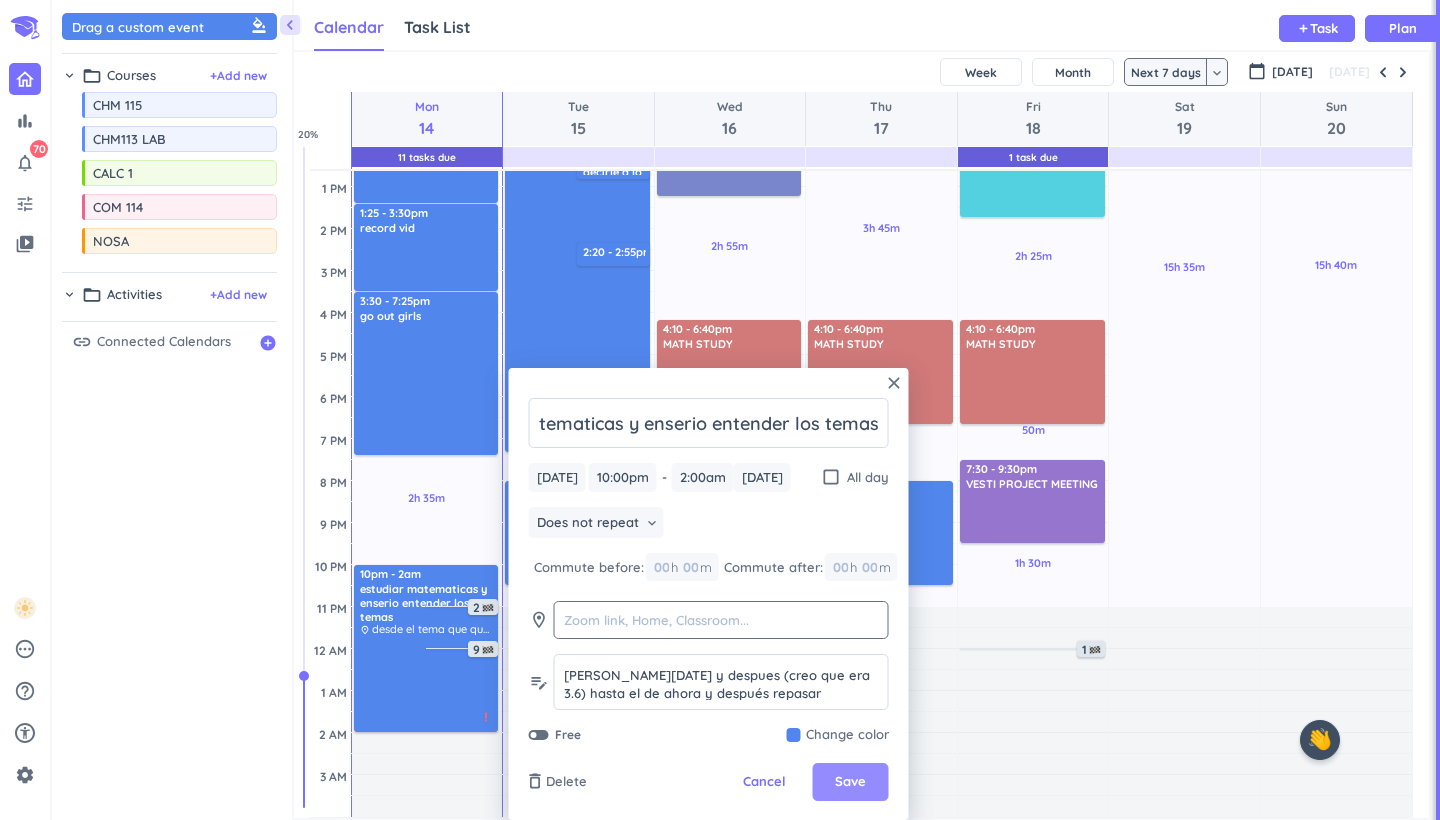 scroll, scrollTop: 0, scrollLeft: 0, axis: both 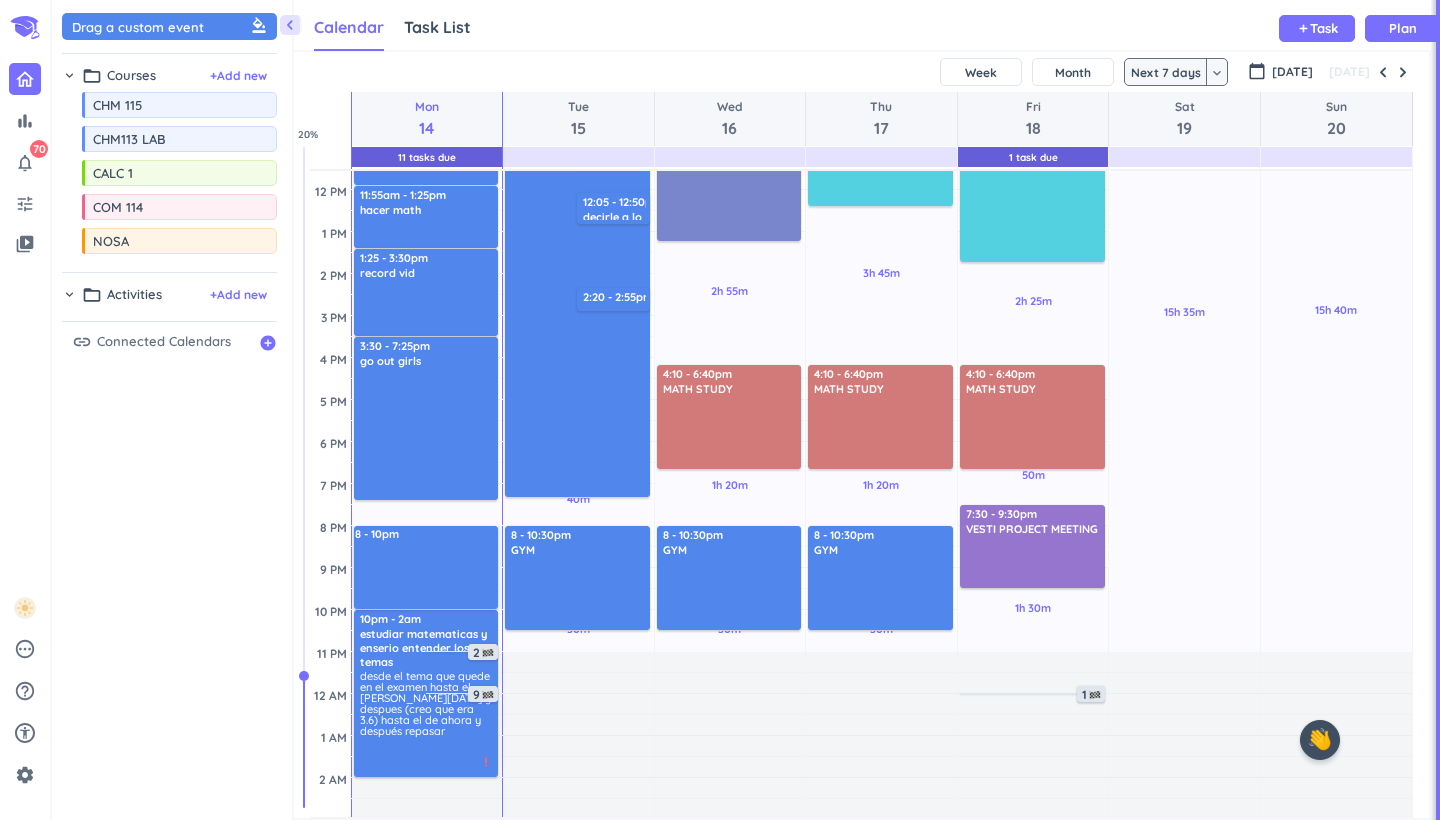 drag, startPoint x: 417, startPoint y: 529, endPoint x: 416, endPoint y: 609, distance: 80.00625 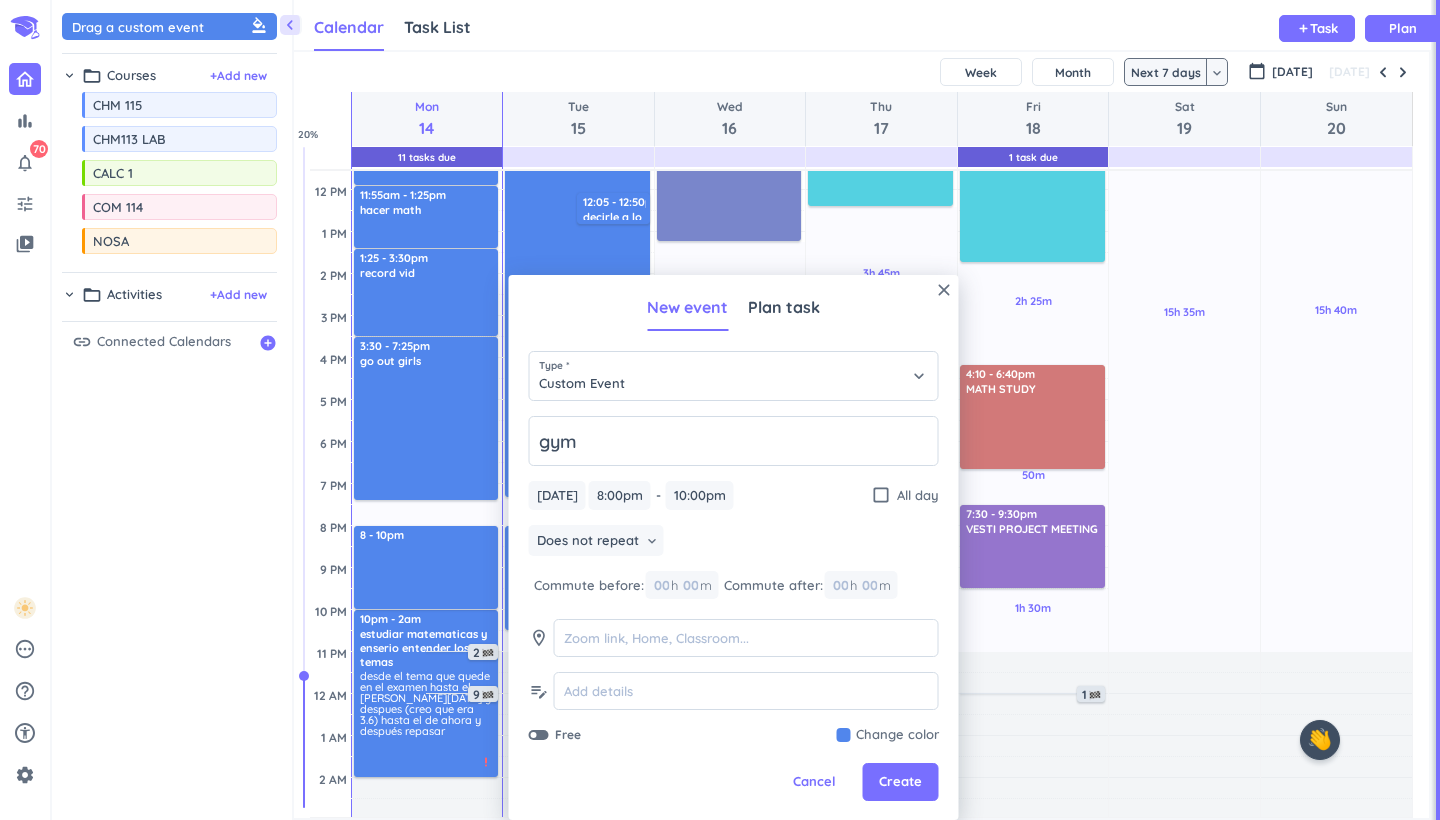 type on "gym" 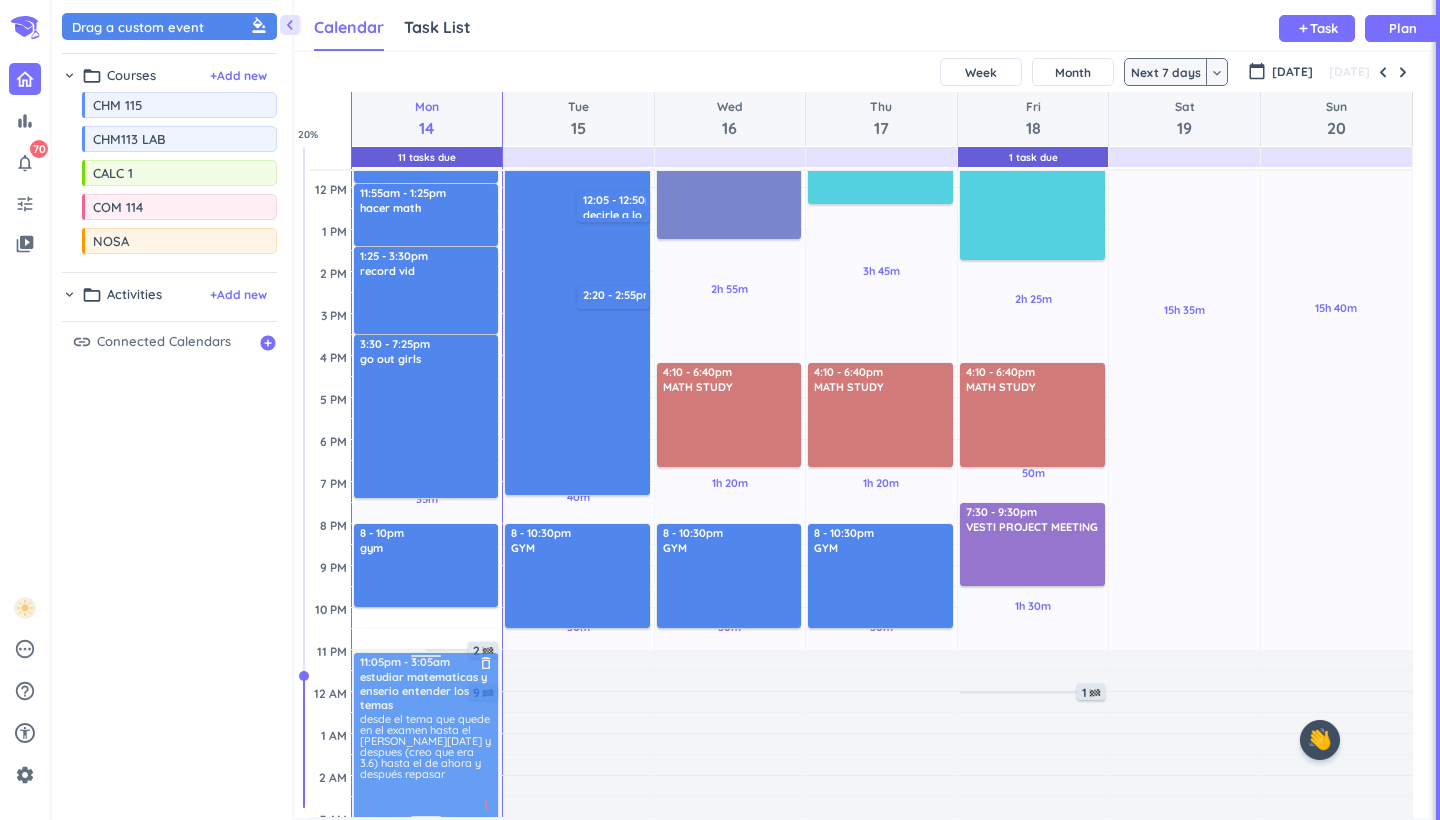click on "3h 10m Past due Plan 35m Past due Plan Adjust Awake Time Adjust Awake Time 10pm - 2am estudiar matematicas y enserio entender los temas delete_outline desde el tema que quede en el examen hasta el [PERSON_NAME][DATE] y despues (creo que era 3.6) hasta el de ahora y después repasar  priority_high 2  9  10:10 - 11:55am do comm delete_outline 11:55am - 1:25pm hacer math delete_outline 1:25 - 3:30pm record vid delete_outline 3:30 - 7:25pm go out girls delete_outline 8 - 10pm gym  delete_outline 11:05pm - 3:05am estudiar matematicas y enserio entender los temas delete_outline desde el tema que quede en el examen hasta el [PERSON_NAME][DATE] y despues (creo que era 3.6) hasta el de ahora y después repasar  priority_high" at bounding box center [427, 356] 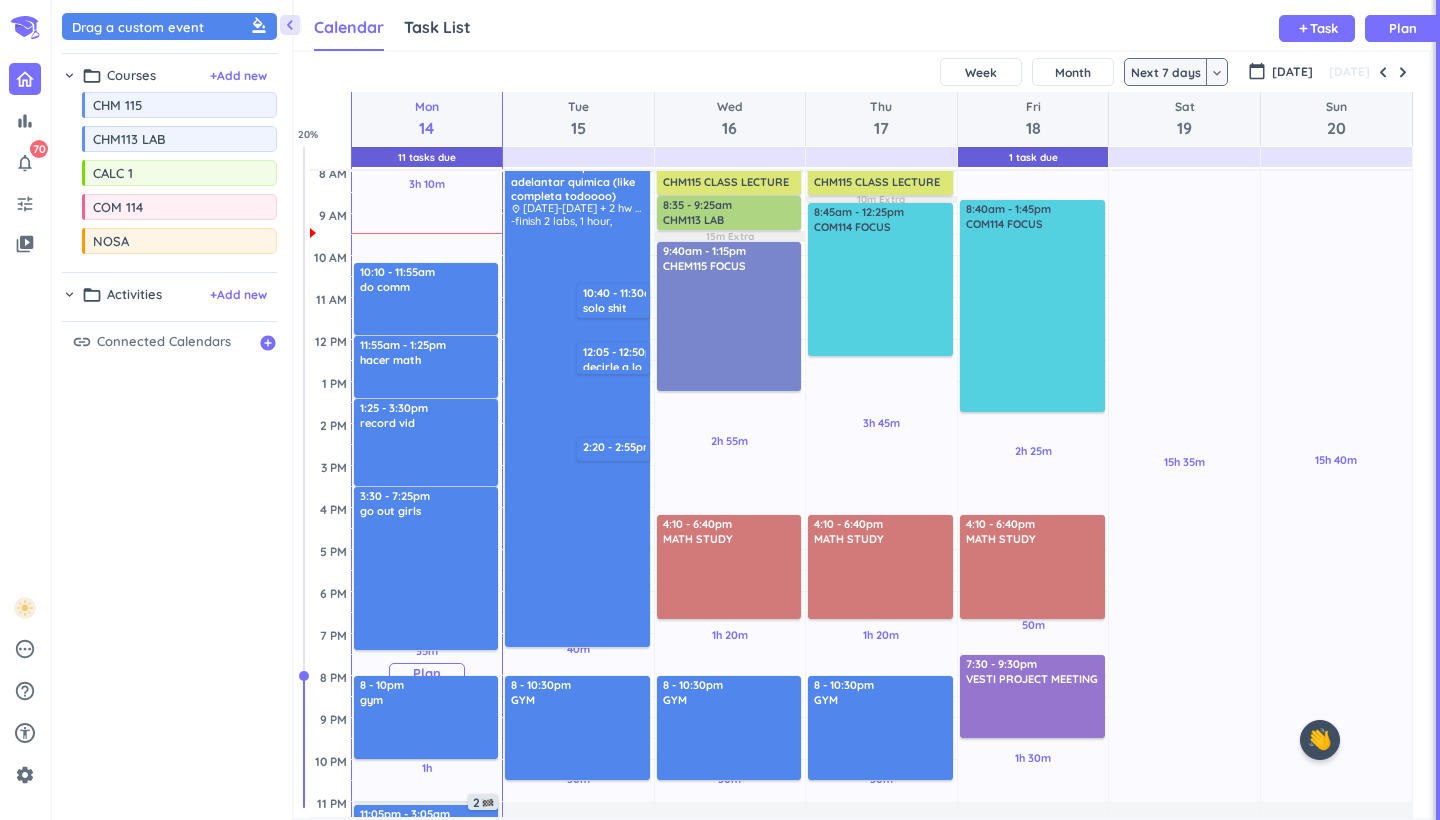 scroll, scrollTop: 159, scrollLeft: 0, axis: vertical 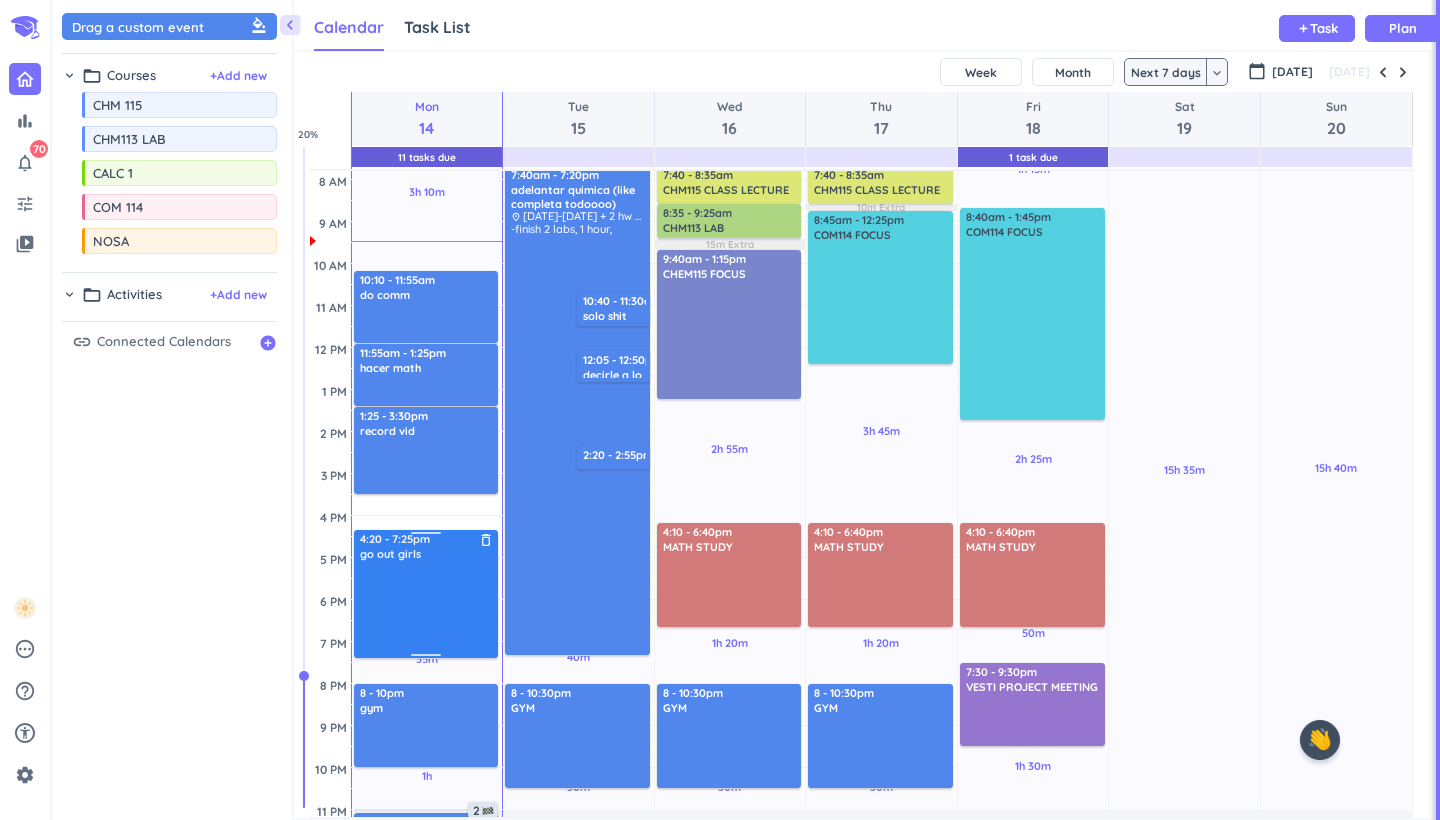 drag, startPoint x: 418, startPoint y: 500, endPoint x: 415, endPoint y: 535, distance: 35.128338 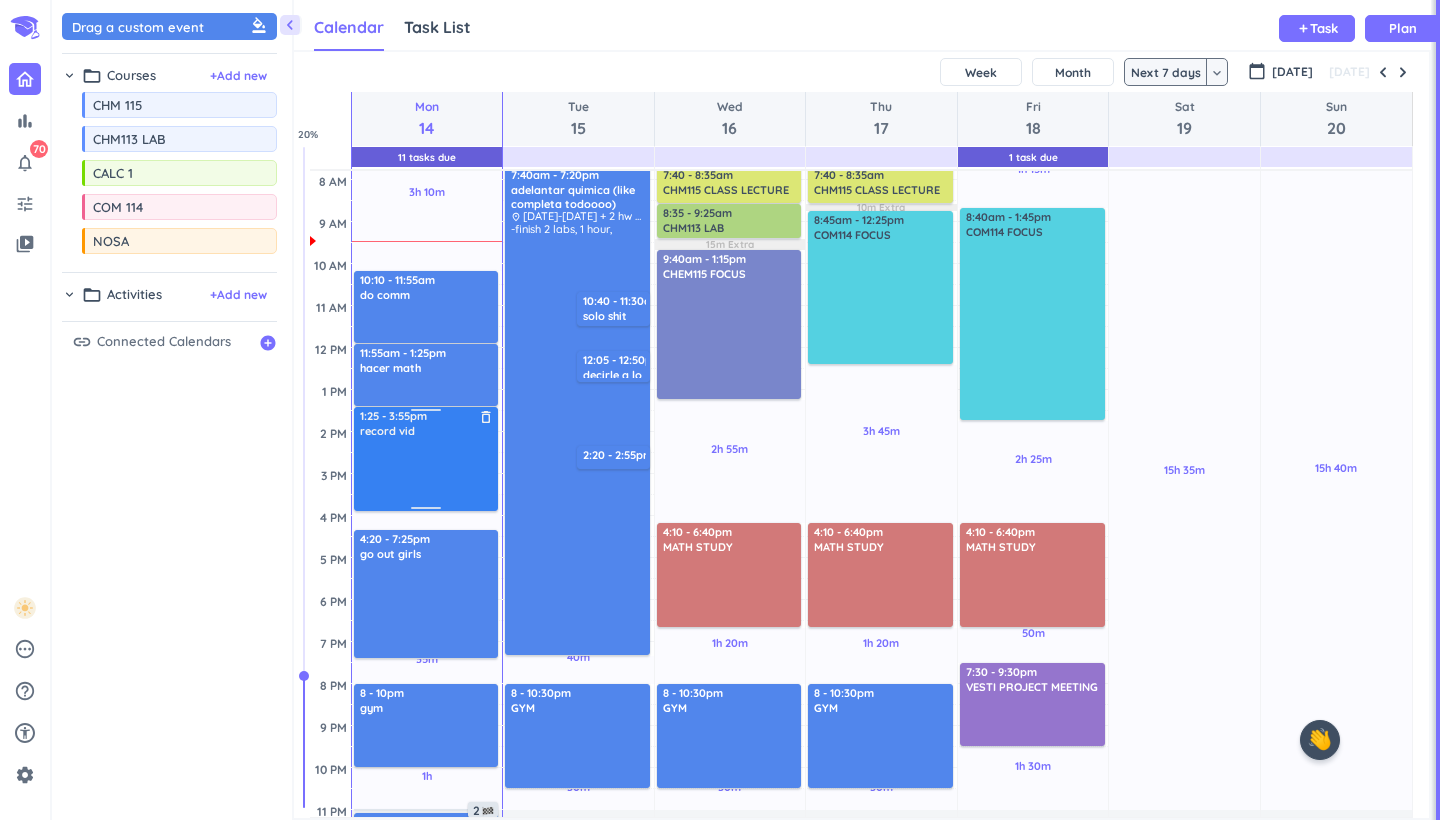 drag, startPoint x: 415, startPoint y: 491, endPoint x: 415, endPoint y: 506, distance: 15 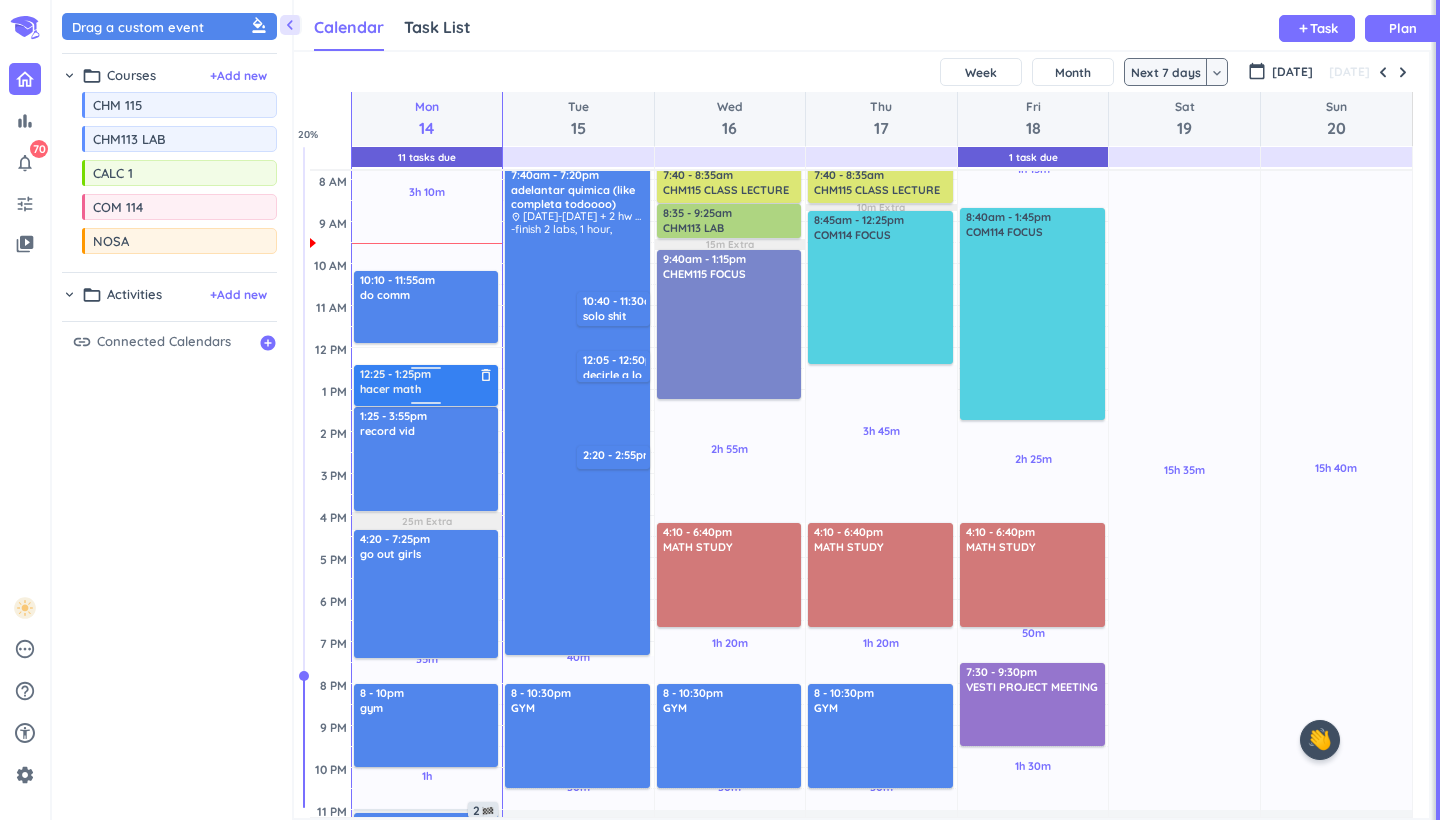 drag, startPoint x: 418, startPoint y: 352, endPoint x: 415, endPoint y: 375, distance: 23.194826 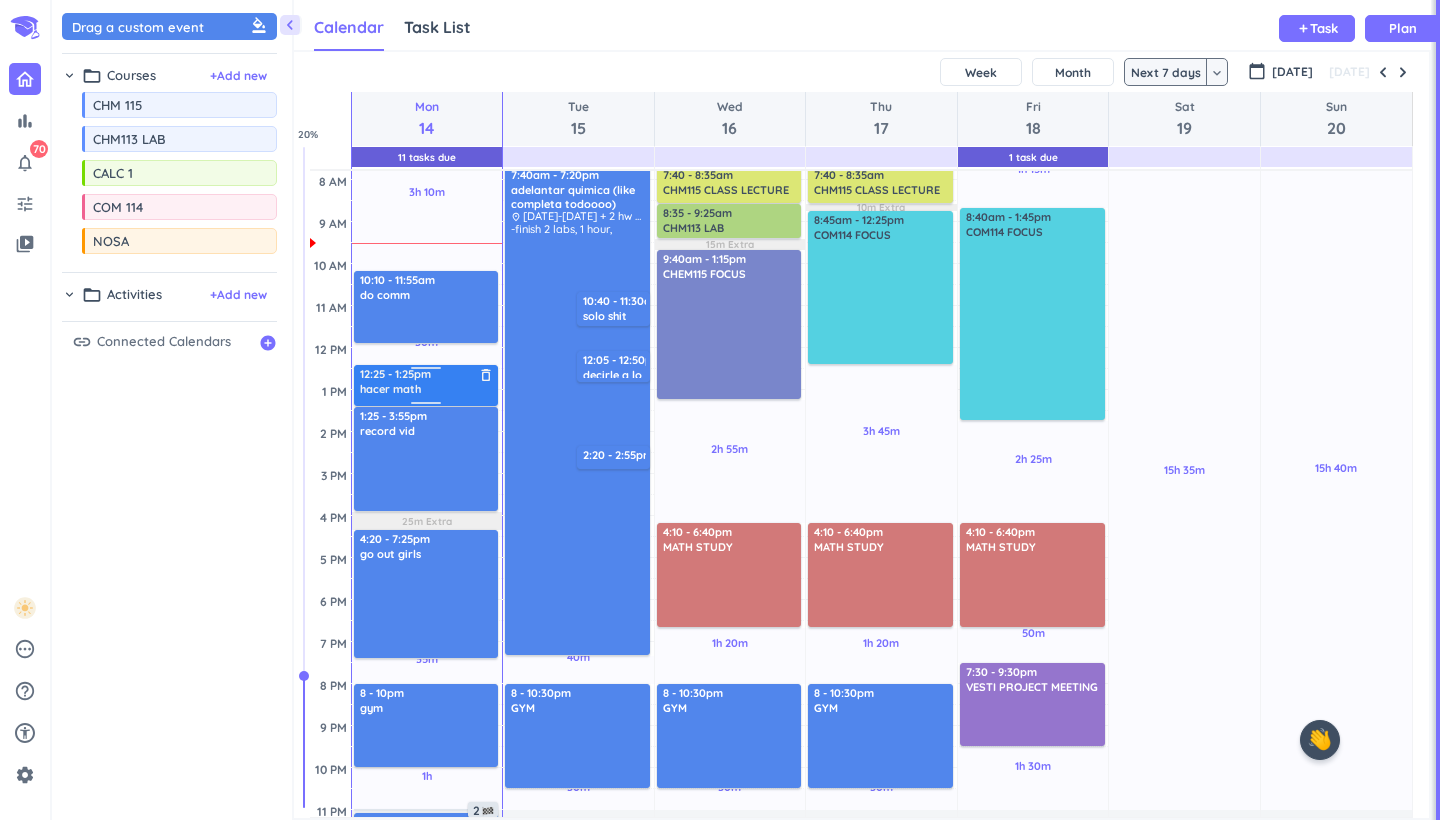drag, startPoint x: 452, startPoint y: 390, endPoint x: 452, endPoint y: 372, distance: 18 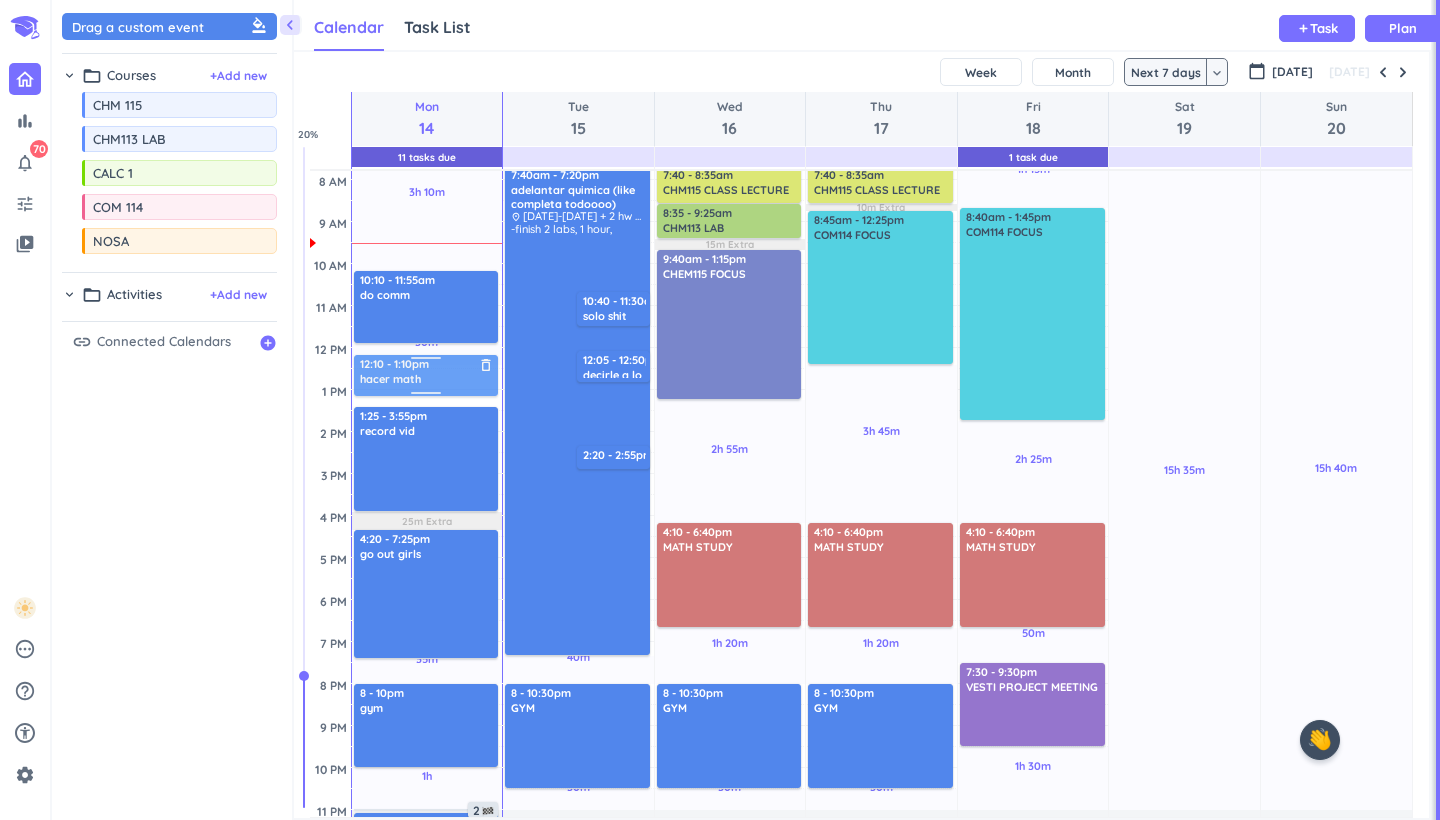 click on "3h 10m Past due Plan 30m Past due Plan 35m Past due Plan 1h  Past due Plan 25m Extra Adjust Awake Time Adjust Awake Time 11:05pm - 3:05am estudiar matematicas y enserio entender los temas delete_outline desde el tema que quede en el examen hasta el [PERSON_NAME][DATE] y despues (creo que era 3.6) hasta el de ahora y después repasar  priority_high 9  10:10 - 11:55am do comm delete_outline 12:25 - 1:25pm hacer math delete_outline 1:25 - 3:55pm record vid delete_outline 4:20 - 7:25pm go out girls delete_outline 8 - 10pm gym  delete_outline 2  12:10 - 1:10pm hacer math delete_outline" at bounding box center [427, 516] 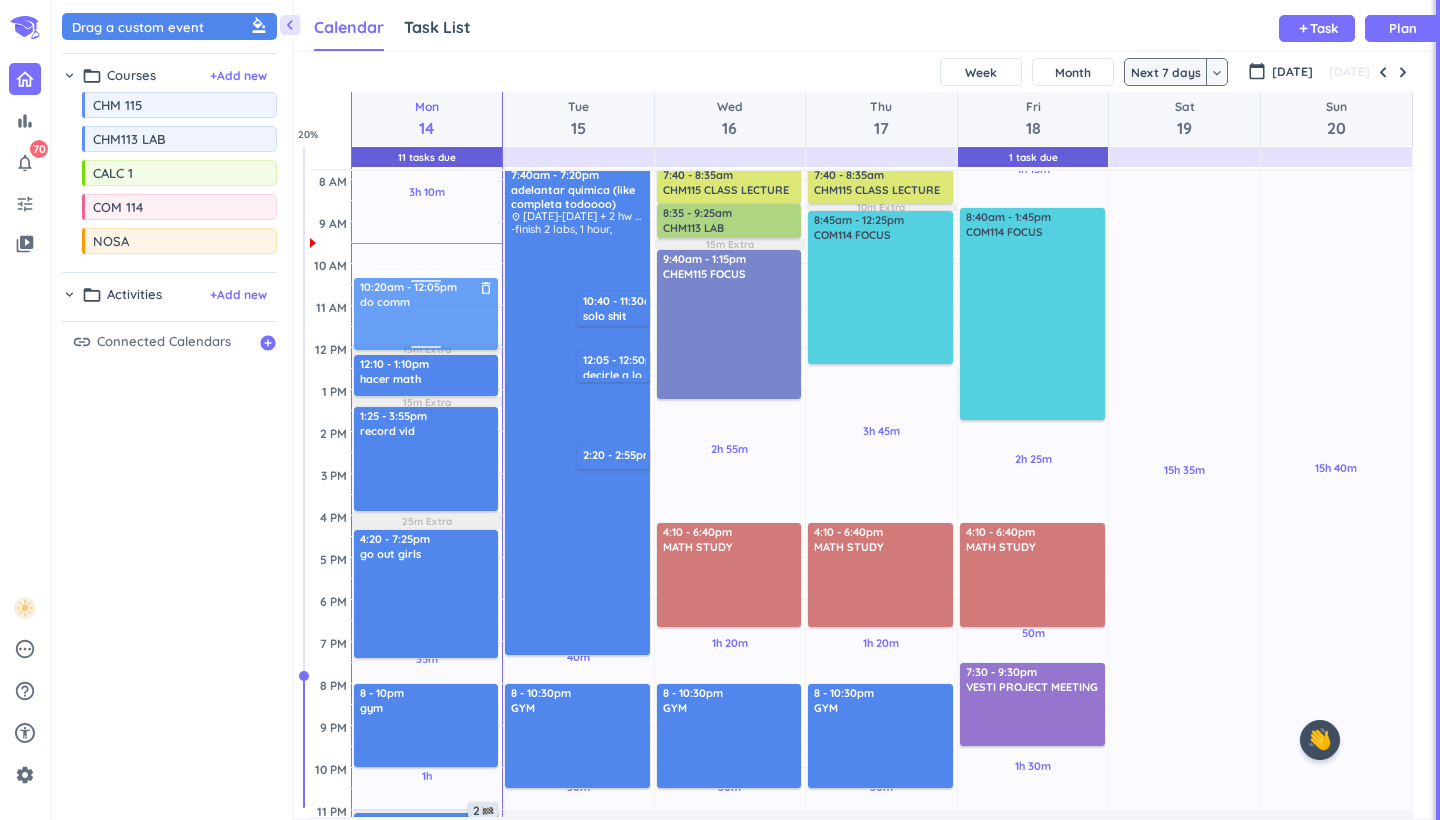 drag, startPoint x: 451, startPoint y: 318, endPoint x: 452, endPoint y: 328, distance: 10.049875 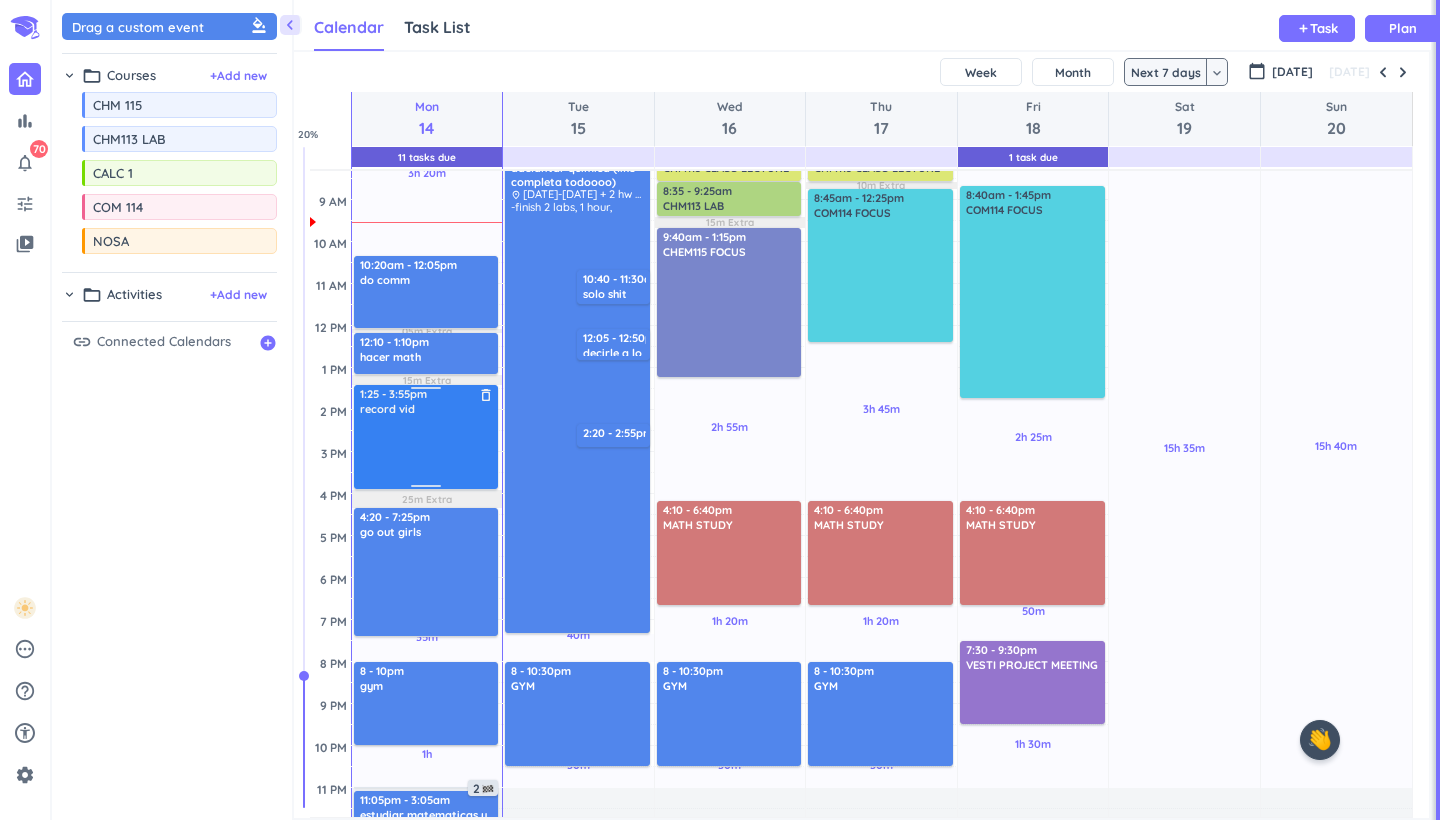 scroll, scrollTop: 80, scrollLeft: 0, axis: vertical 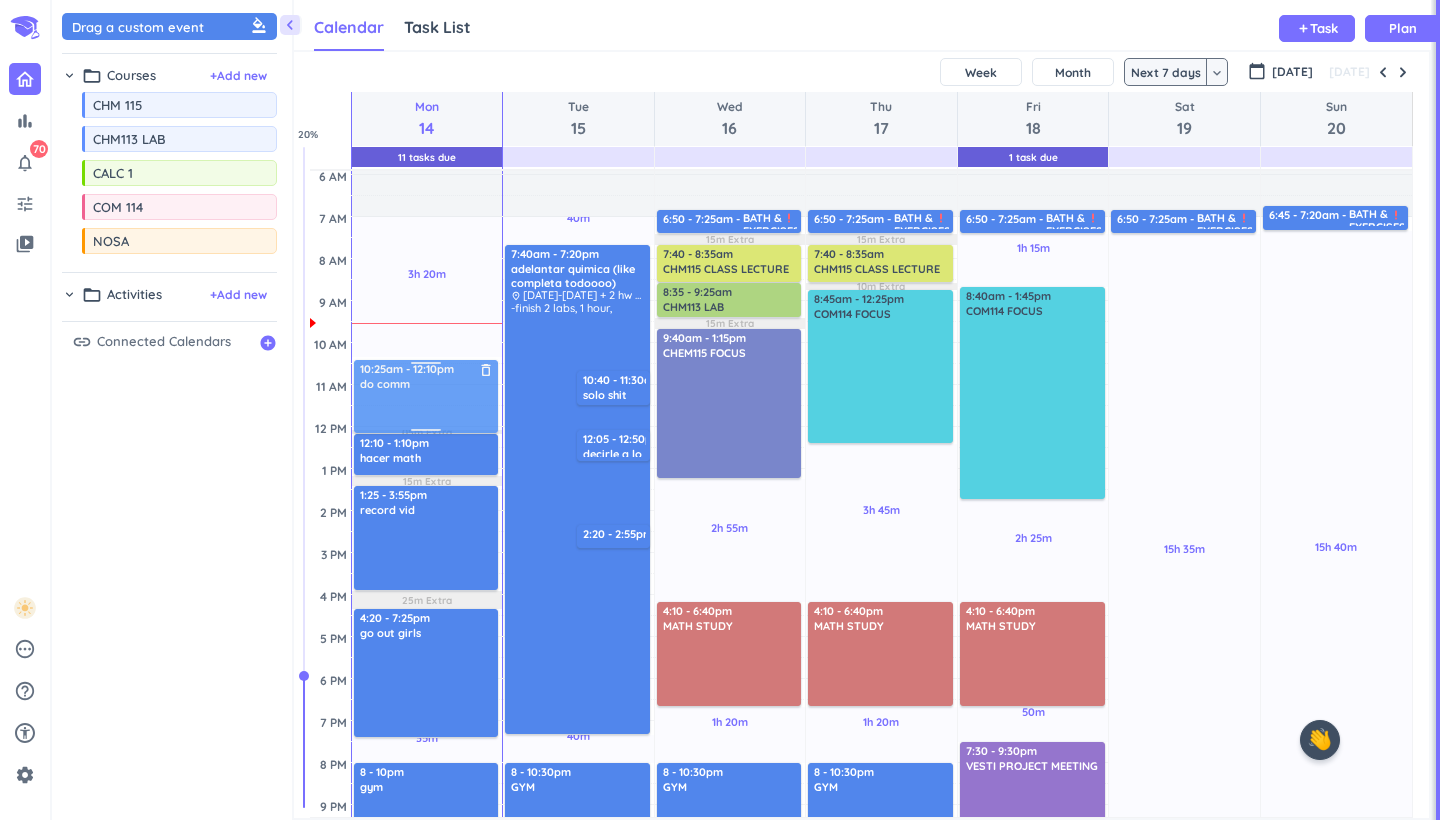 click on "3h 20m Past due Plan 35m Past due Plan 1h  Past due Plan 05m Extra 15m Extra 25m Extra Adjust Awake Time Adjust Awake Time 11:05pm - 3:05am estudiar matematicas y enserio entender los temas delete_outline desde el tema que quede en el examen hasta el [PERSON_NAME][DATE] y despues (creo que era 3.6) hasta el de ahora y después repasar  priority_high 9  10:20am - 12:05pm do comm delete_outline 12:10 - 1:10pm hacer math delete_outline 1:25 - 3:55pm record vid delete_outline 4:20 - 7:25pm go out girls delete_outline 8 - 10pm gym  delete_outline 2  10:25am - 12:10pm do comm delete_outline" at bounding box center [427, 595] 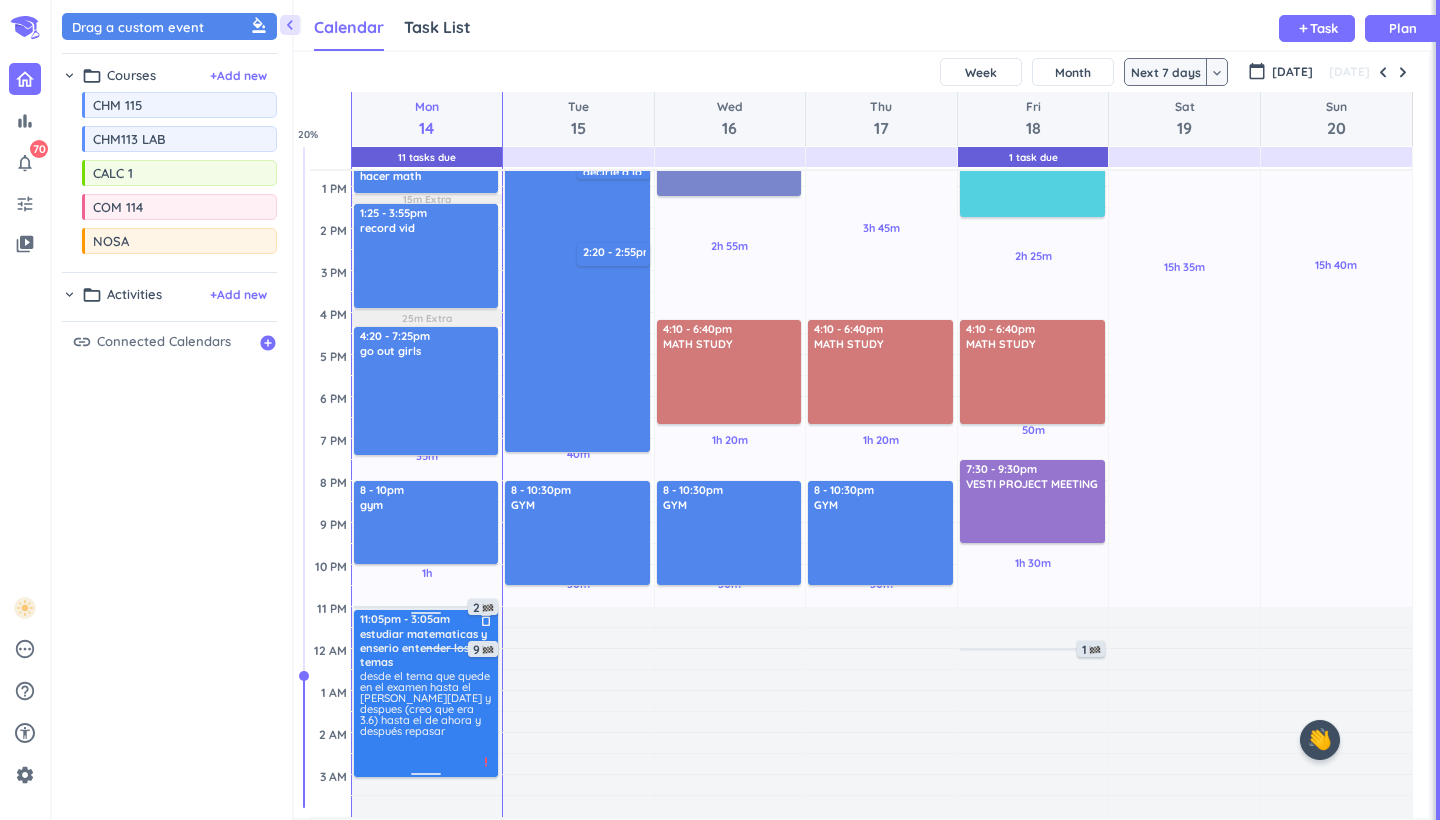click on "desde el tema que quede en el examen hasta el [PERSON_NAME][DATE] y despues (creo que era 3.6) hasta el de ahora y después repasar" at bounding box center [425, 703] 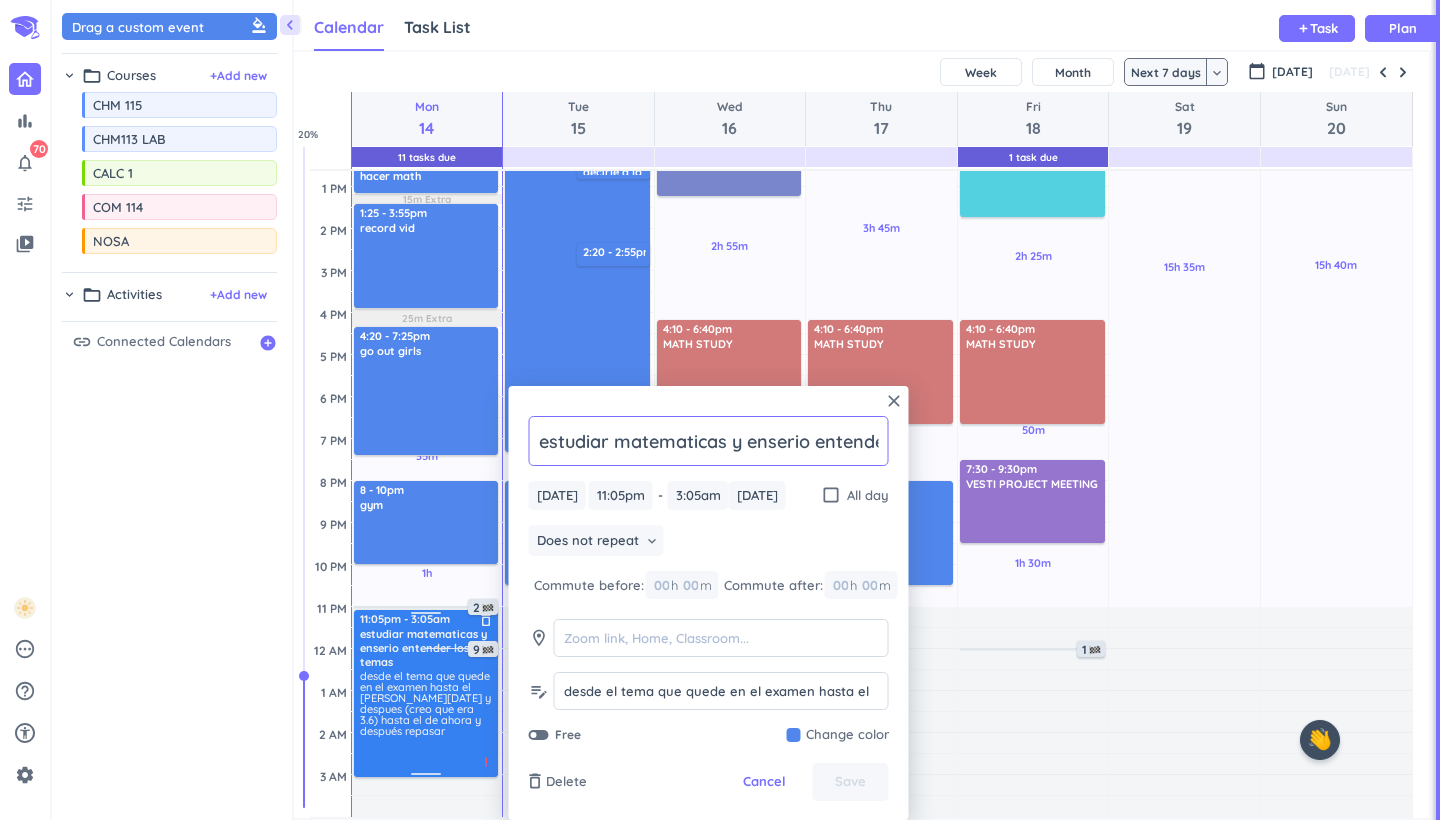 scroll, scrollTop: 362, scrollLeft: 0, axis: vertical 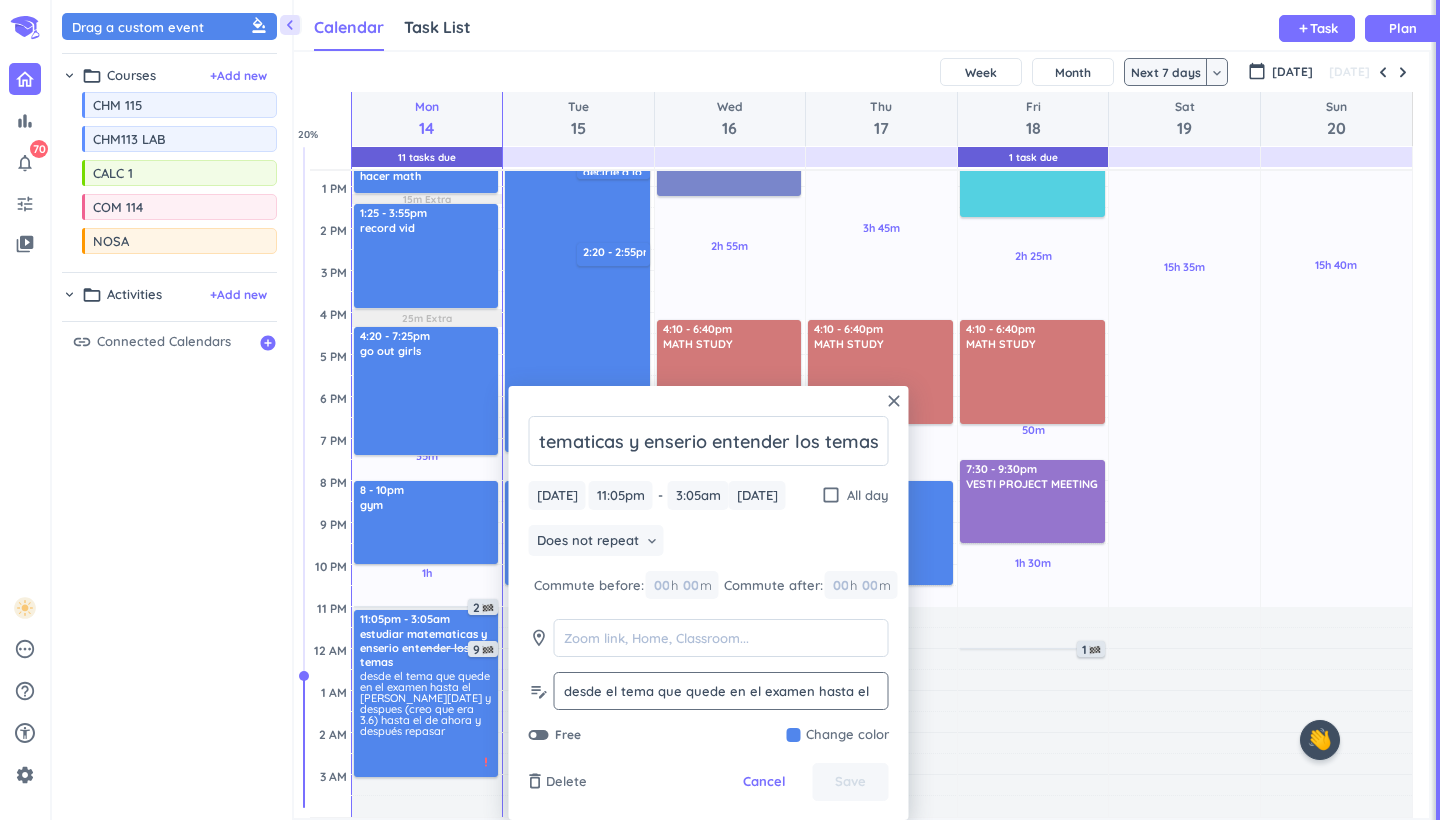 click on "desde el tema que quede en el examen hasta el [PERSON_NAME][DATE] y despues (creo que era 3.6) hasta el de ahora y después repasar" at bounding box center [721, 709] 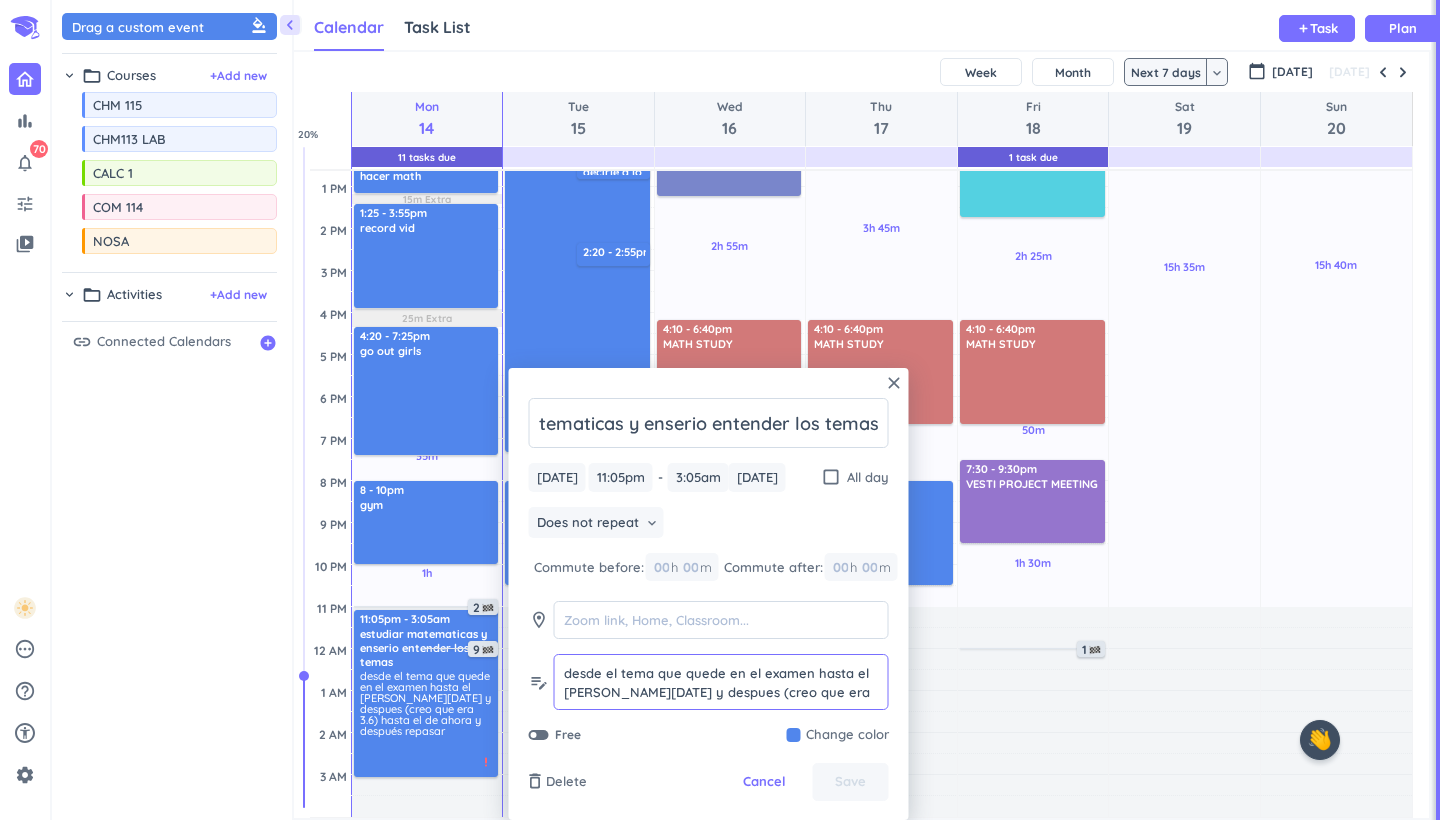 click on "desde el tema que quede en el examen hasta el [PERSON_NAME][DATE] y despues (creo que era 3.6) hasta el de ahora y después repasar" at bounding box center (721, 682) 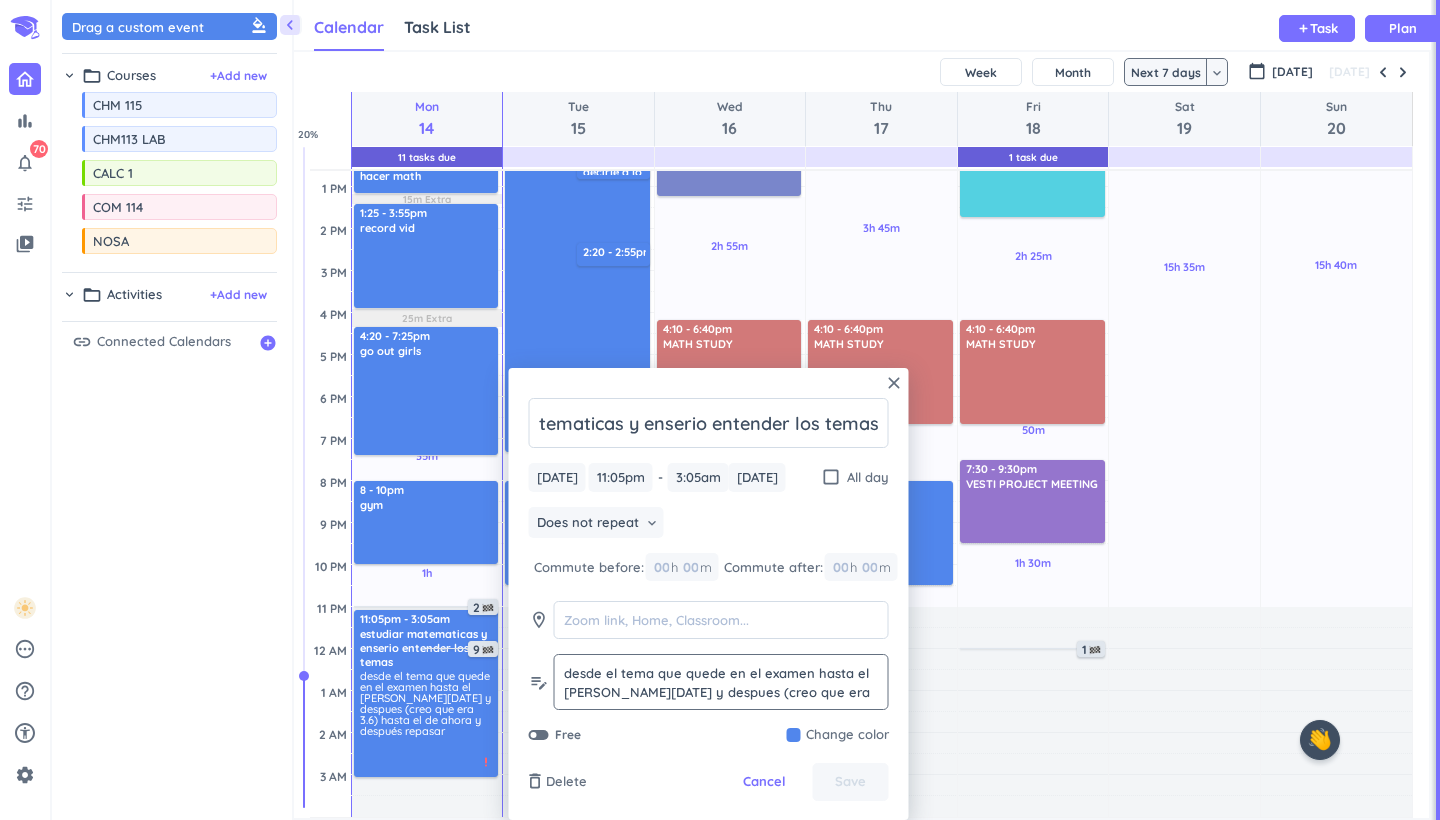 click on "desde el tema que quede en el examen hasta el [PERSON_NAME][DATE] y despues (creo que era 3.6) hasta el de ahora y después repasar  desde el tema que quede en el examen hasta el [PERSON_NAME][DATE] y despues (creo que era 3.6) hasta el de ahora y después repasar" 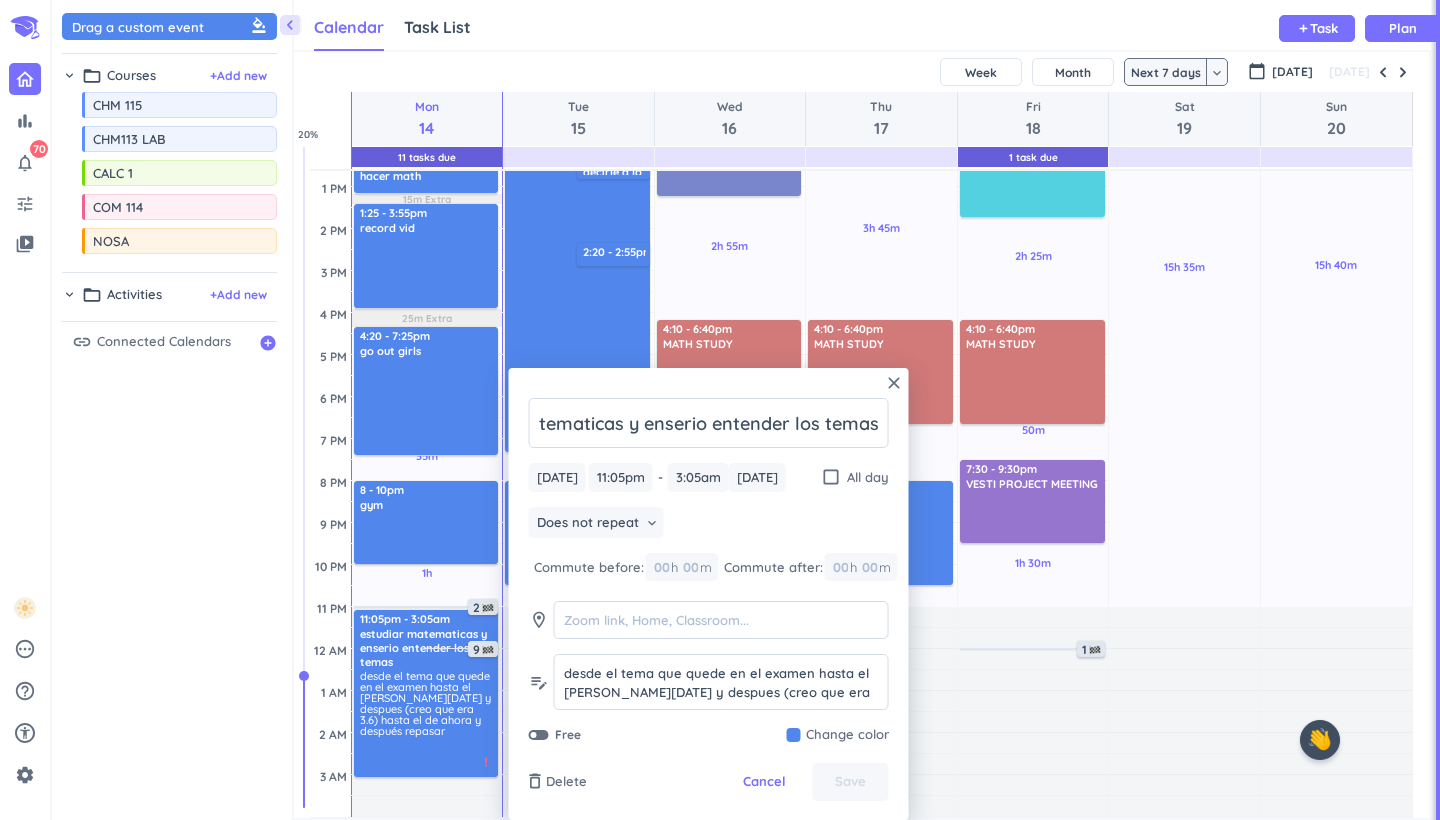 scroll, scrollTop: 5, scrollLeft: 0, axis: vertical 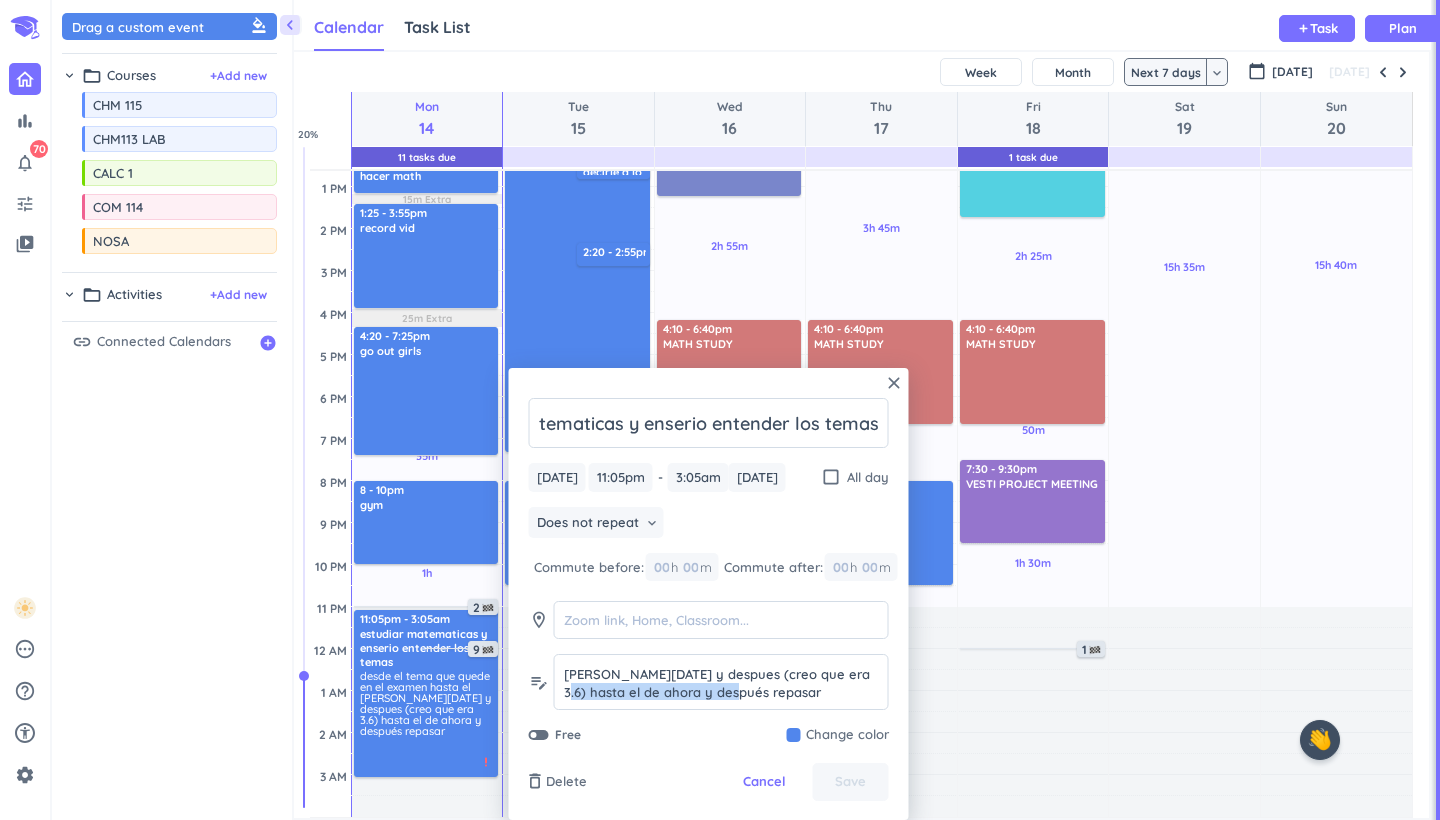 click on "estudiar matematicas y enserio entender los temas [DATE] [DATE]   11:05pm 11:05pm - 3:05am 3:05am [DATE] [DATE] check_box_outline_blank All day Does not repeat keyboard_arrow_down Commute before: 00 h 00 m Commute after: 00 h 00 m room edit_note desde el tema que quede en el examen hasta el [PERSON_NAME][DATE] y despues (creo que era 3.6) hasta el de ahora y después repasar  desde el tema que quede en el examen hasta el [PERSON_NAME][DATE] y despues (creo que era 3.6) hasta el de ahora y después repasar  Free Change color delete_outline Delete Cancel Save" at bounding box center [709, 571] 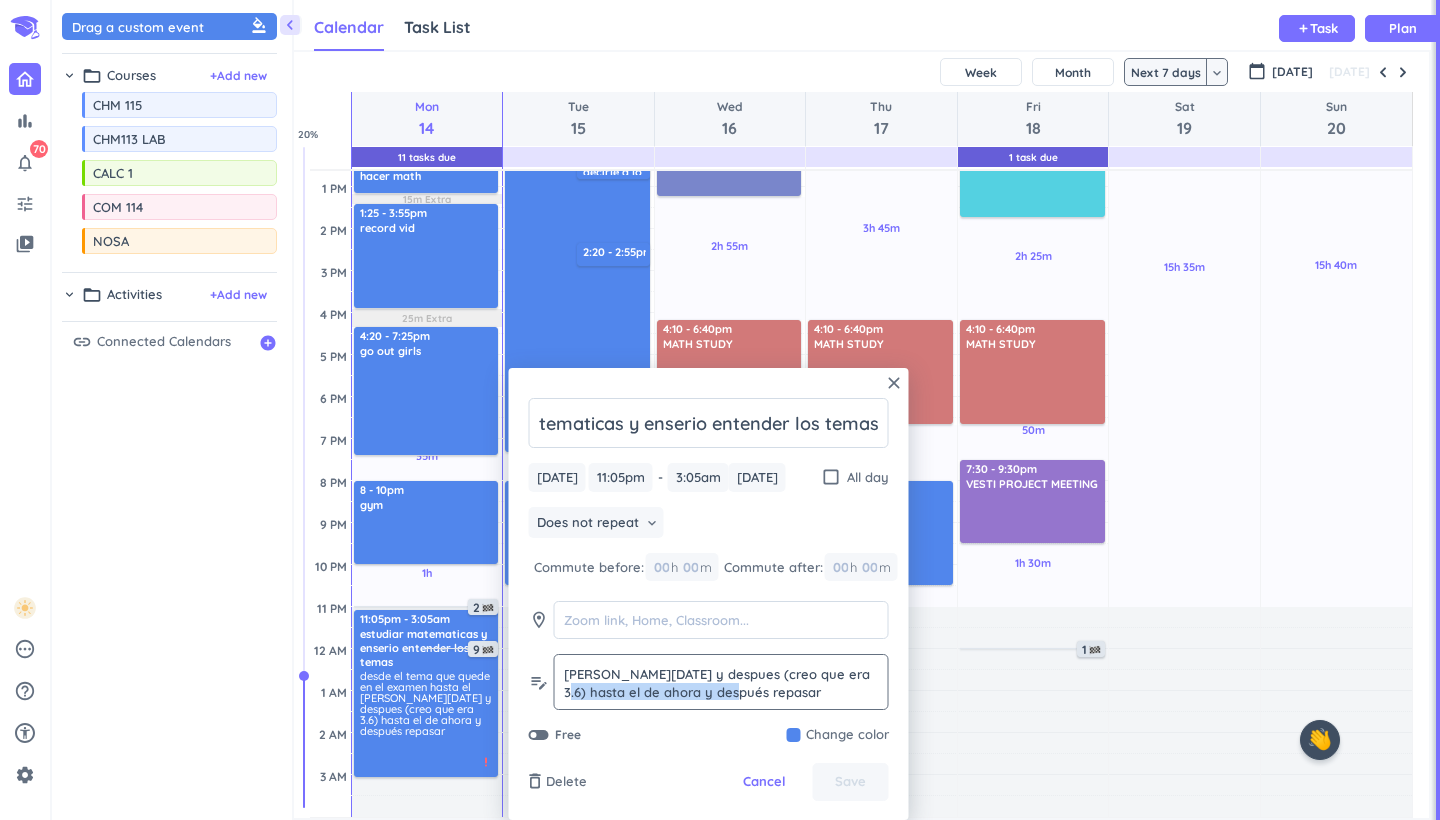 click on "desde el tema que quede en el examen hasta el [PERSON_NAME][DATE] y despues (creo que era 3.6) hasta el de ahora y después repasar" at bounding box center (721, 673) 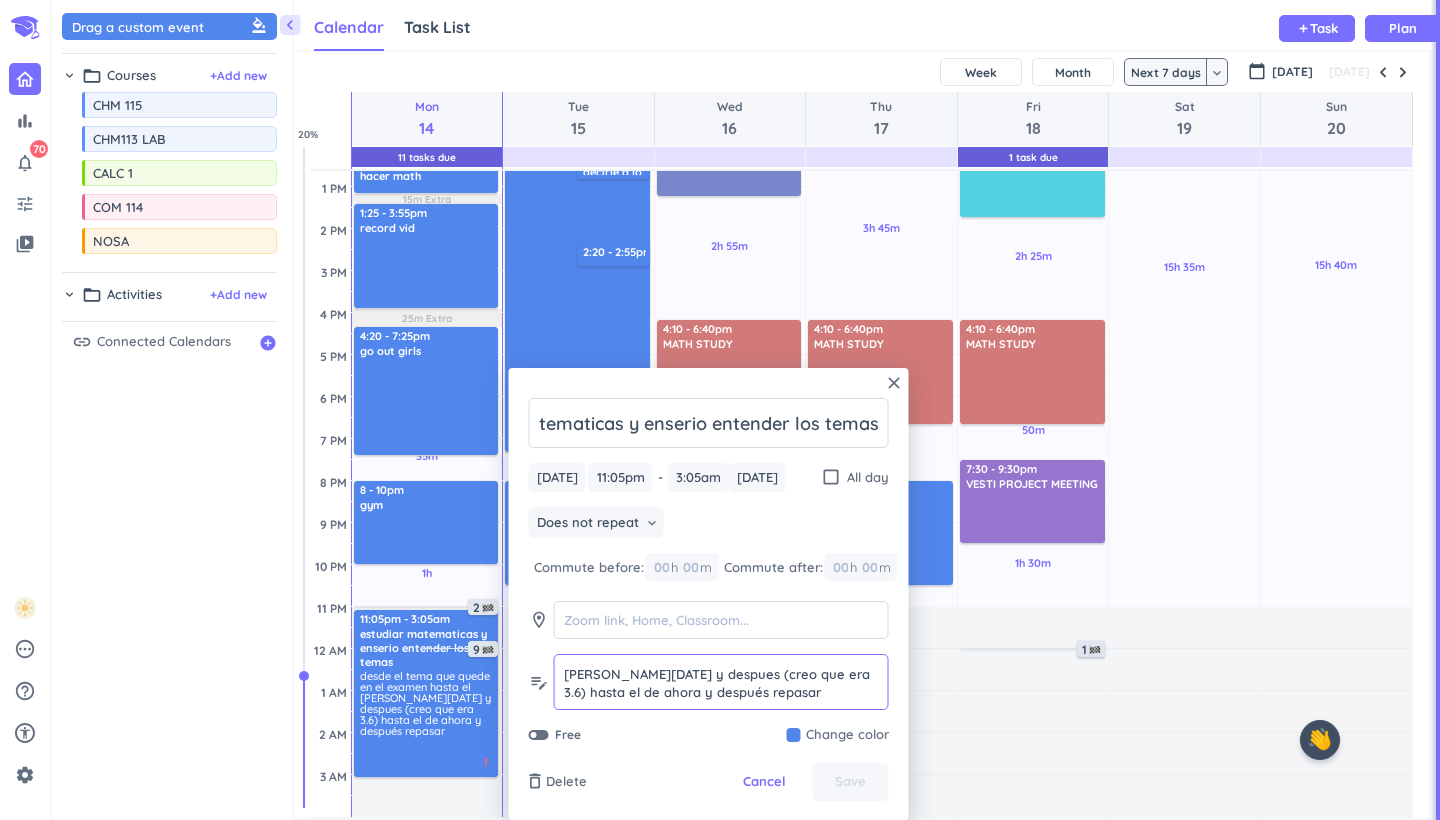 click on "desde el tema que quede en el examen hasta el [PERSON_NAME][DATE] y despues (creo que era 3.6) hasta el de ahora y después repasar" at bounding box center [721, 682] 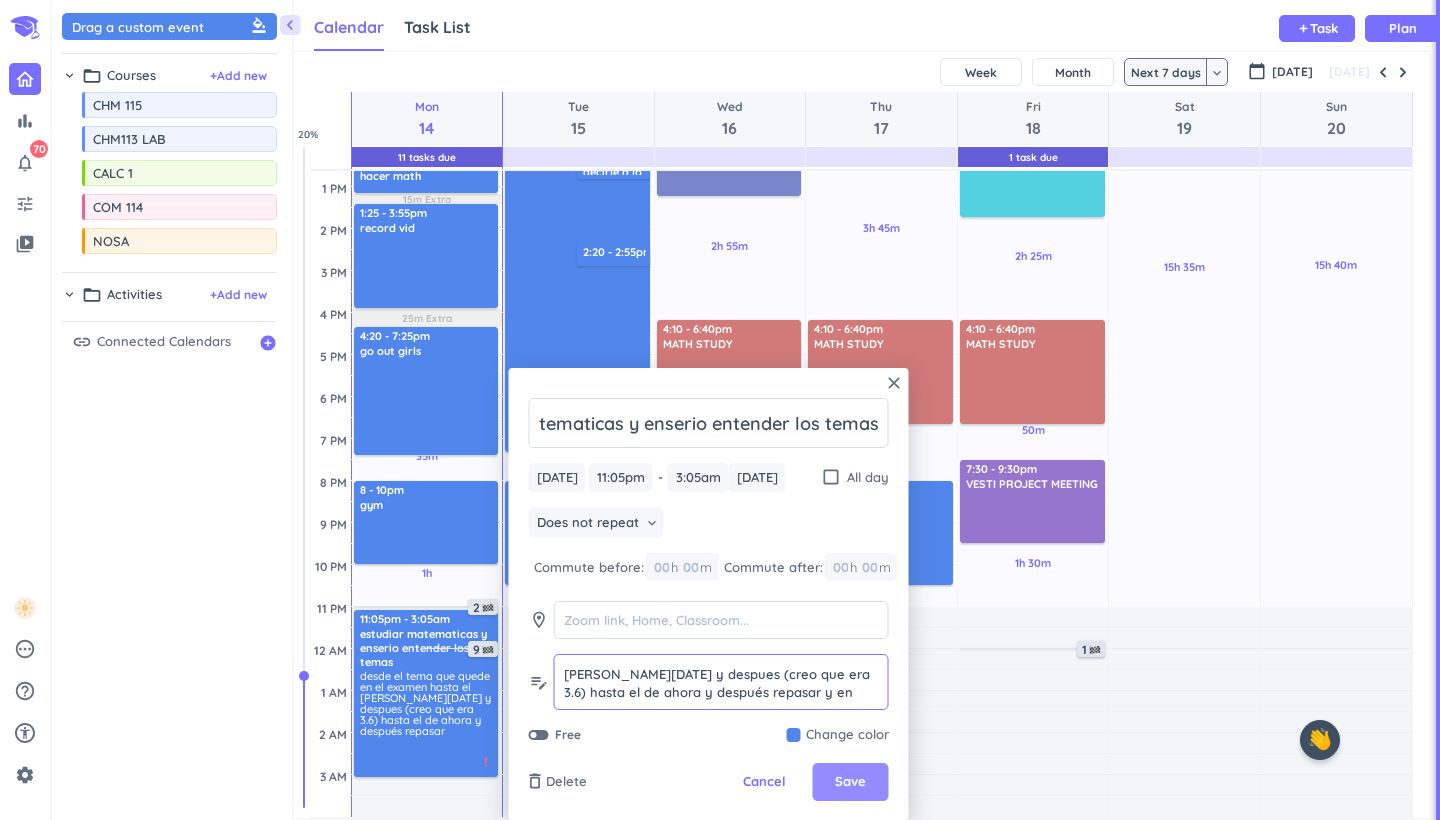 type on "desde el tema que quede en el examen hasta el [PERSON_NAME][DATE] y despues (creo que era 3.6) hasta el de ahora y después repasar y en serio entender todo" 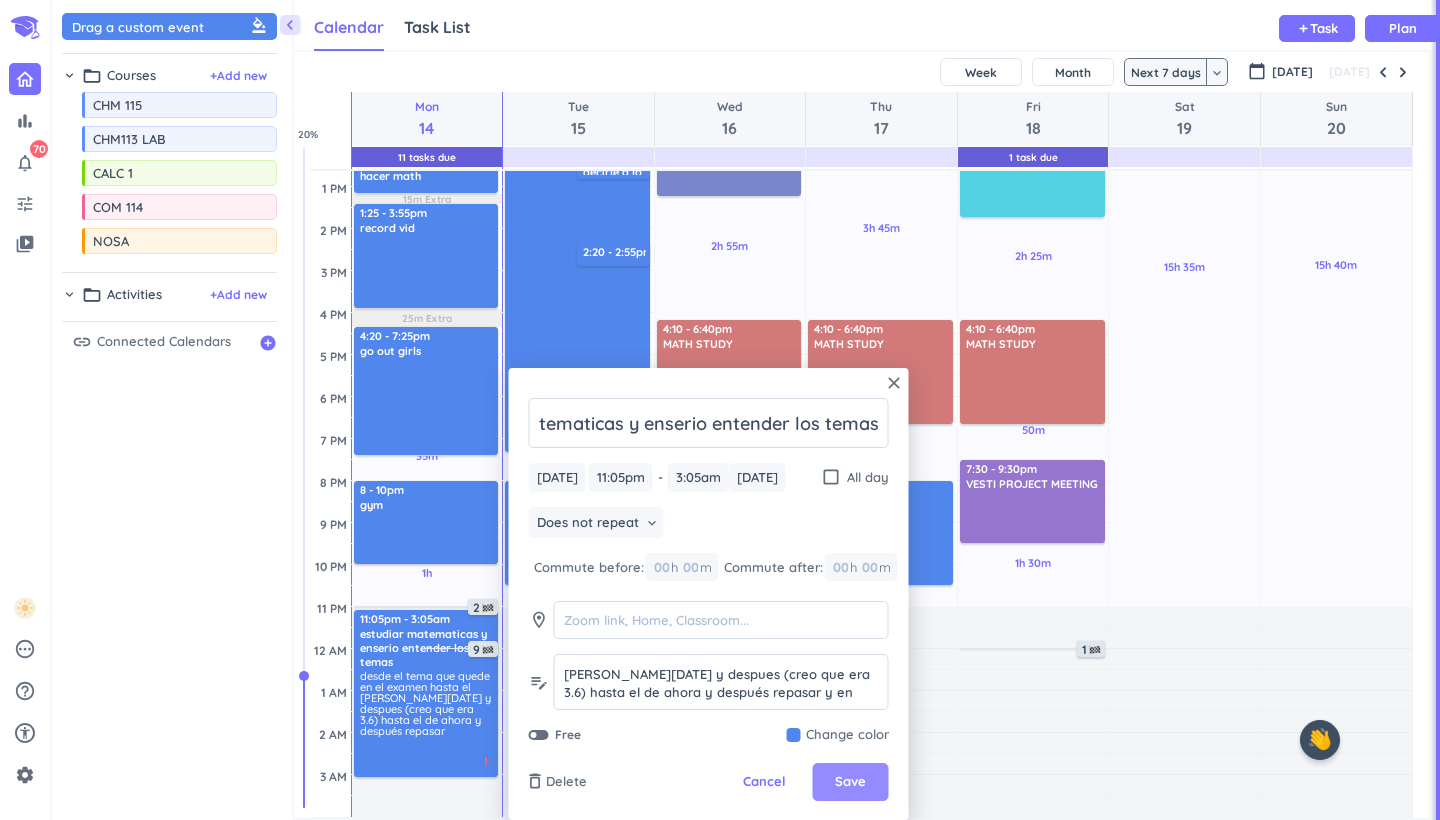 click on "Save" at bounding box center (851, 782) 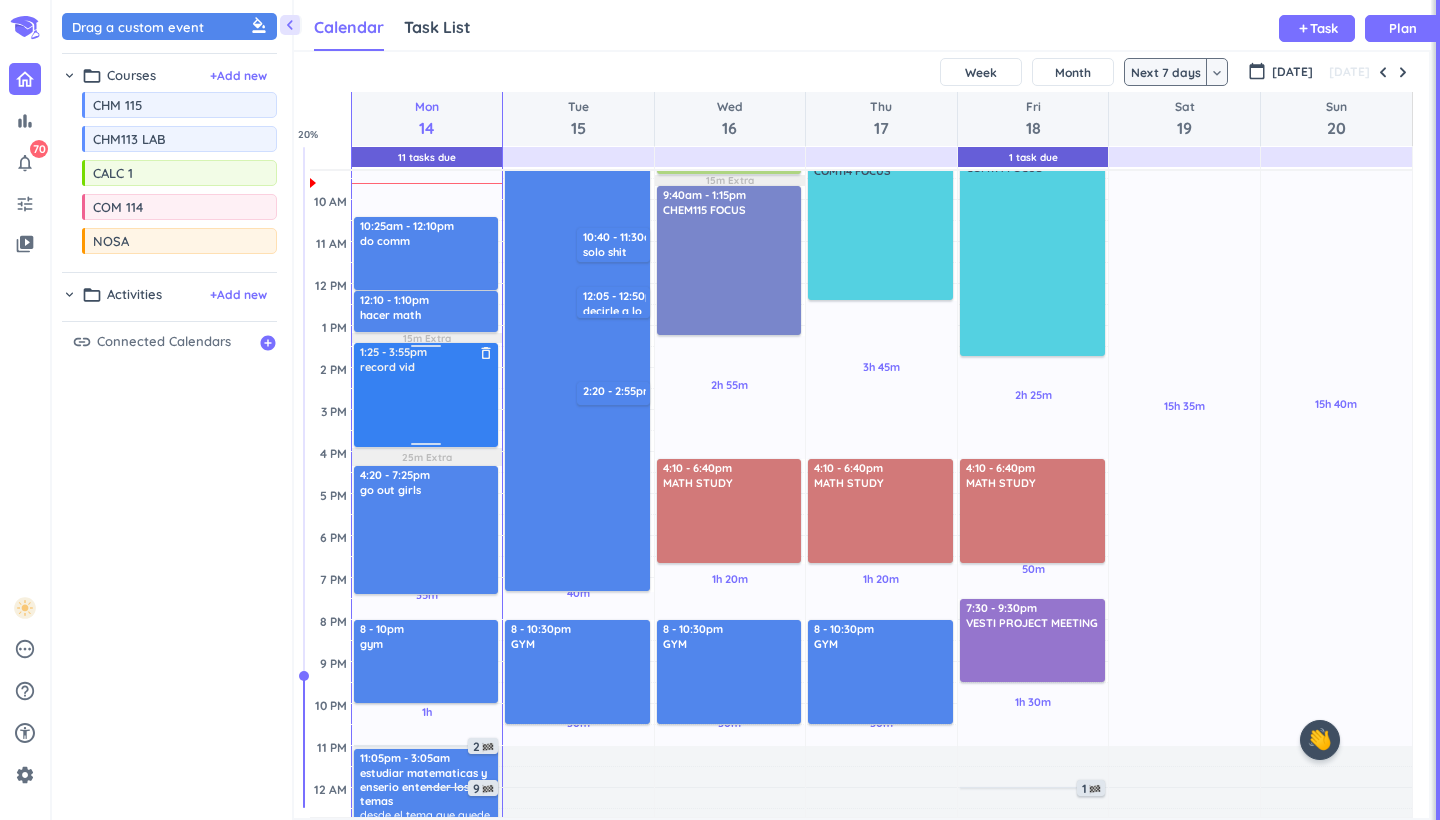 scroll, scrollTop: 162, scrollLeft: 0, axis: vertical 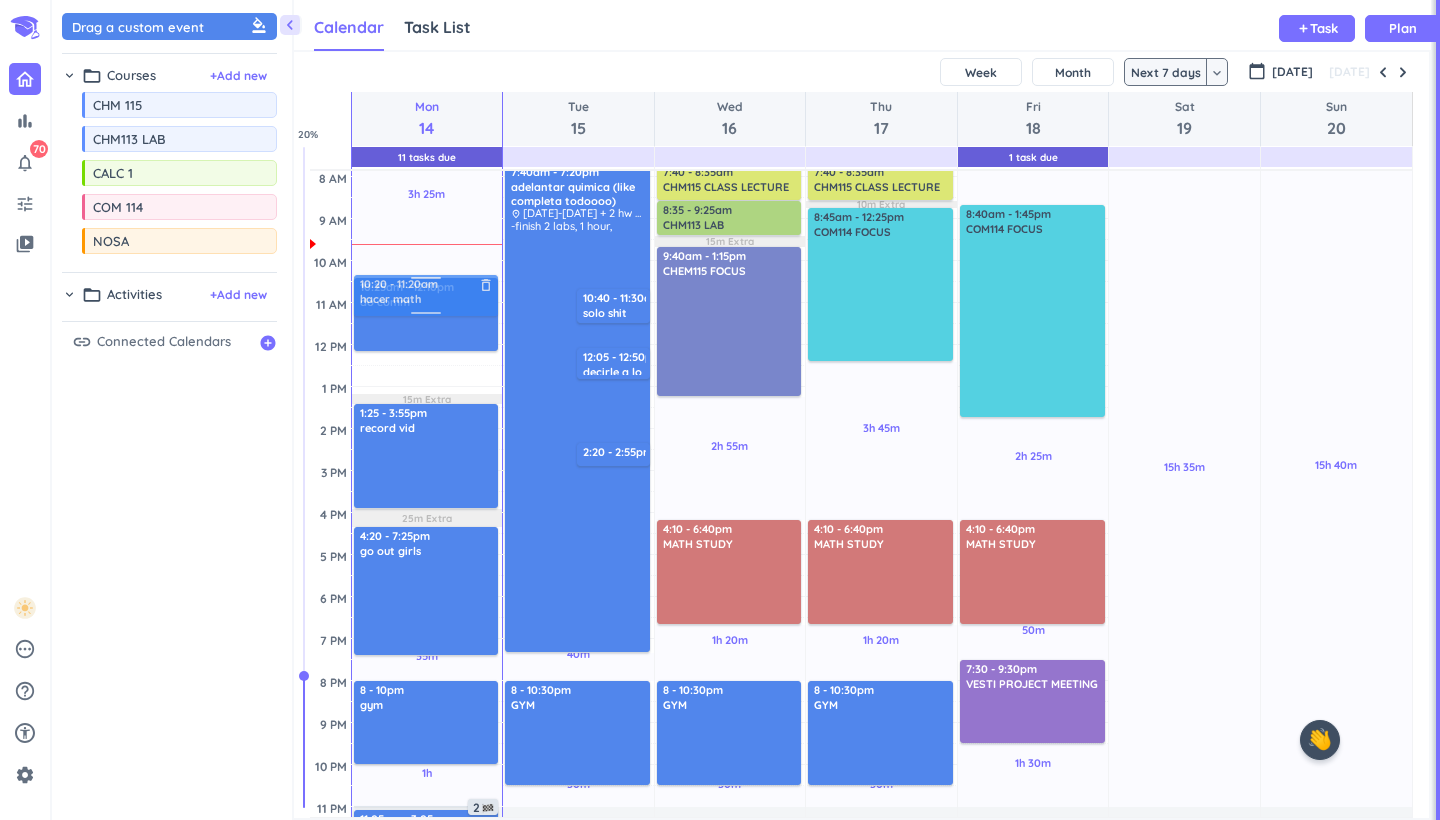 drag, startPoint x: 442, startPoint y: 369, endPoint x: 451, endPoint y: 283, distance: 86.46965 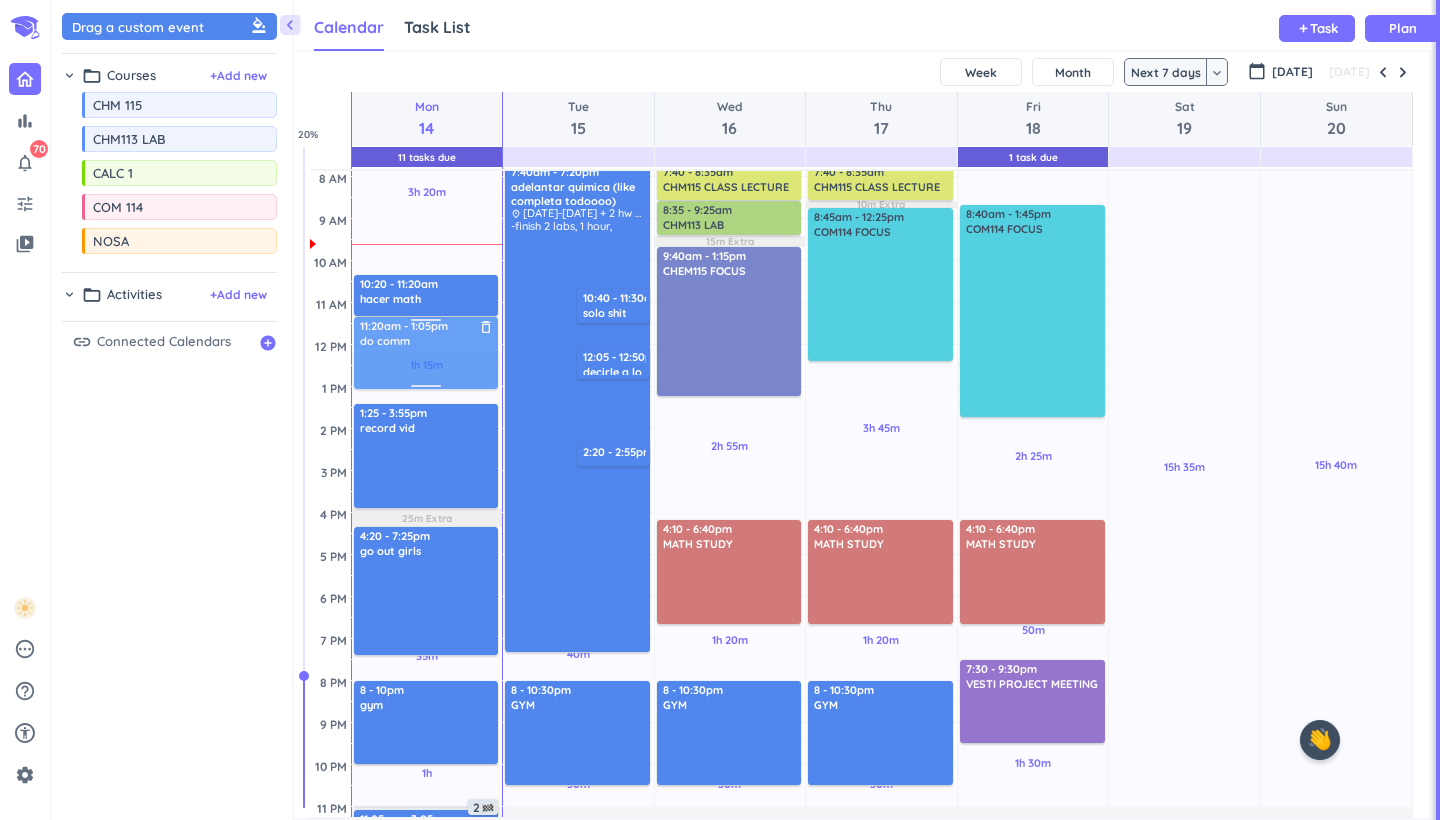 drag, startPoint x: 446, startPoint y: 339, endPoint x: 441, endPoint y: 354, distance: 15.811388 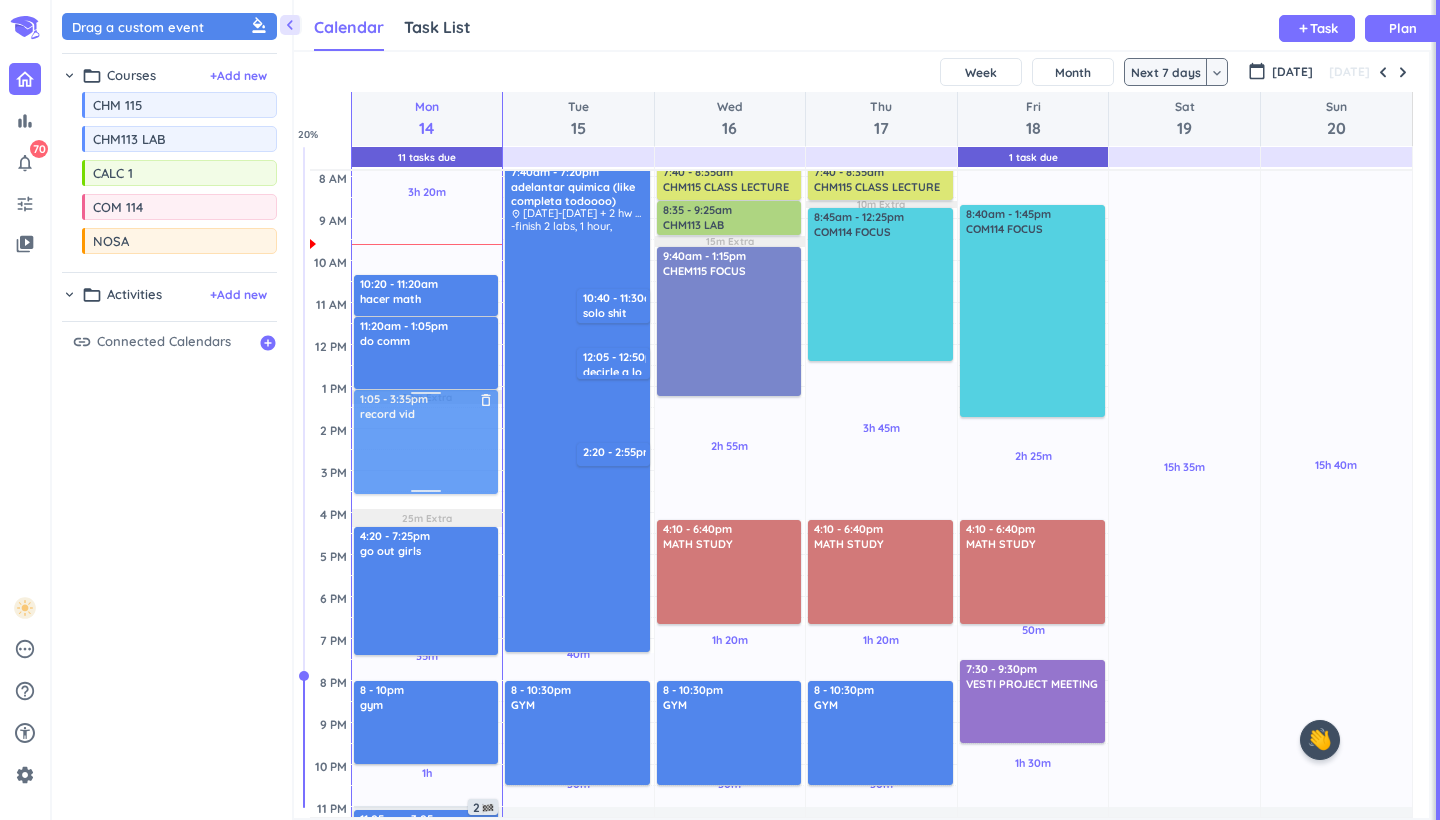 drag, startPoint x: 417, startPoint y: 421, endPoint x: 418, endPoint y: 408, distance: 13.038404 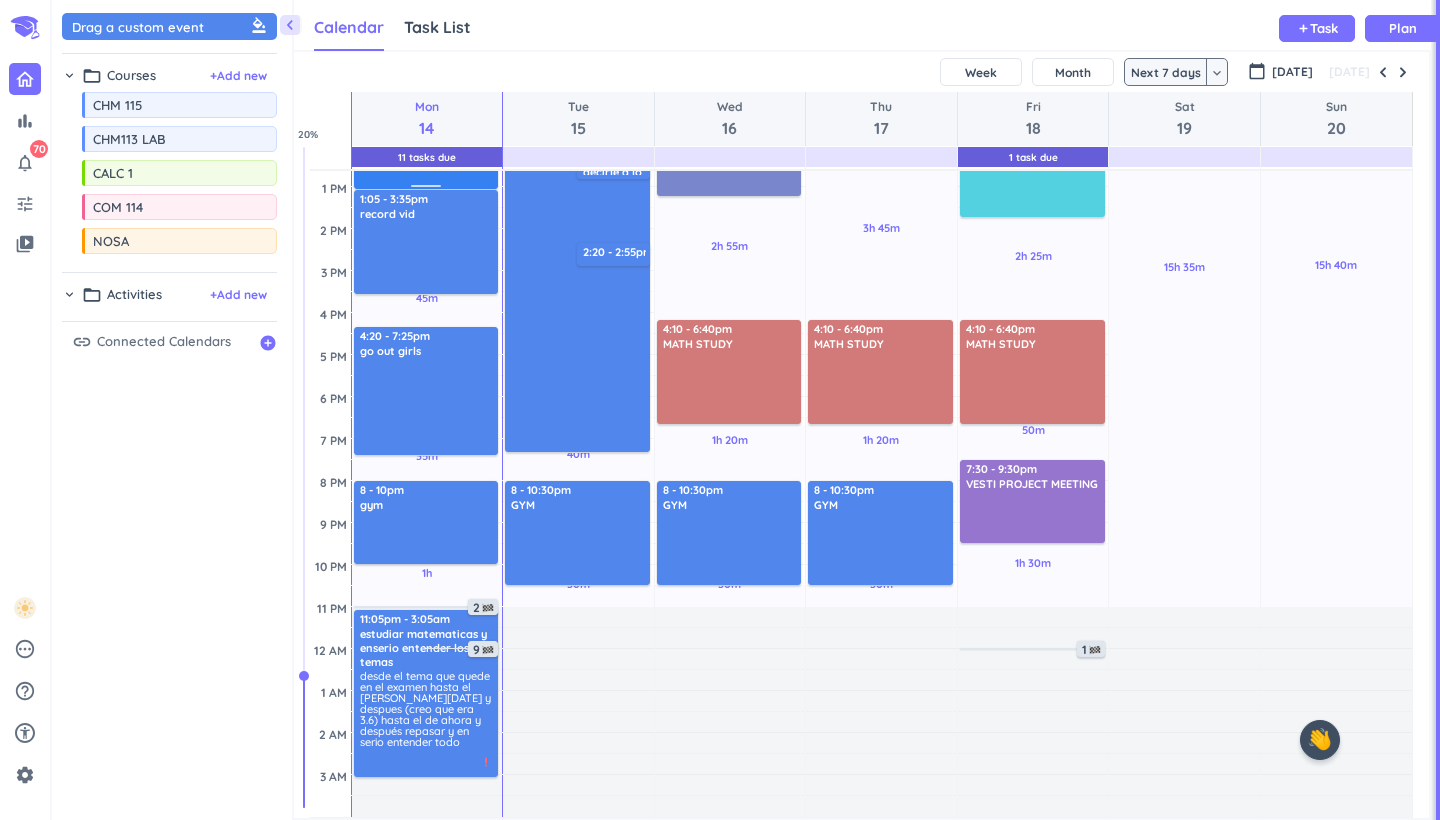 scroll, scrollTop: 362, scrollLeft: 0, axis: vertical 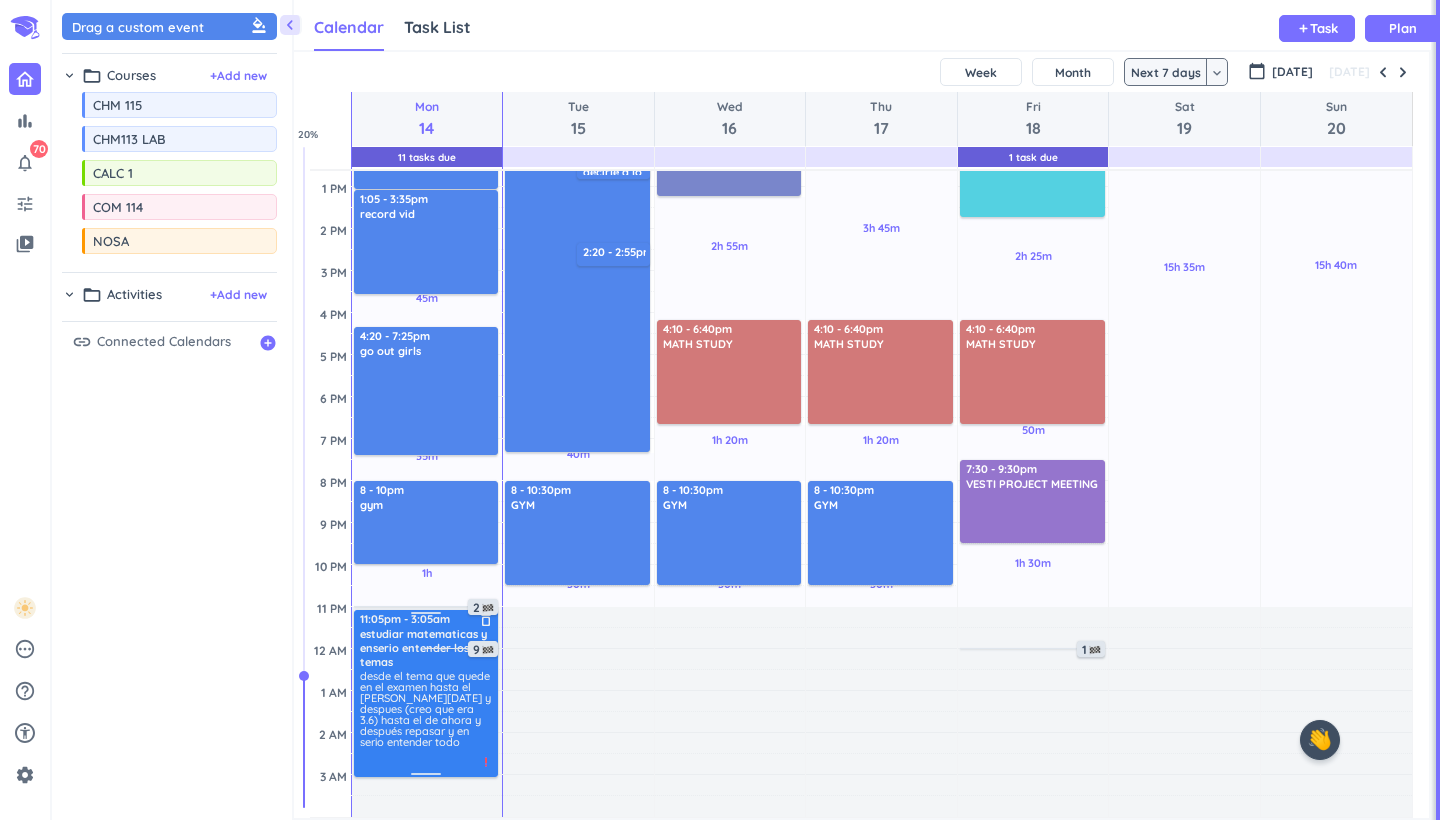 drag, startPoint x: 429, startPoint y: 649, endPoint x: 430, endPoint y: 636, distance: 13.038404 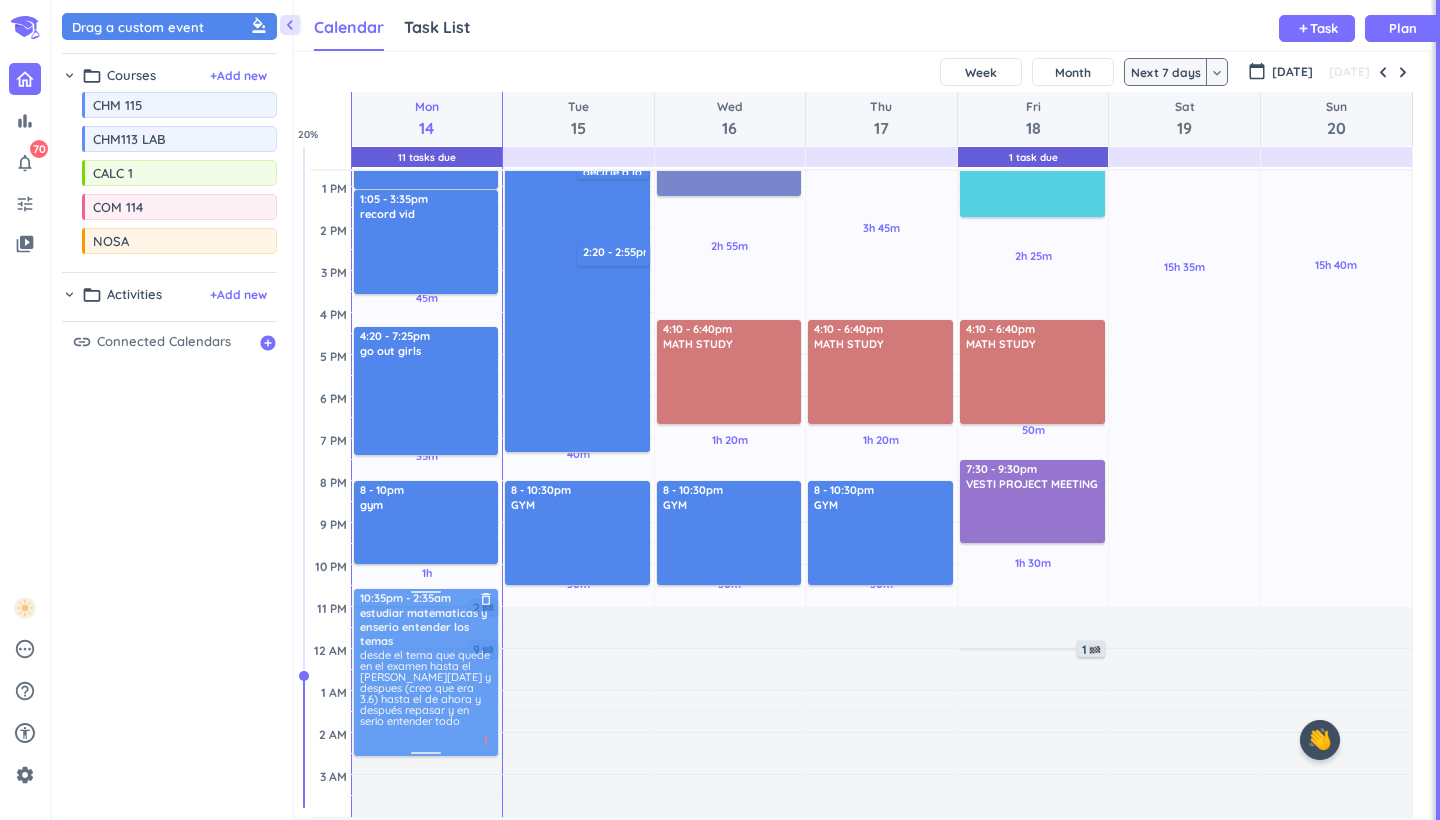 drag, startPoint x: 385, startPoint y: 673, endPoint x: 394, endPoint y: 644, distance: 30.364452 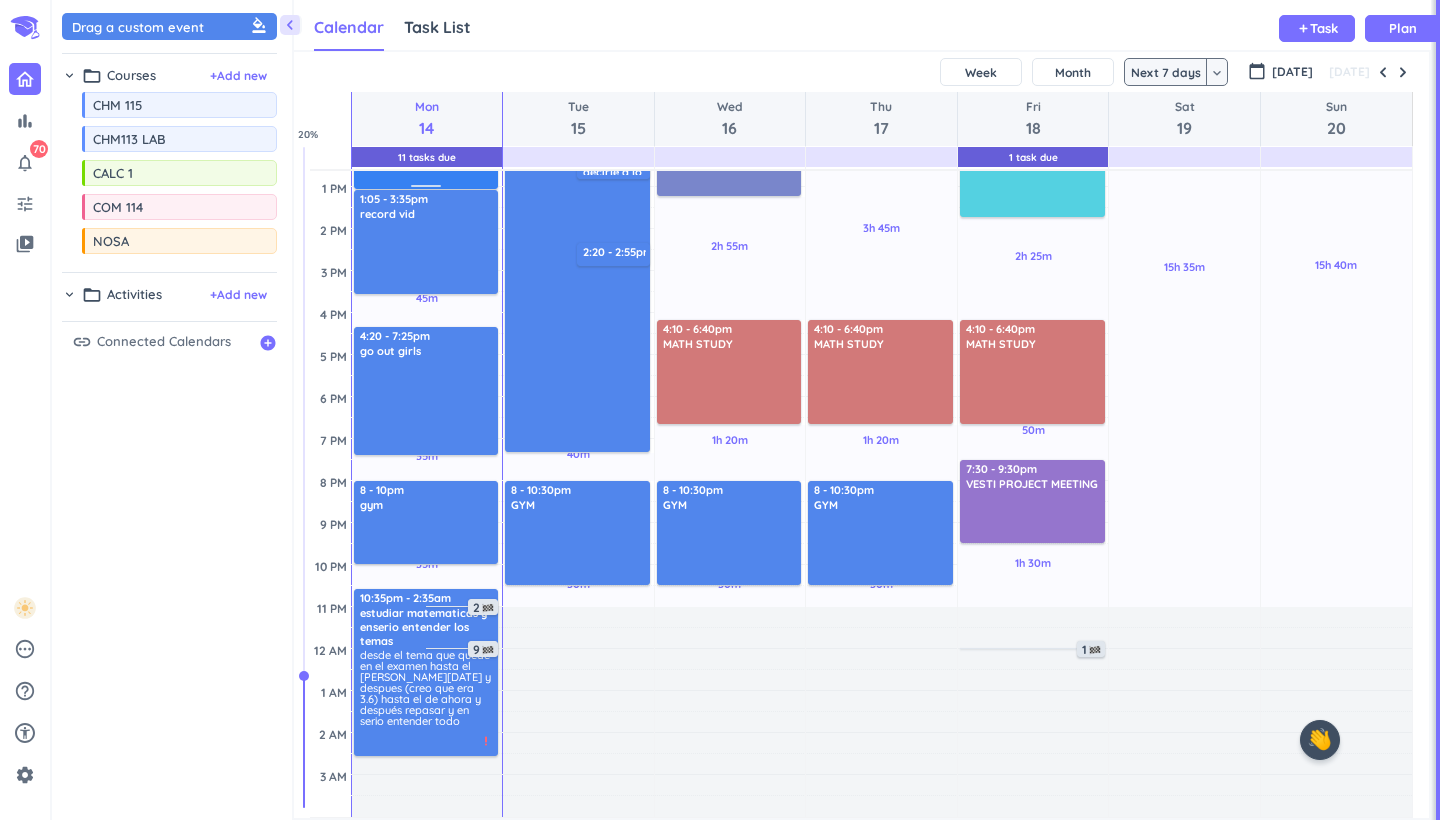 scroll, scrollTop: 362, scrollLeft: 0, axis: vertical 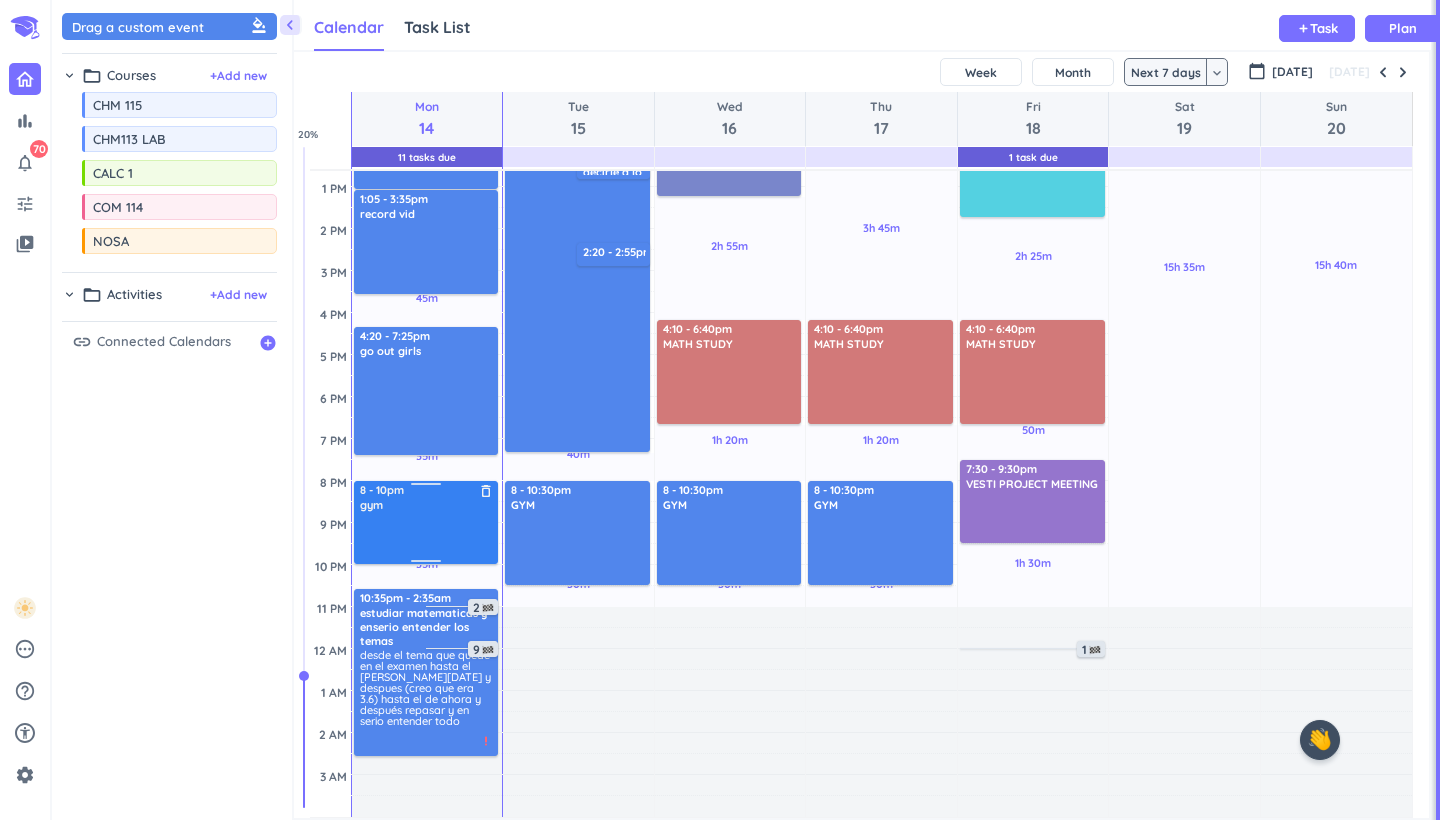 click at bounding box center [427, 537] 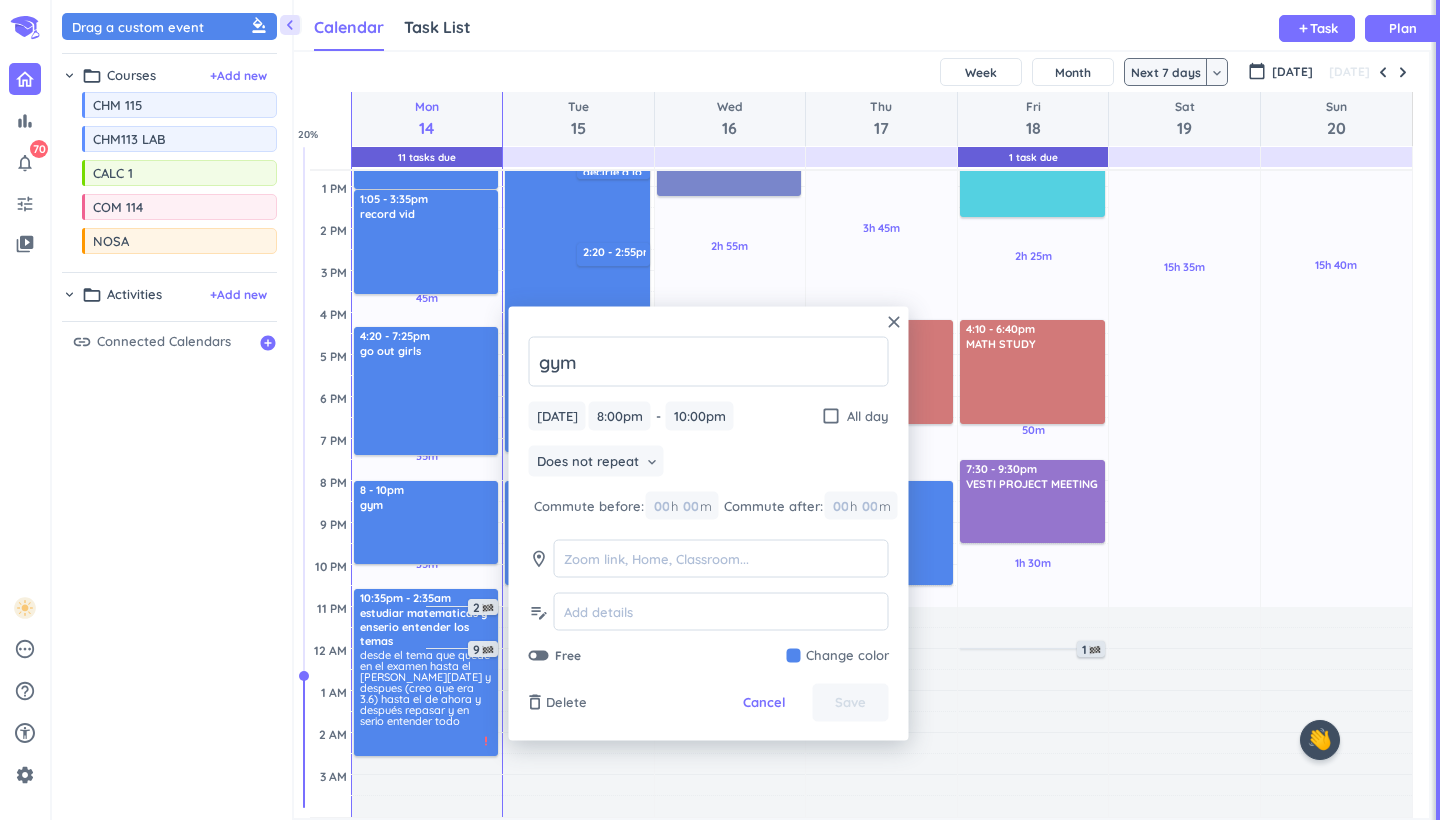 click at bounding box center [838, 656] 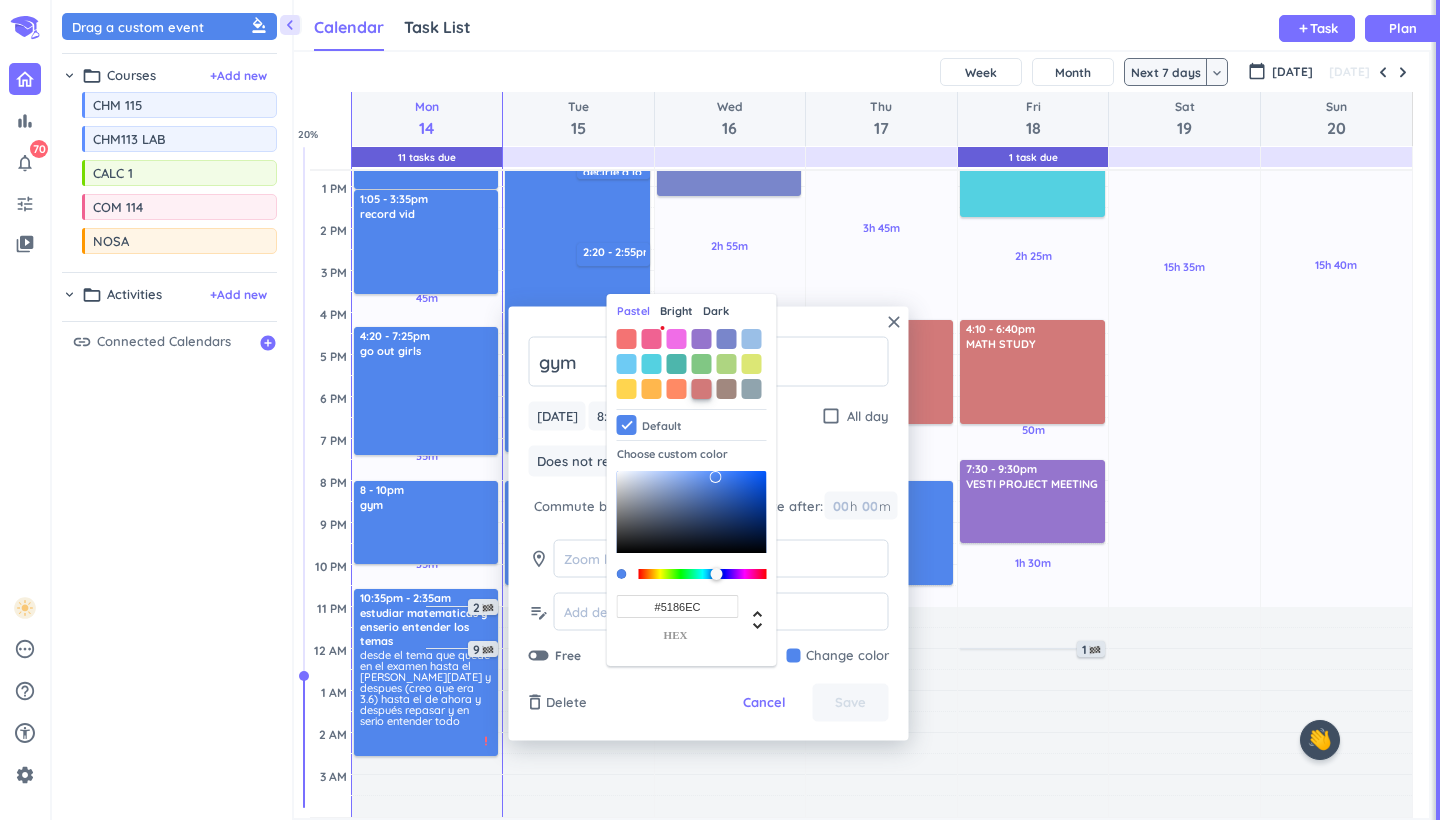 click at bounding box center [702, 389] 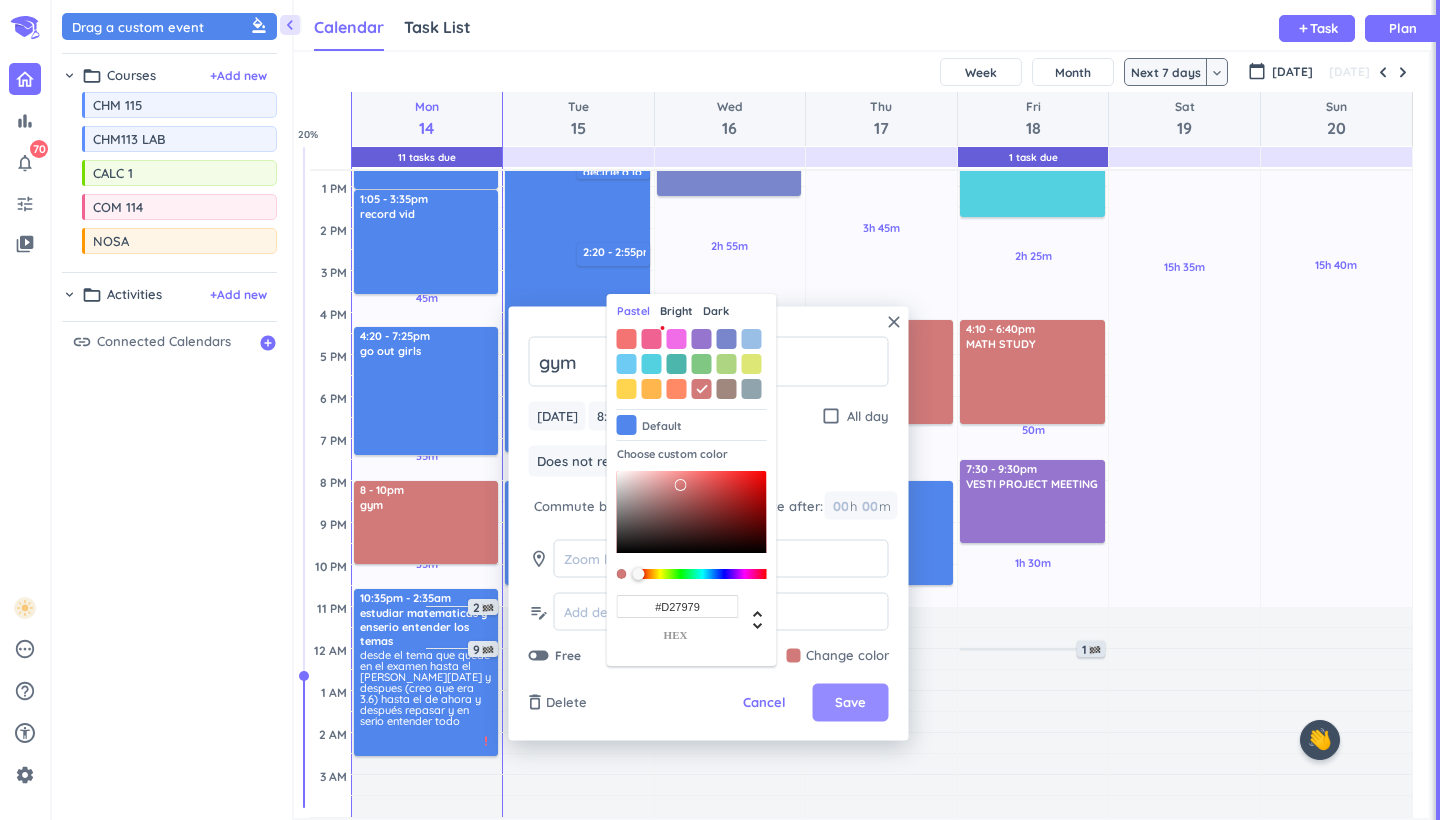 click on "Save" at bounding box center (851, 703) 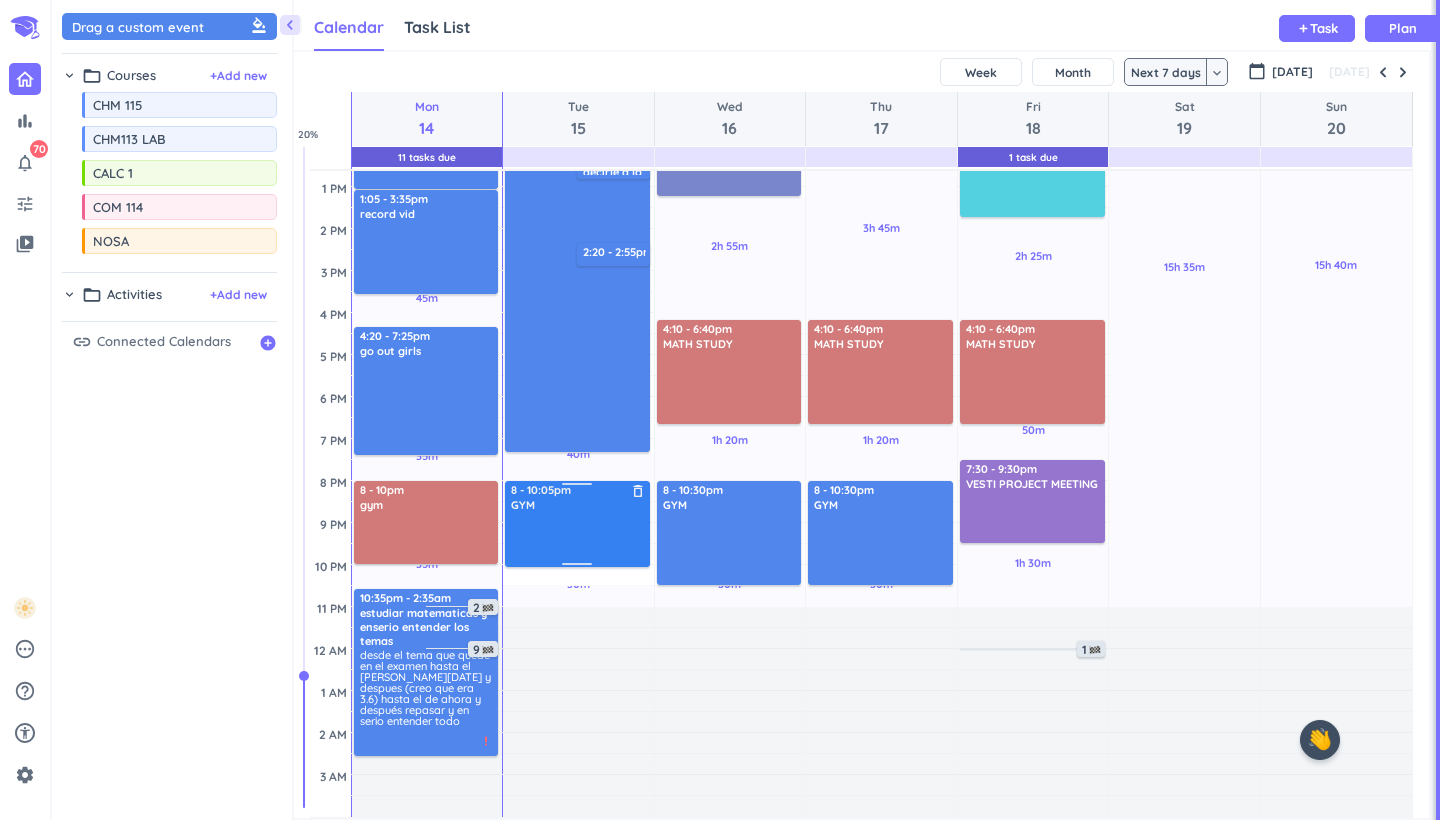 drag, startPoint x: 572, startPoint y: 582, endPoint x: 576, endPoint y: 564, distance: 18.439089 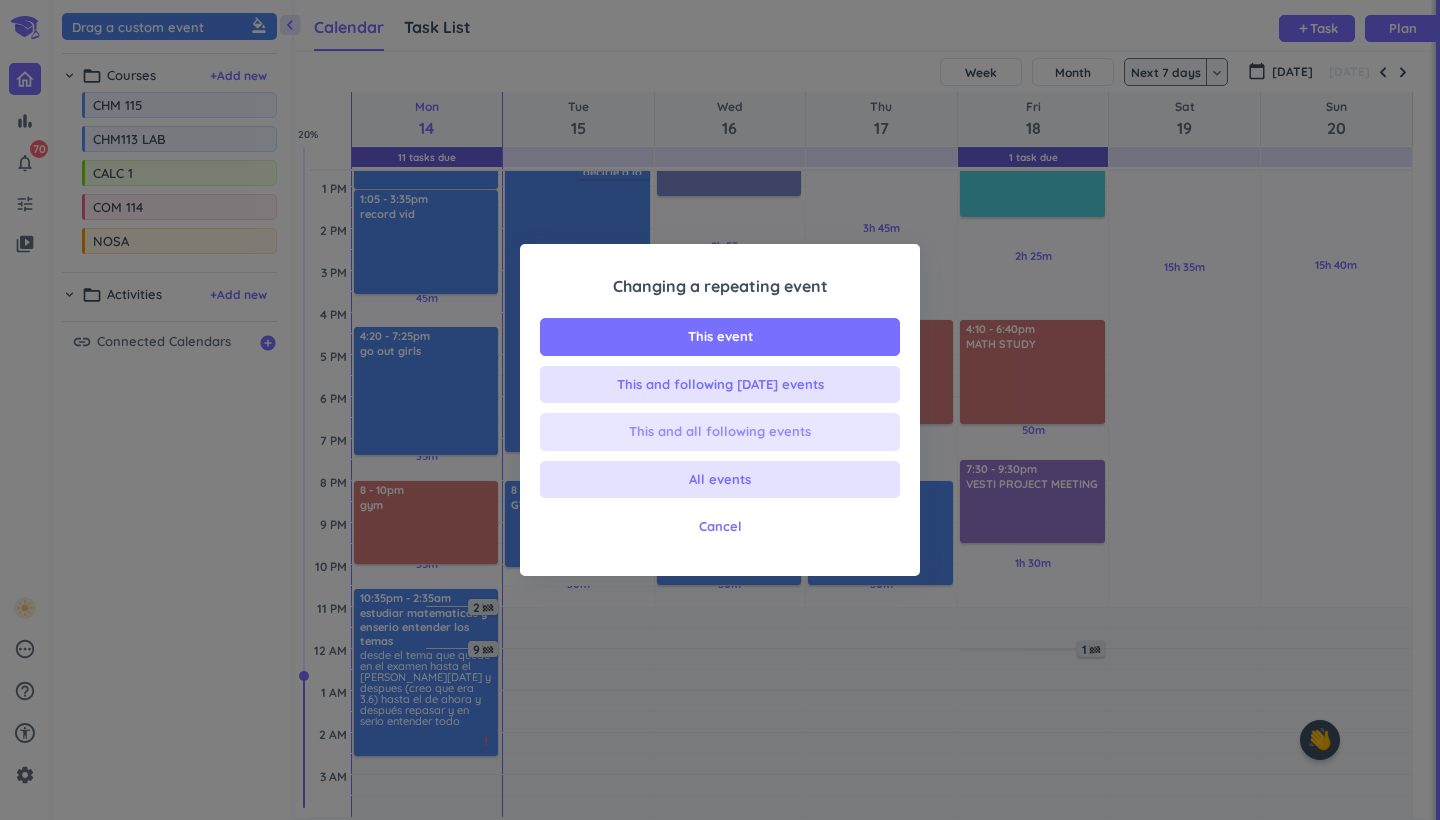 click on "This and all following events" at bounding box center (720, 432) 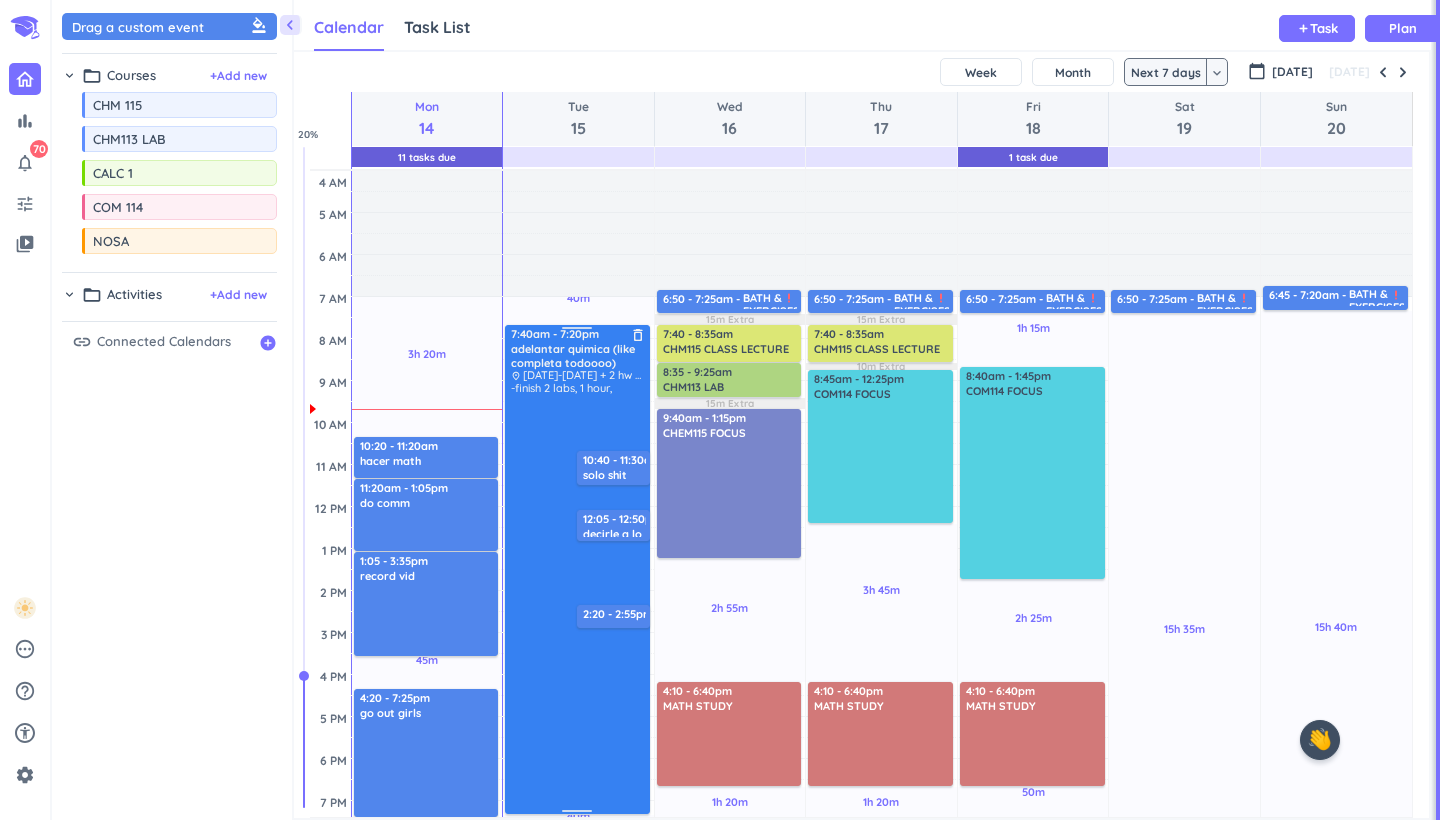 scroll, scrollTop: 0, scrollLeft: 0, axis: both 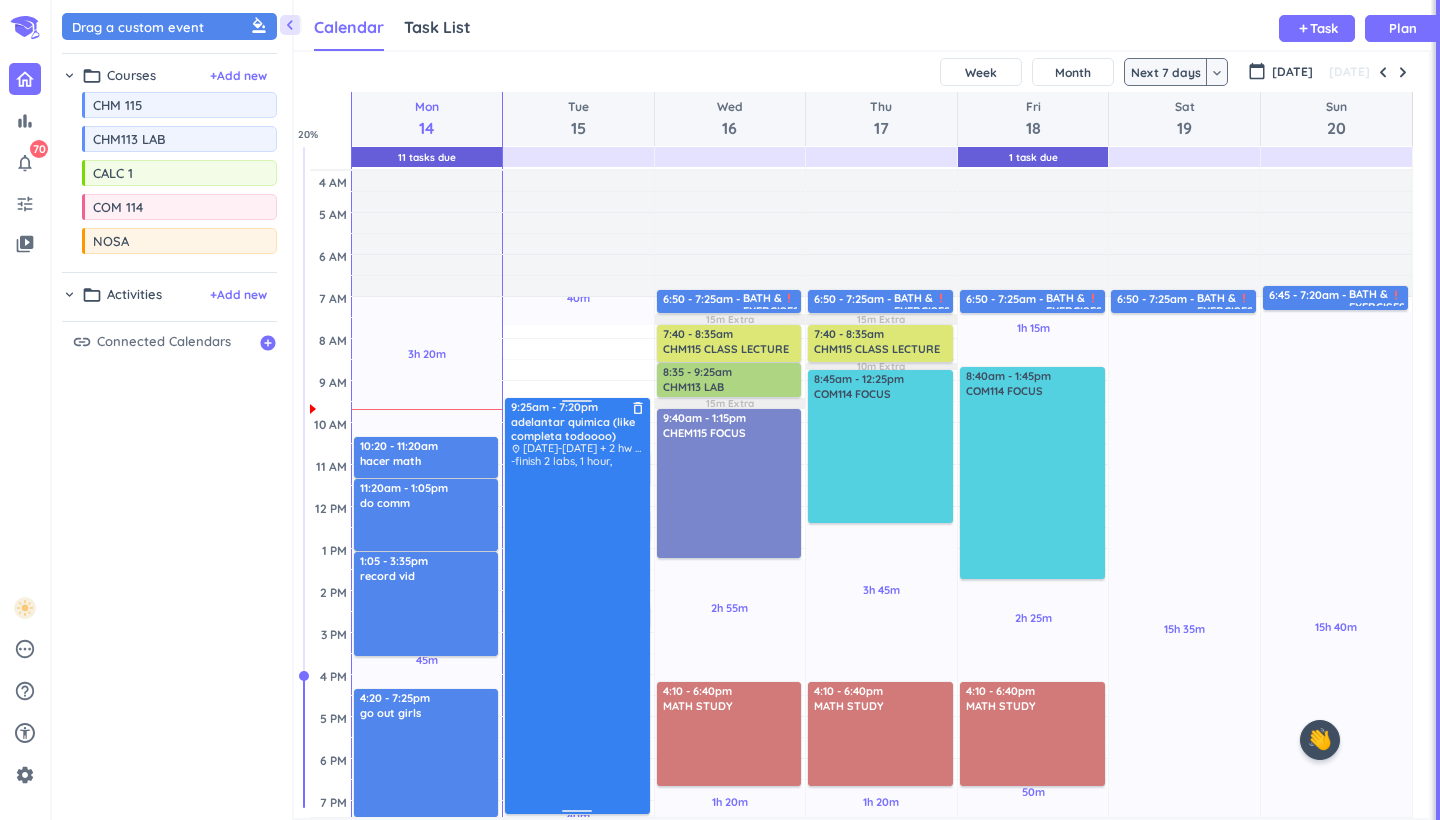 drag, startPoint x: 579, startPoint y: 333, endPoint x: 571, endPoint y: 407, distance: 74.431175 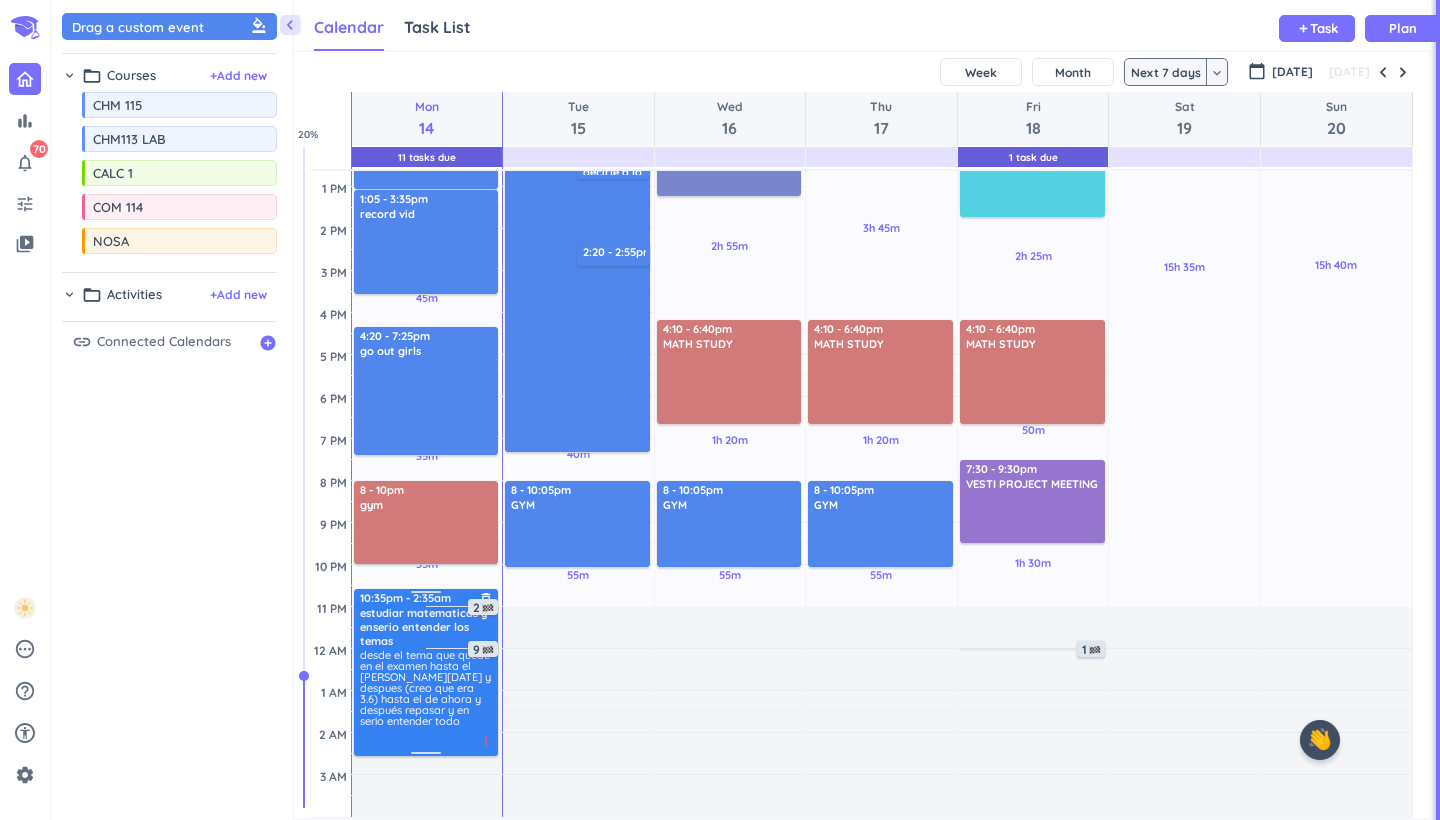 scroll, scrollTop: 362, scrollLeft: 0, axis: vertical 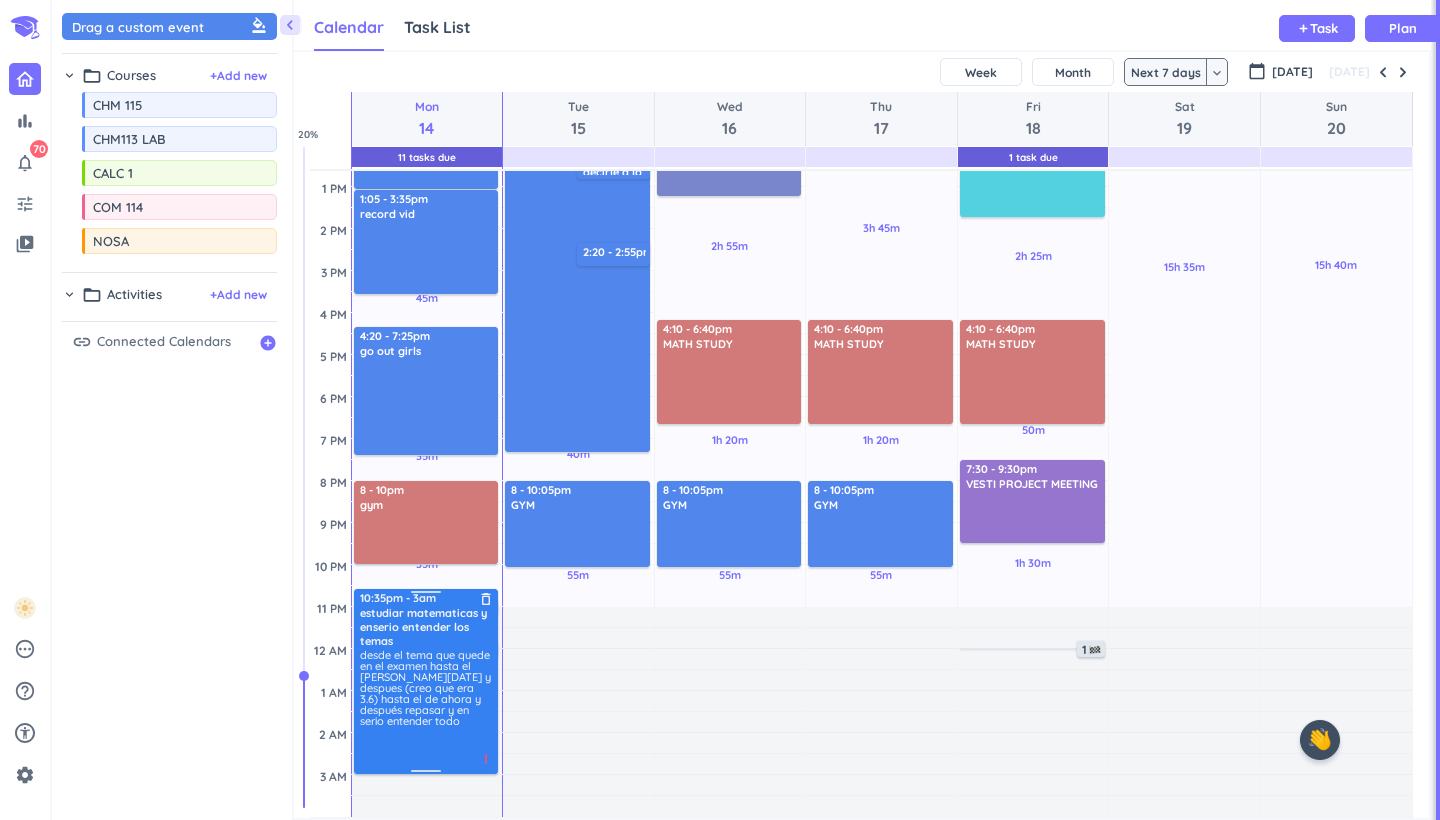 drag, startPoint x: 427, startPoint y: 755, endPoint x: 422, endPoint y: 773, distance: 18.681541 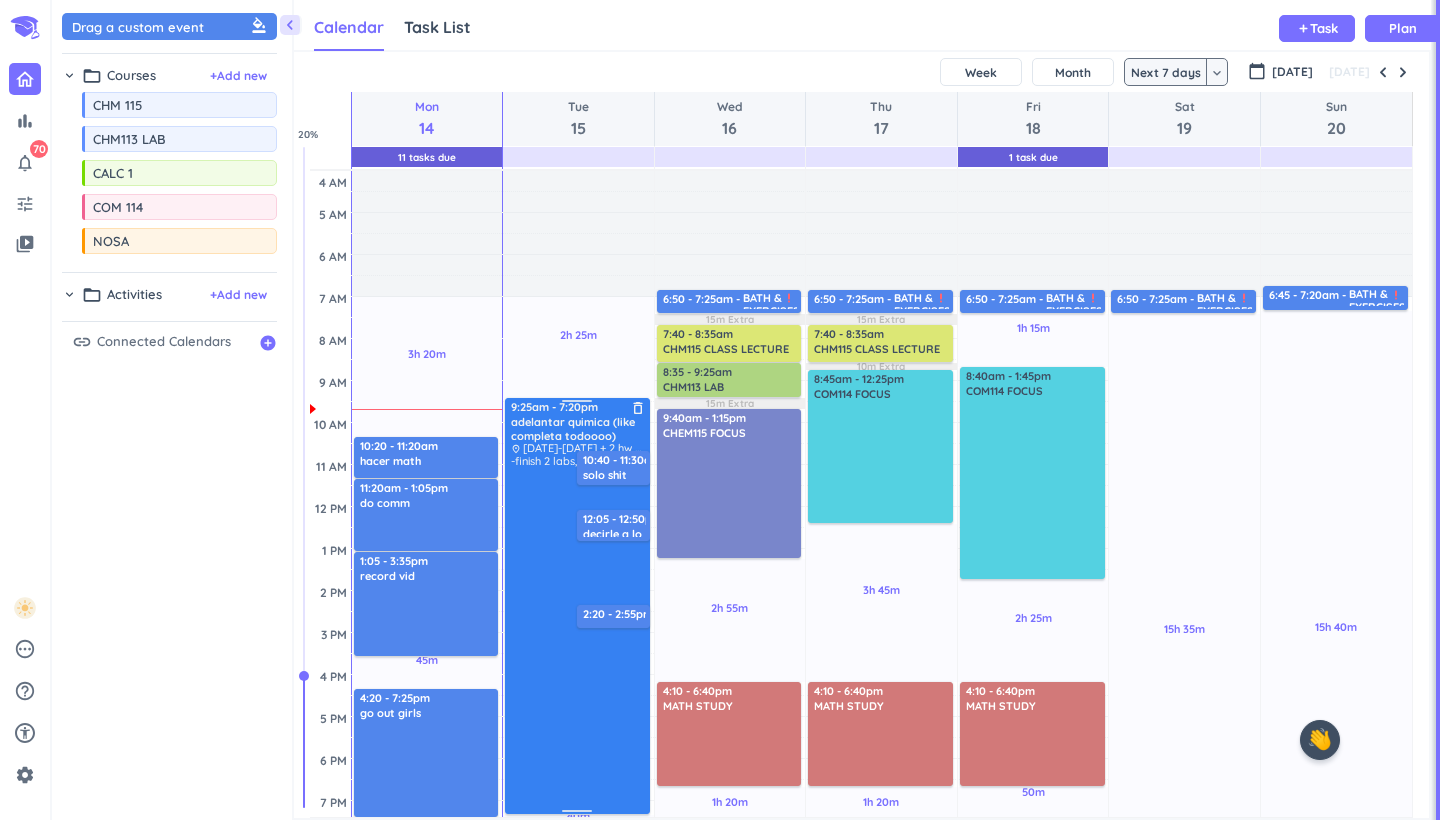 scroll, scrollTop: 0, scrollLeft: 0, axis: both 